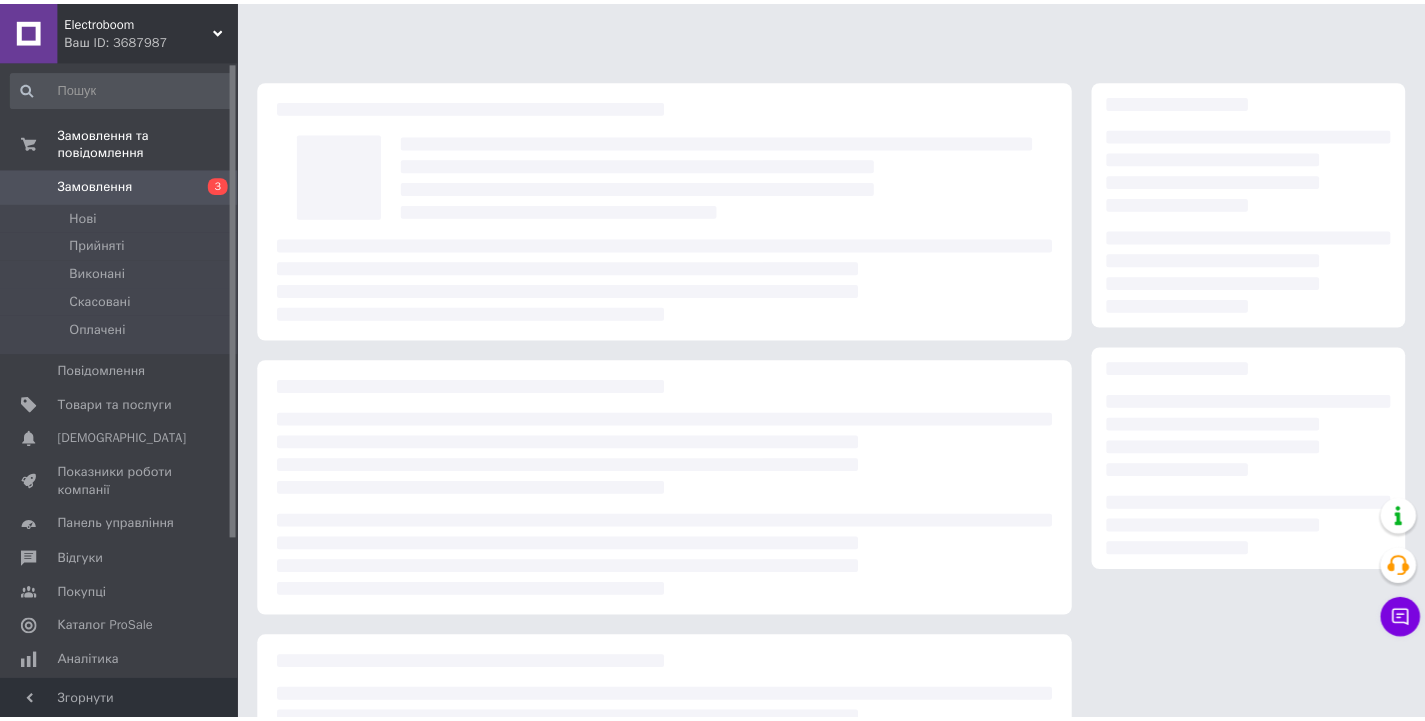 scroll, scrollTop: 0, scrollLeft: 0, axis: both 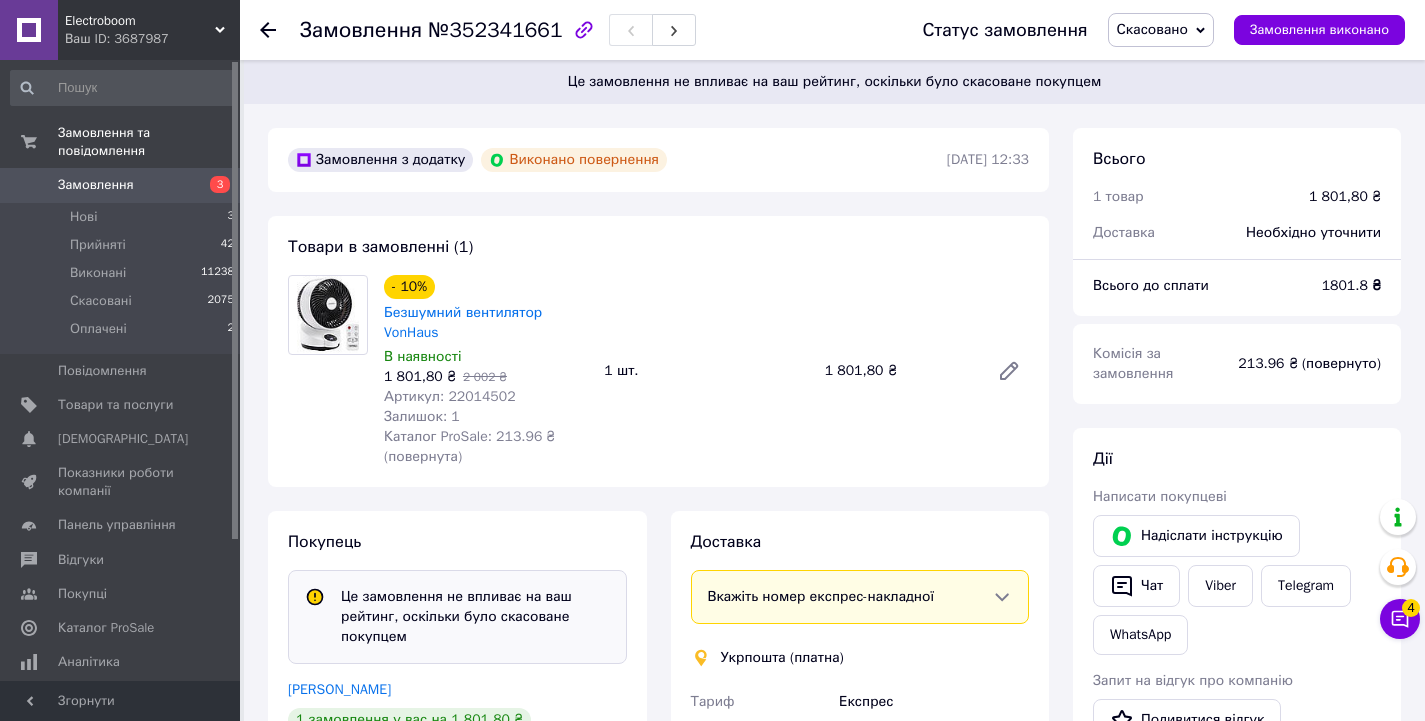 click on "Замовлення" at bounding box center [121, 185] 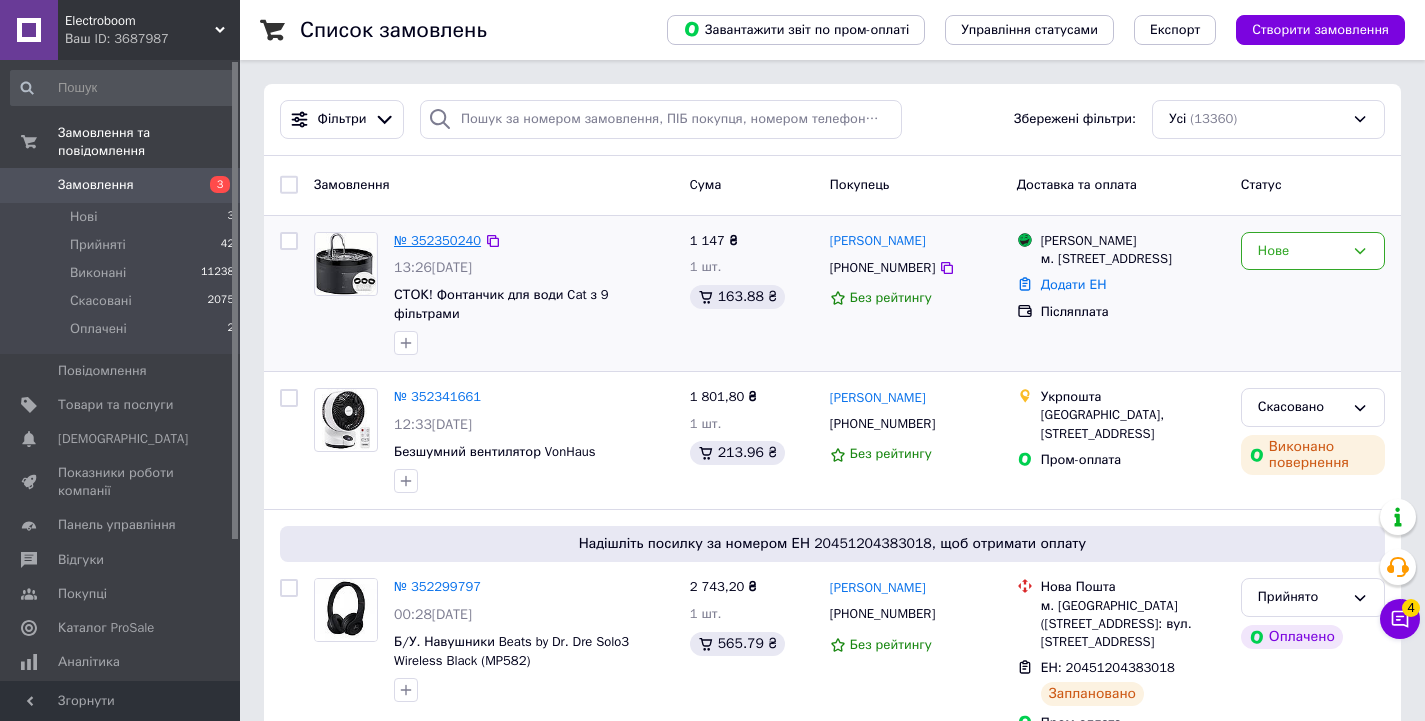 click on "№ 352350240" at bounding box center [437, 240] 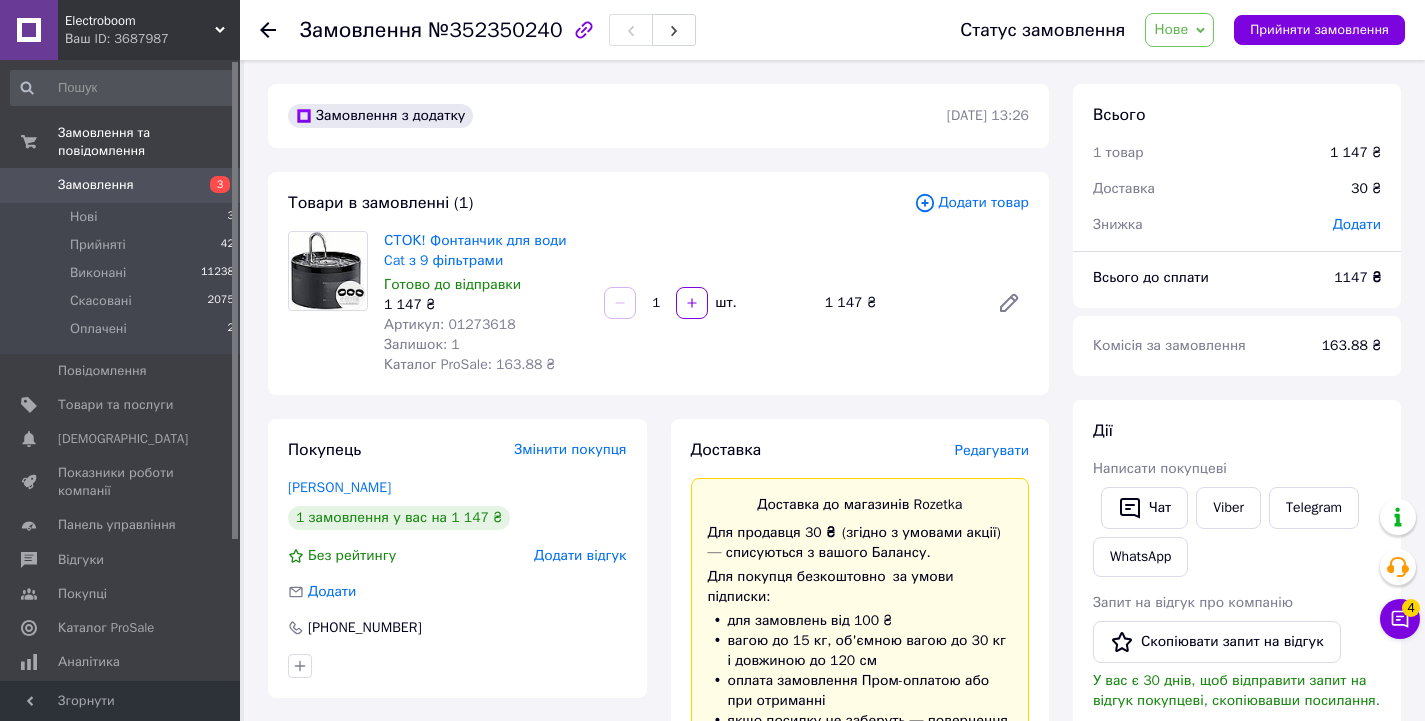click on "Артикул: 01273618" at bounding box center (450, 324) 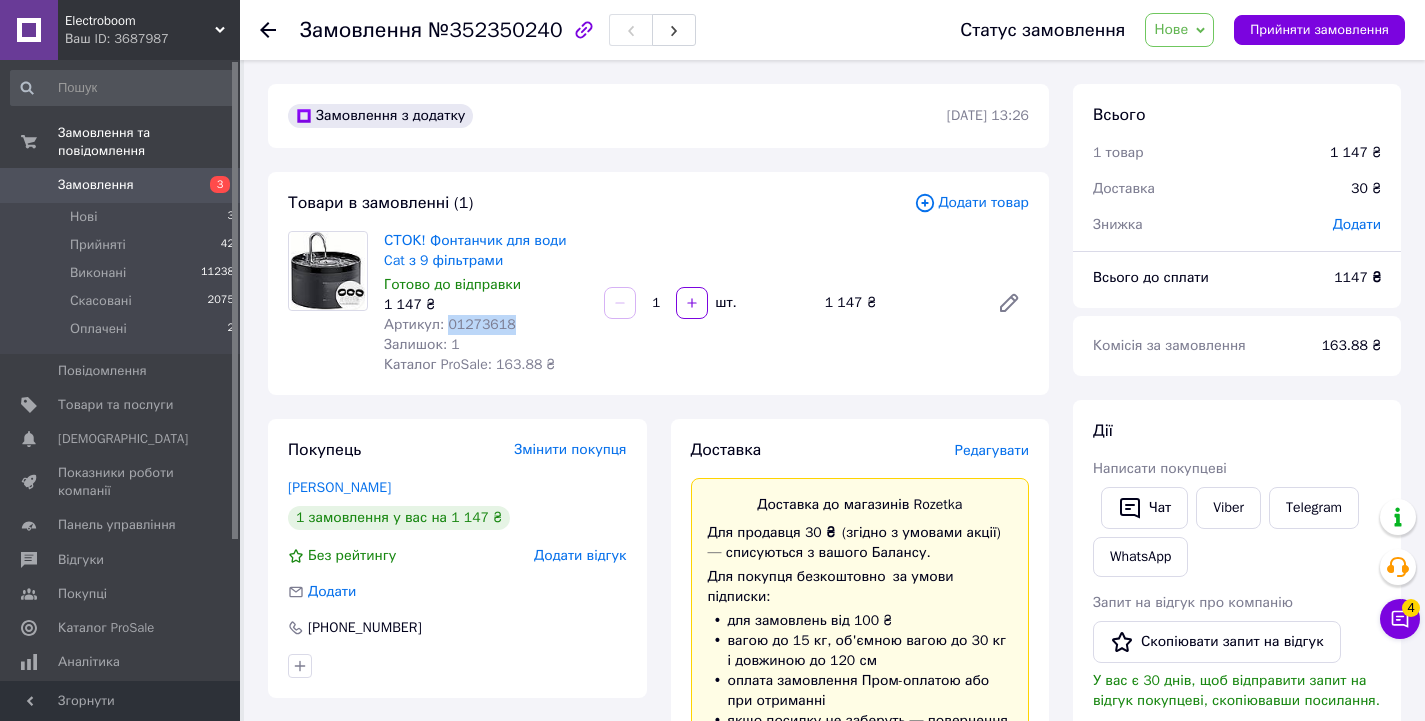 copy on "01273618" 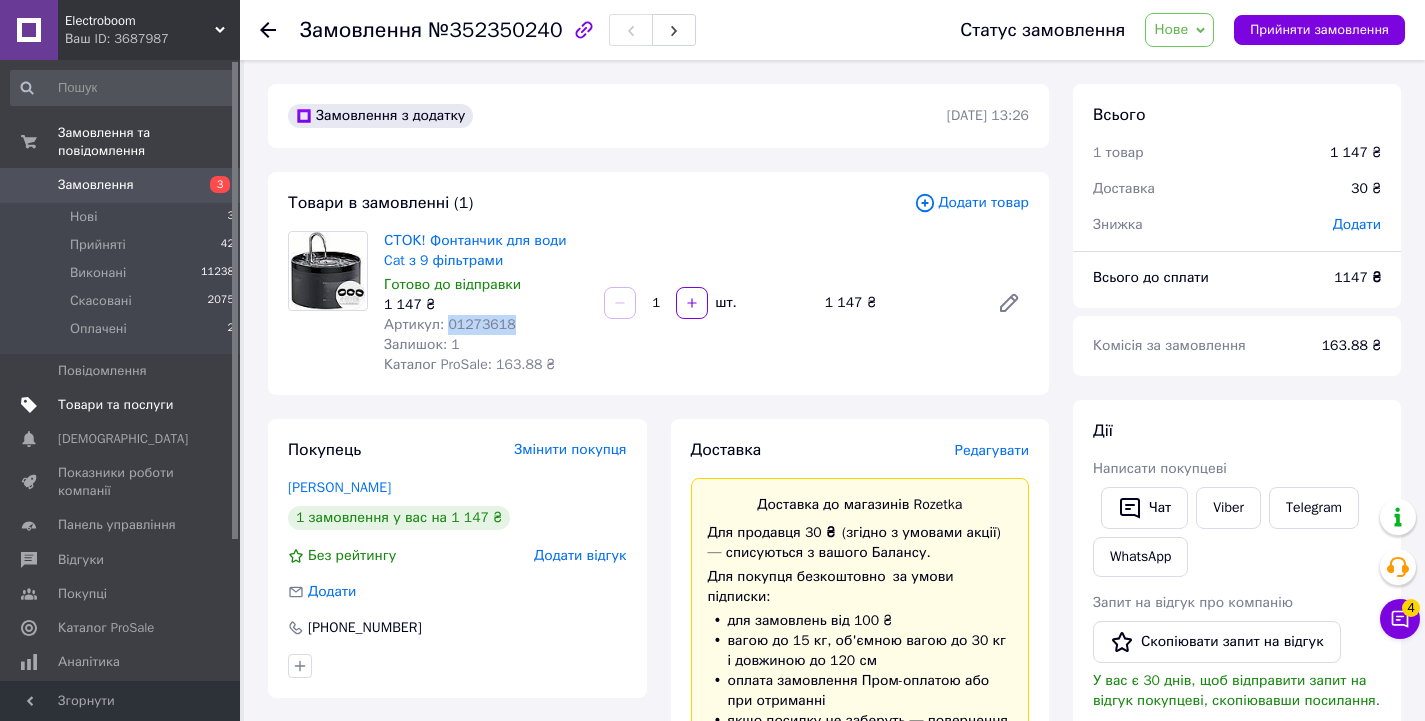 click on "Товари та послуги" at bounding box center (115, 405) 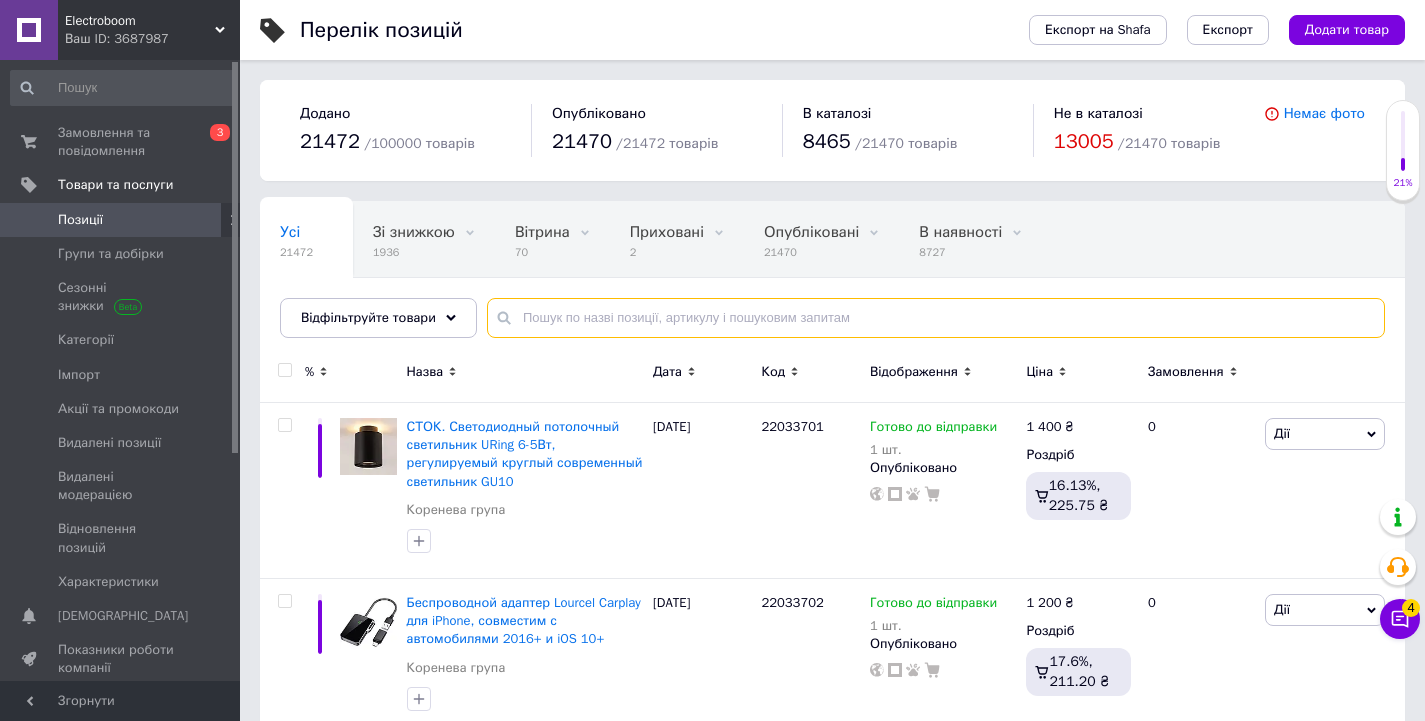 click at bounding box center (936, 318) 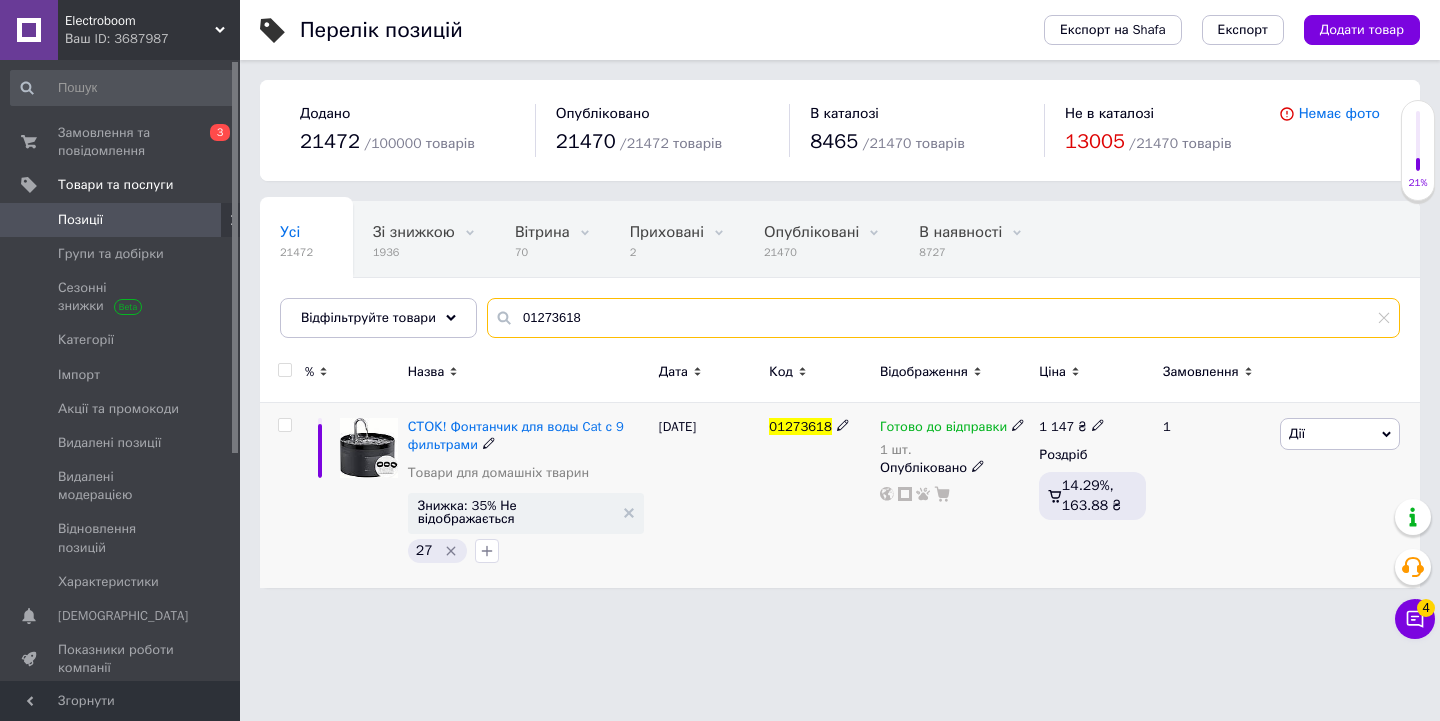 type on "01273618" 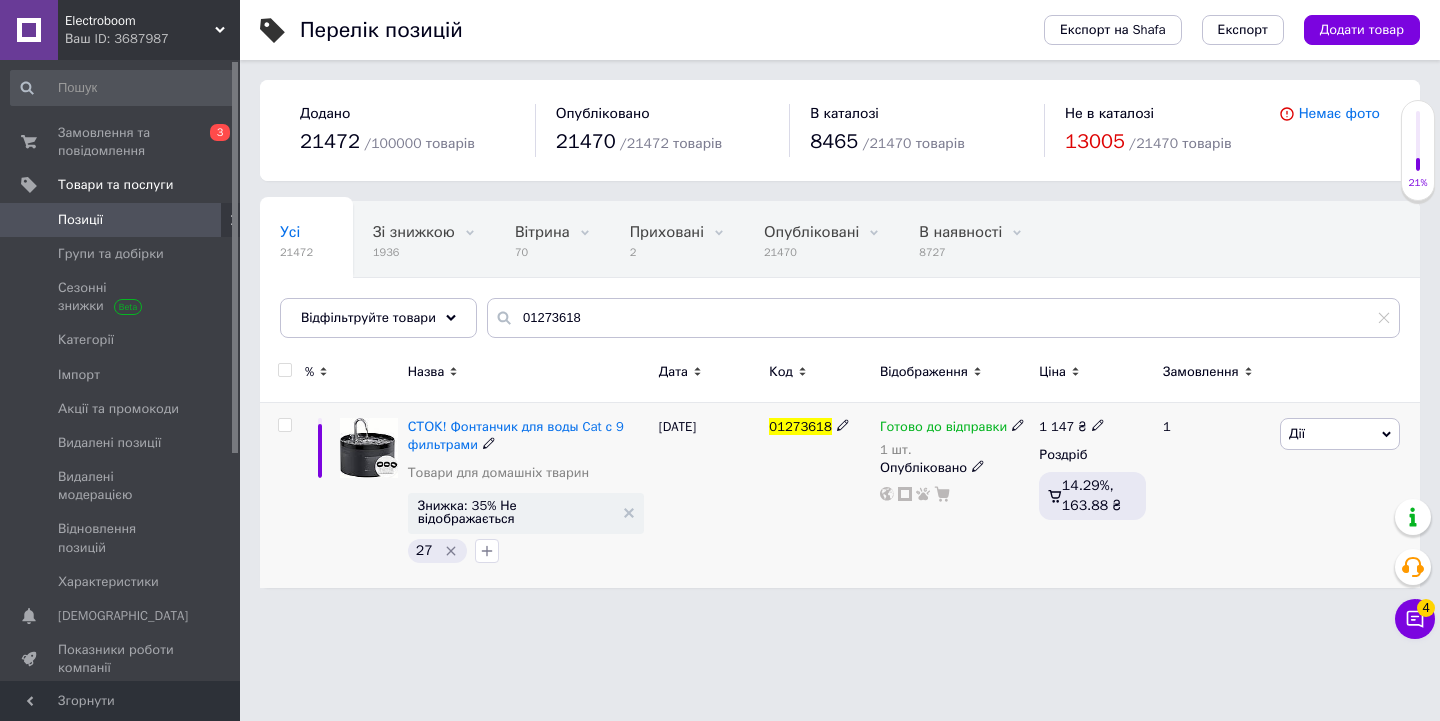 click 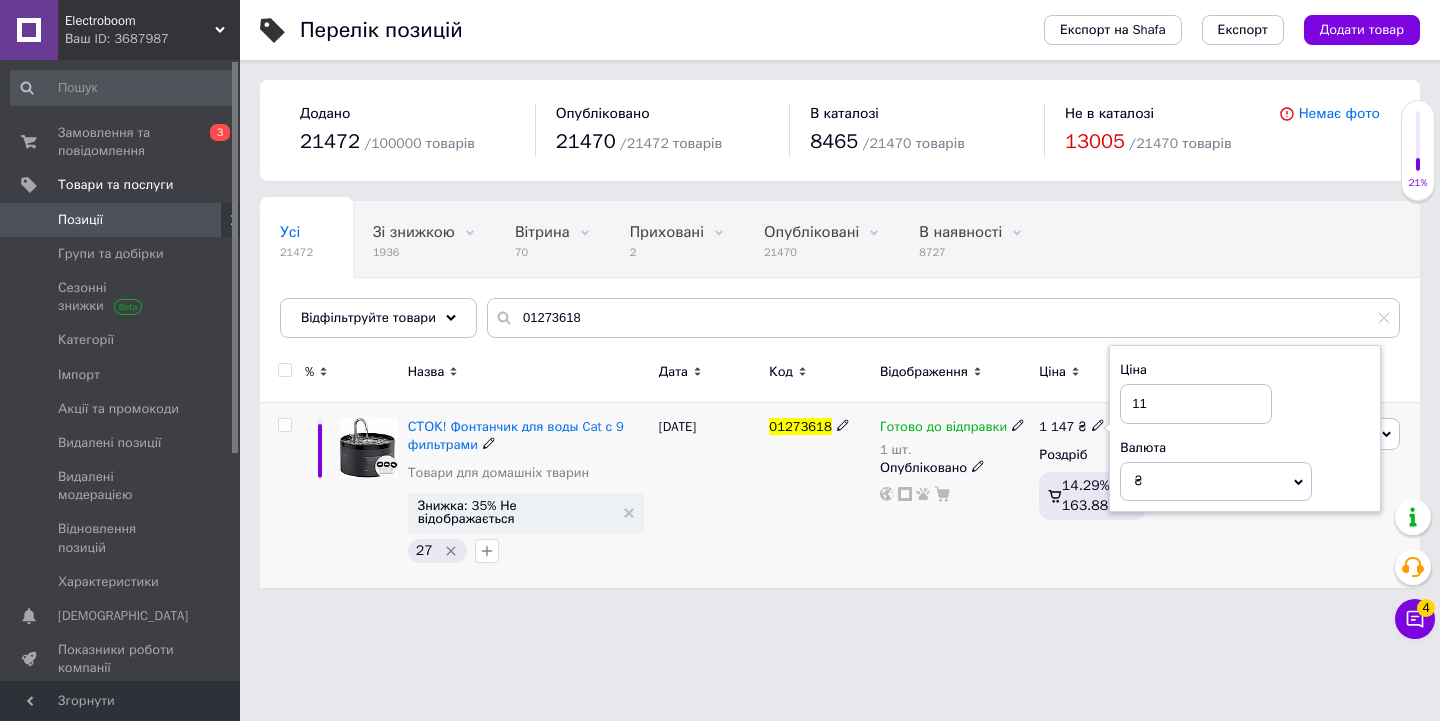 type on "1" 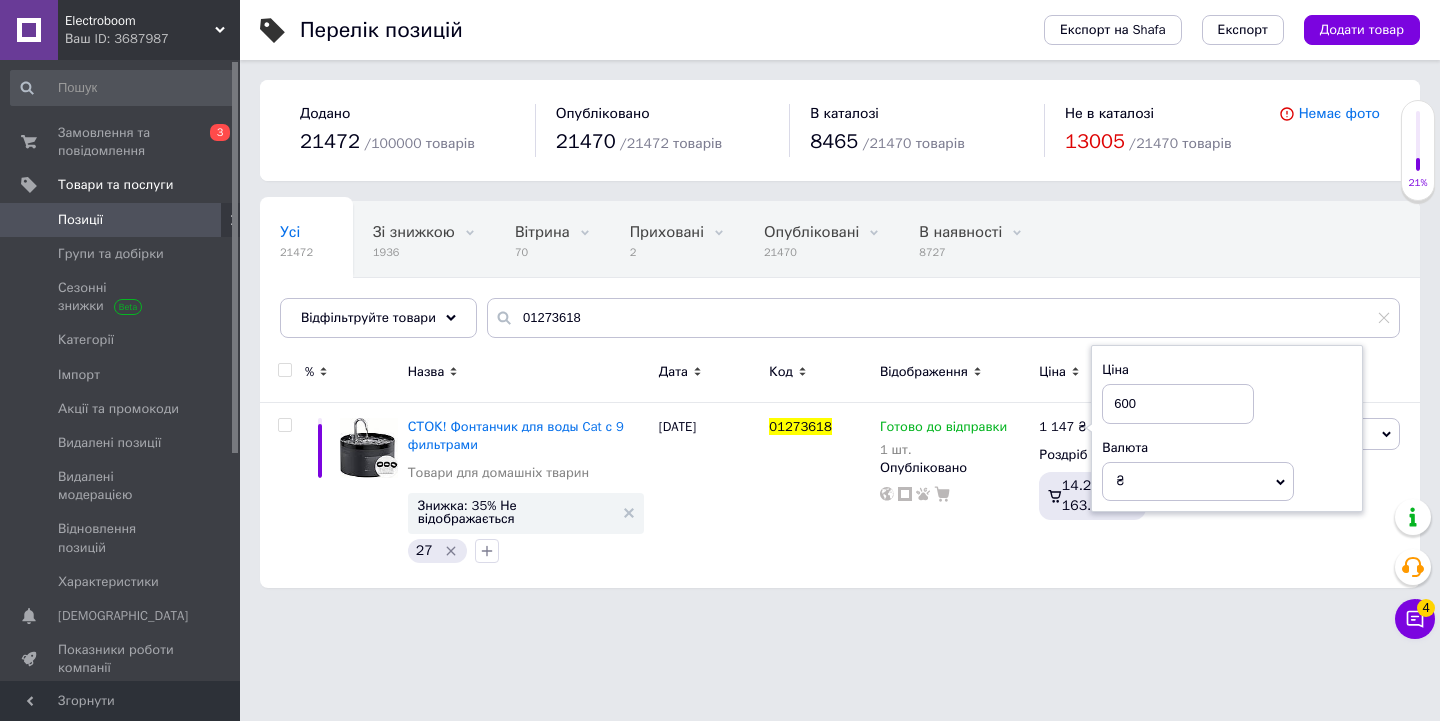 type on "600" 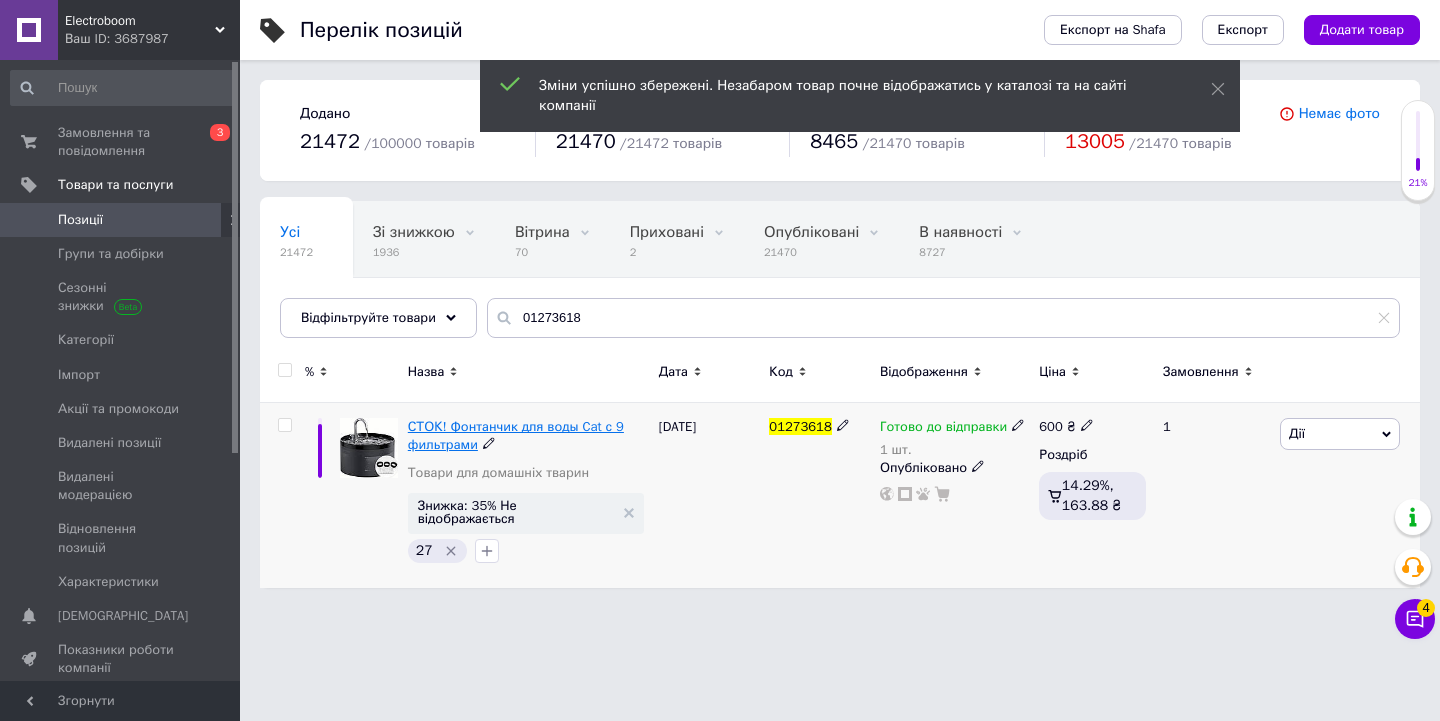 click on "СТОК! Фонтанчик для воды Cat с 9 фильтрами" at bounding box center [516, 435] 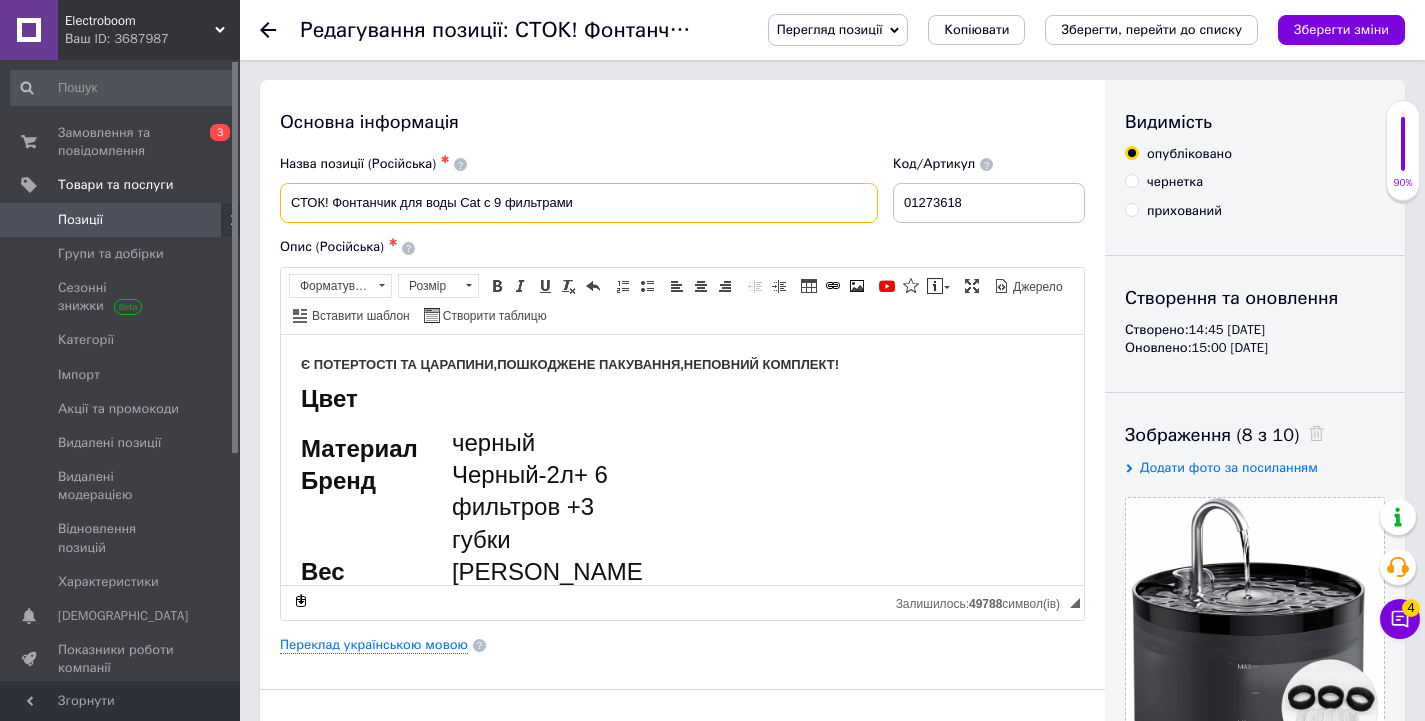 drag, startPoint x: 596, startPoint y: 206, endPoint x: 494, endPoint y: 204, distance: 102.01961 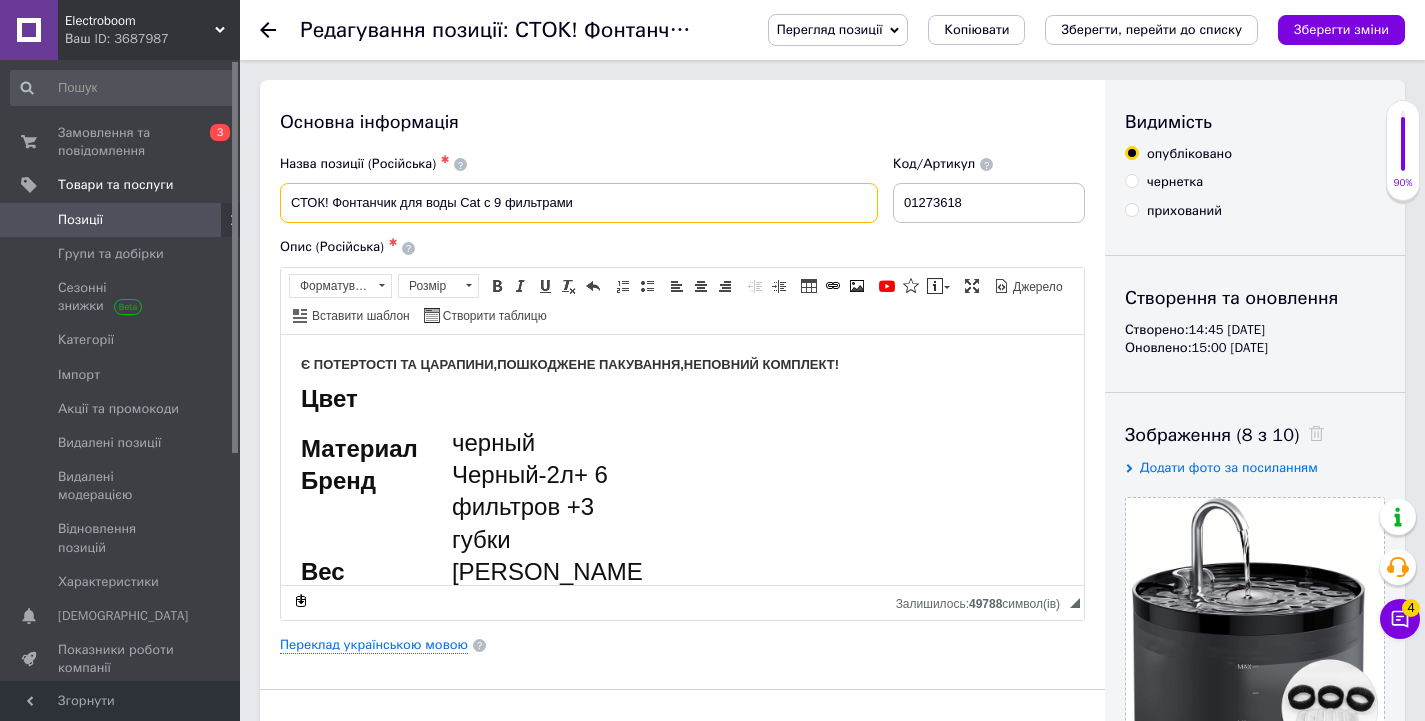 click on "СТОК! Фонтанчик для воды Cat с 9 фильтрами" at bounding box center [579, 203] 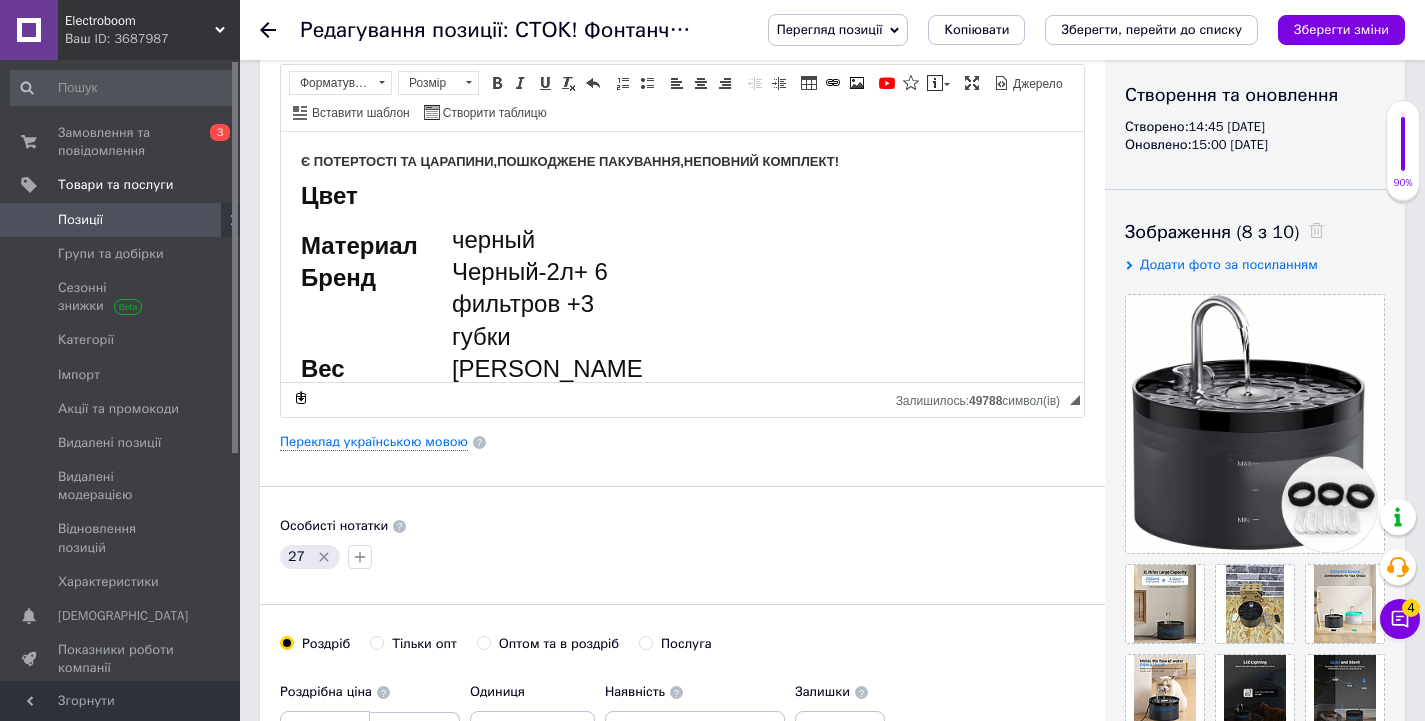 scroll, scrollTop: 512, scrollLeft: 0, axis: vertical 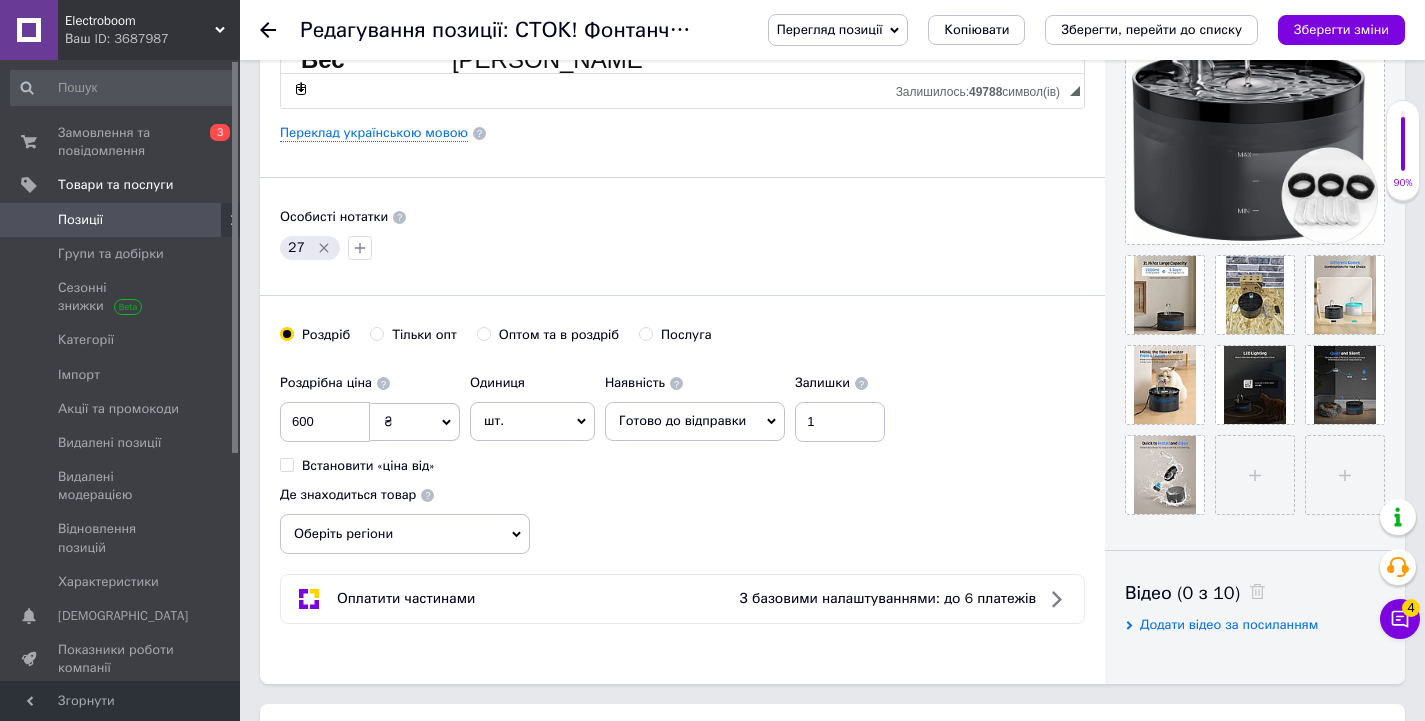 type on "СТОК! Фонтанчик для воды Cat с фильтром" 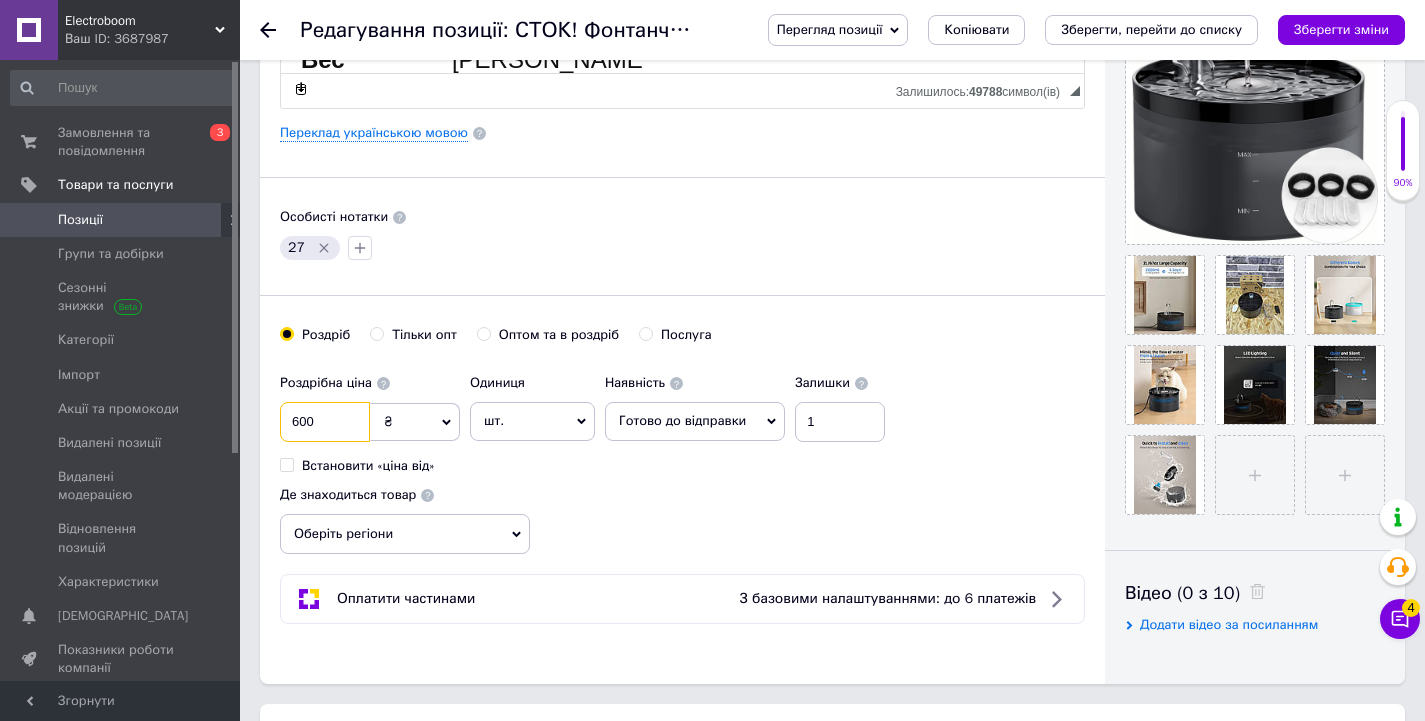 click on "600" at bounding box center [325, 422] 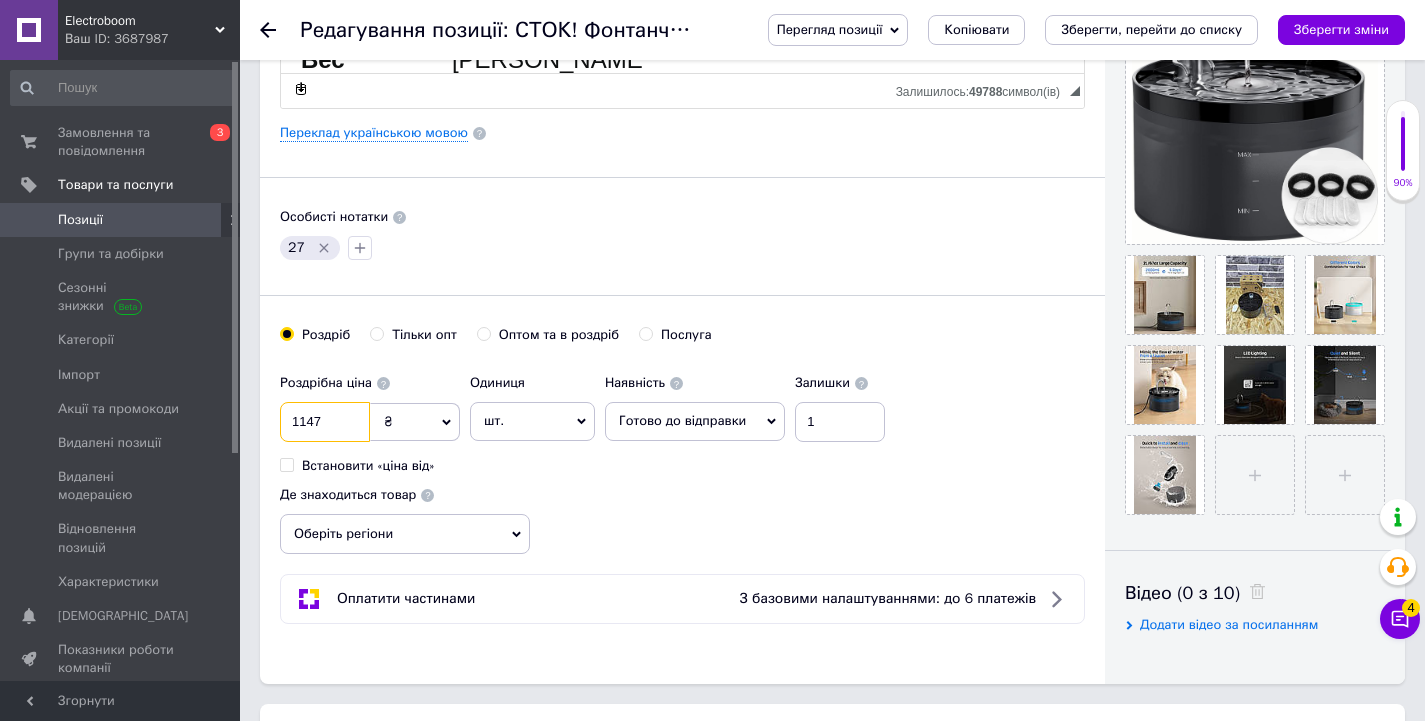 type on "1147" 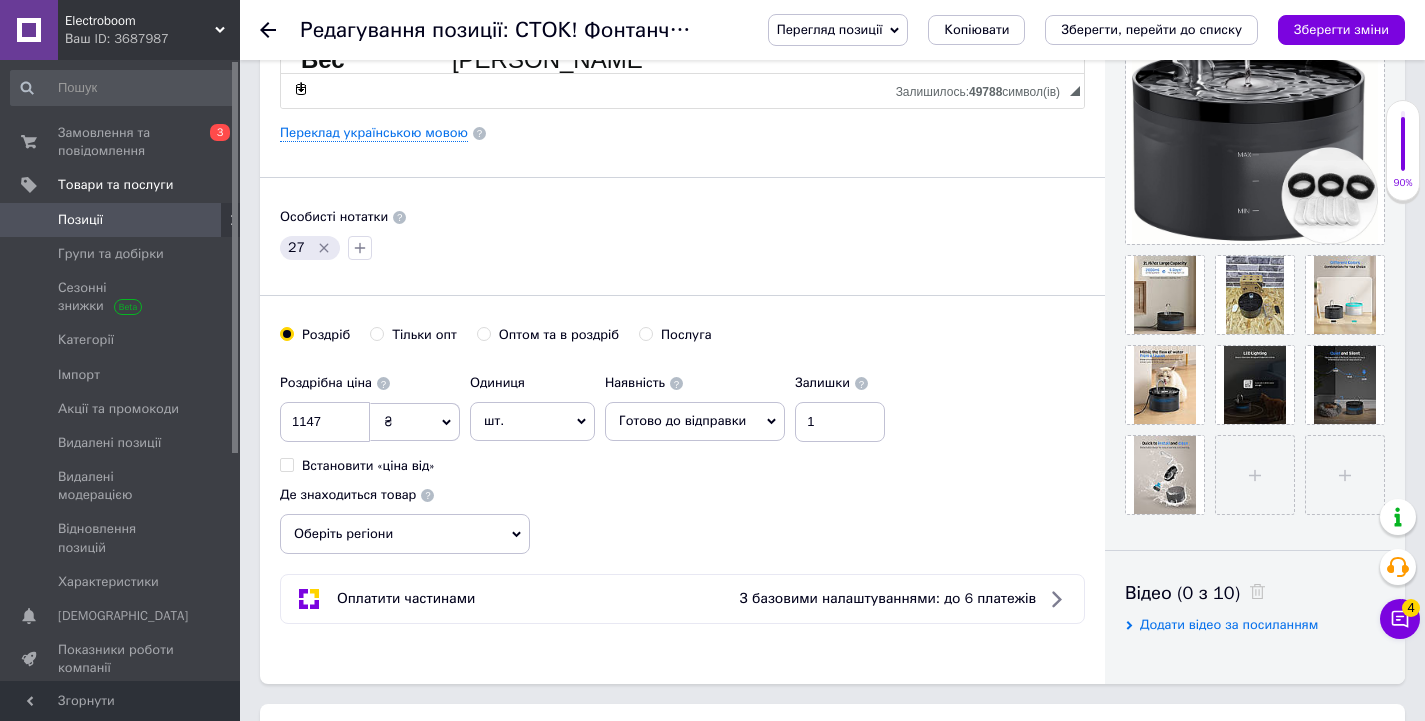 click on "Роздрібна ціна 1147 ₴ $ EUR CHF GBP ¥ PLN ₸ MDL HUF KGS CNY TRY KRW lei Встановити «ціна від» Одиниця шт. Популярне комплект упаковка кв.м пара м кг пог.м послуга т а автоцистерна ампула б балон банка блістер бобіна бочка бут бухта в ват виїзд відро г г га година гр/кв.м гігакалорія д дав два місяці день доба доза є єврокуб з зміна к кВт каністра карат кв.дм кв.м кв.см кв.фут квартал кг кг/кв.м км колесо комплект коробка куб.дм куб.м л л лист м м мВт мл мм моток місяць мішок н набір номер о об'єкт од. п палетомісце пара партія пач пог.м послуга посівна одиниця птахомісце півроку пігулка" at bounding box center [682, 459] 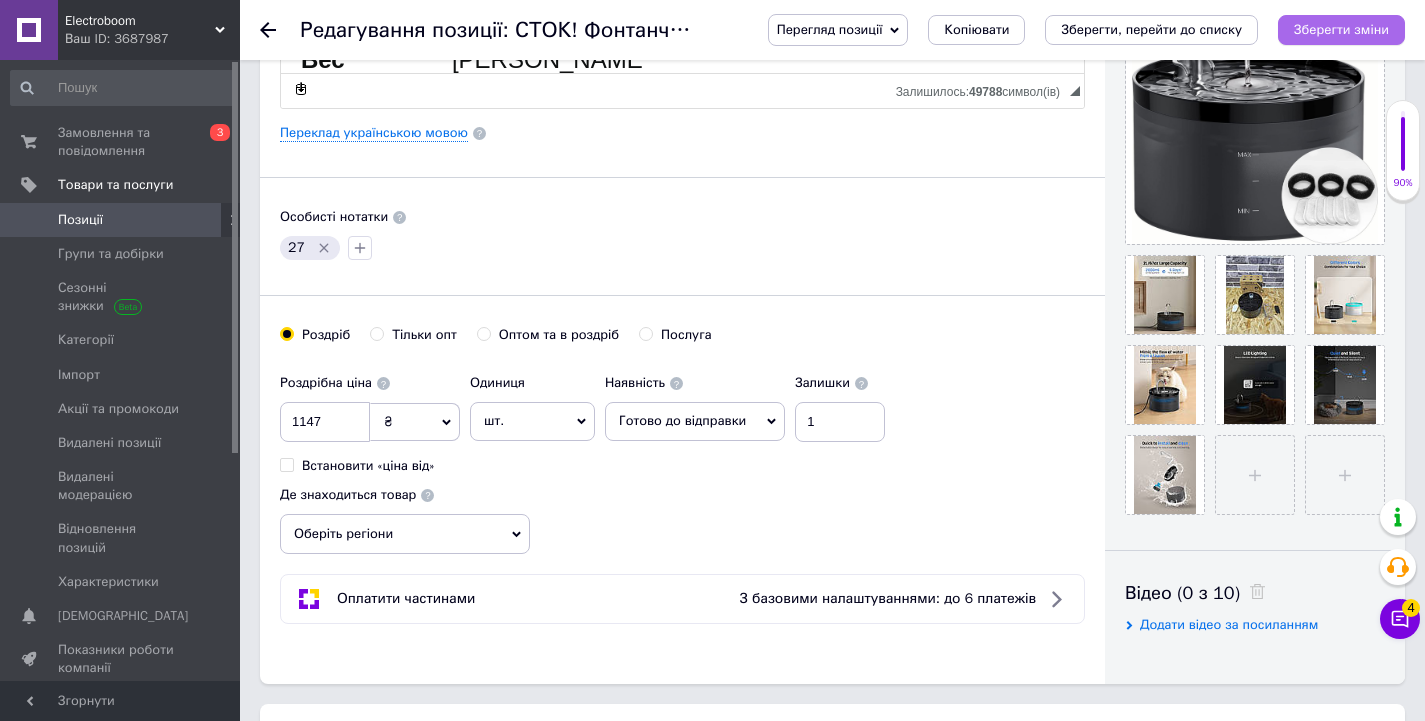 click on "Зберегти зміни" at bounding box center [1341, 29] 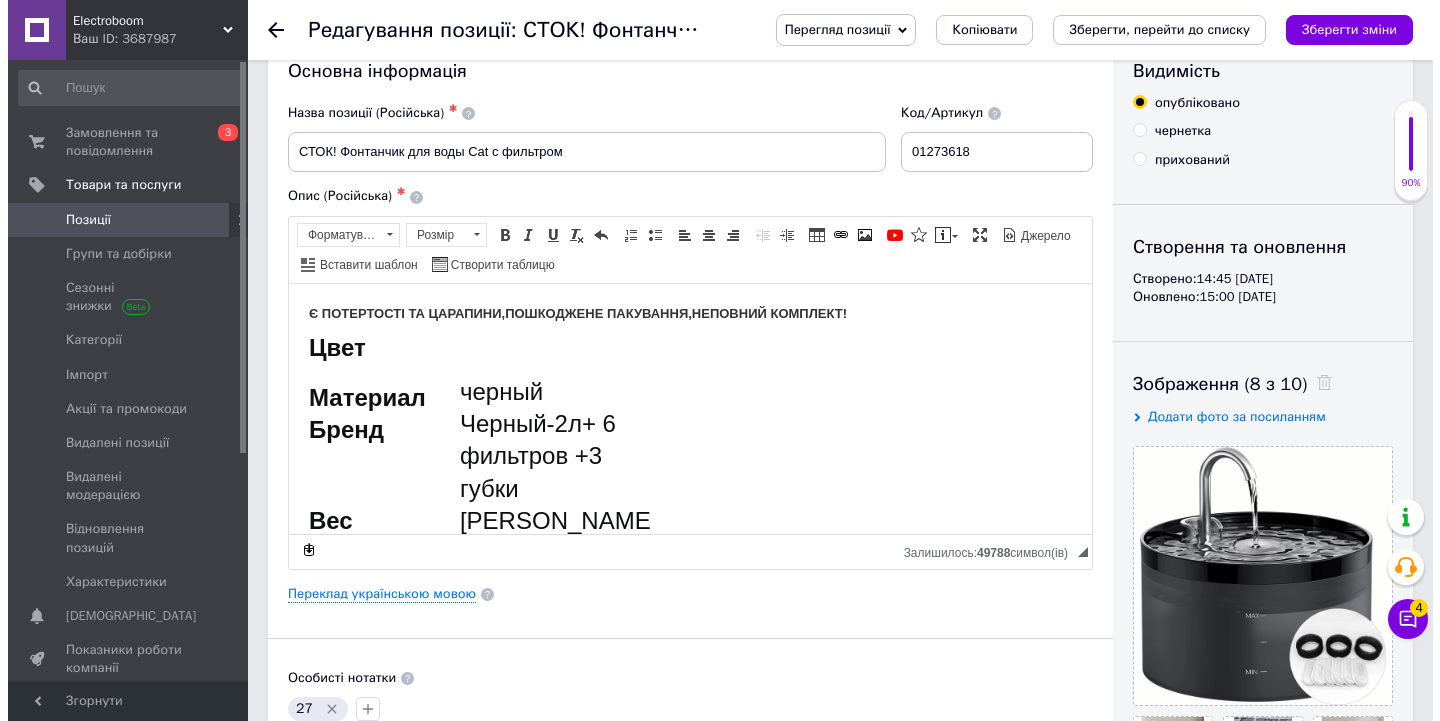 scroll, scrollTop: 0, scrollLeft: 0, axis: both 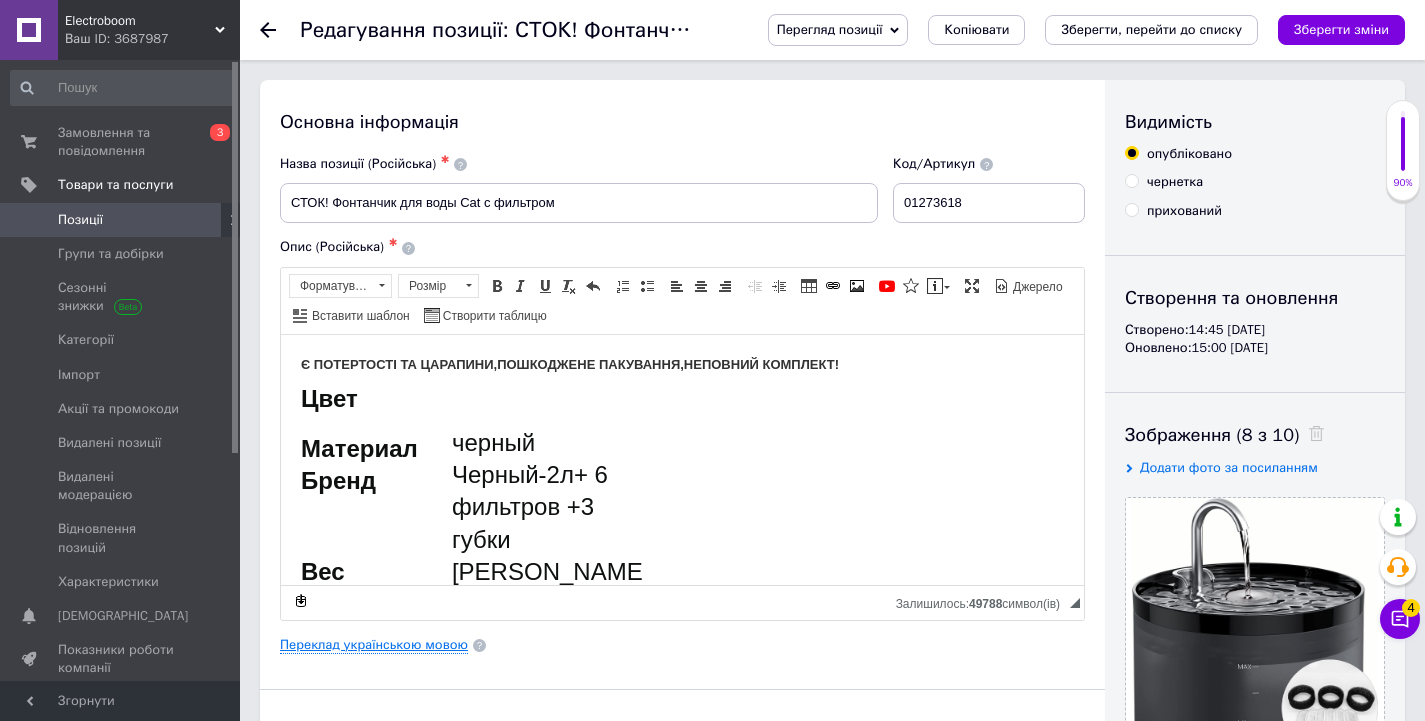 click on "Переклад українською мовою" at bounding box center [374, 645] 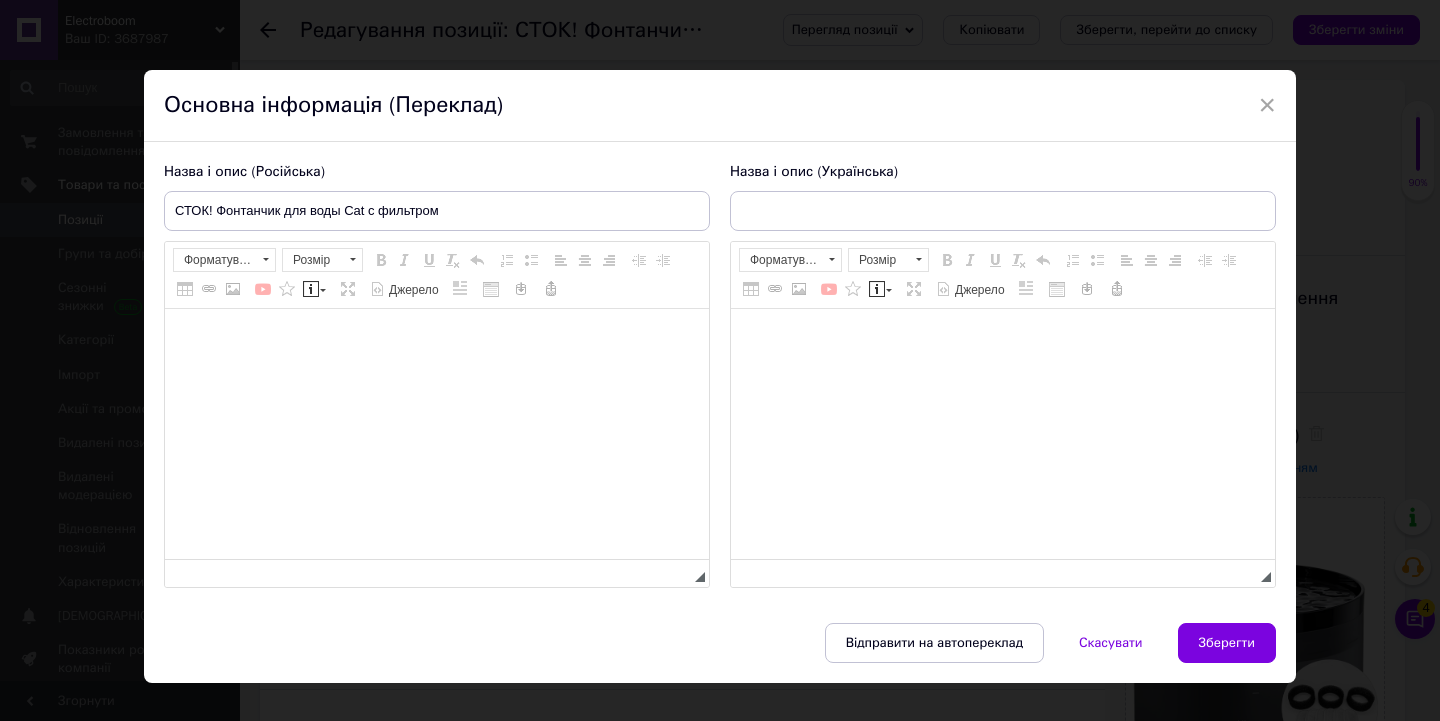 type on "СТОК! Фонтанчик для води Cat з 9 фільтрами" 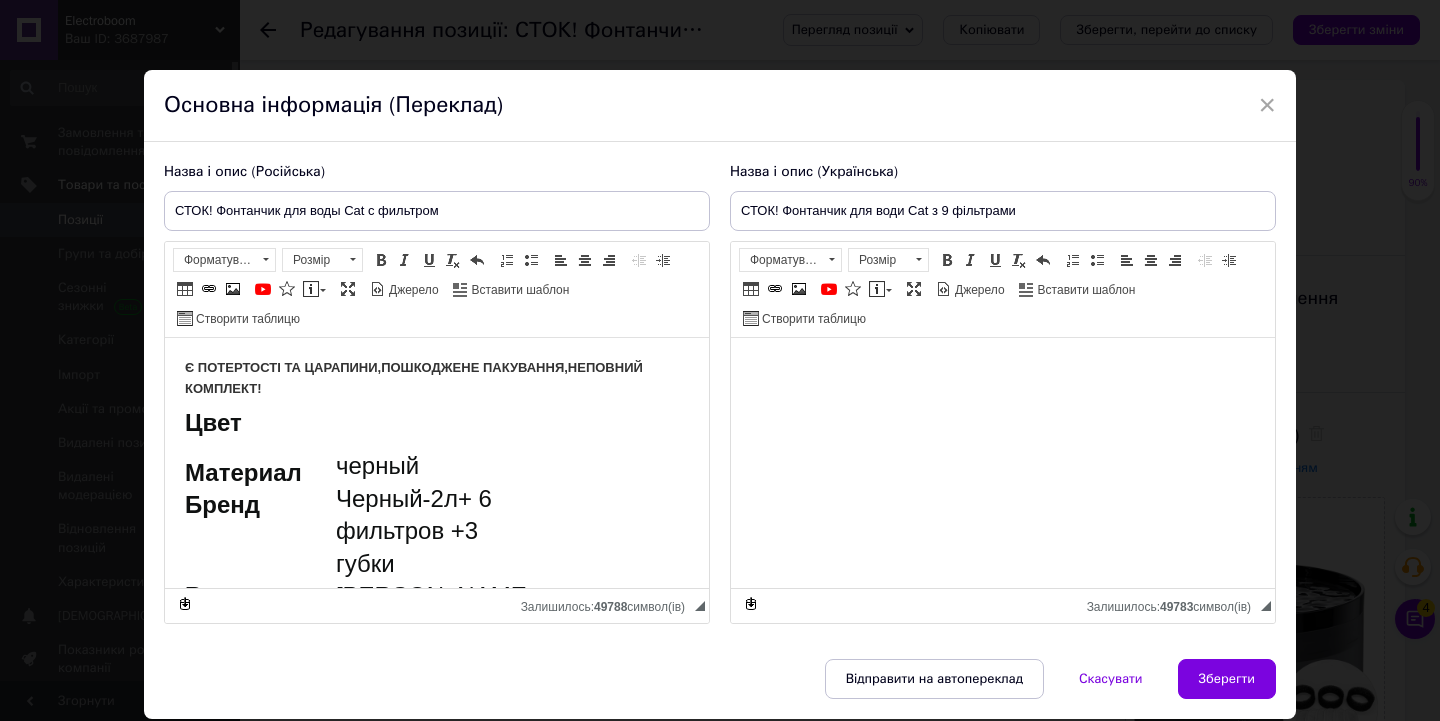 scroll, scrollTop: 0, scrollLeft: 0, axis: both 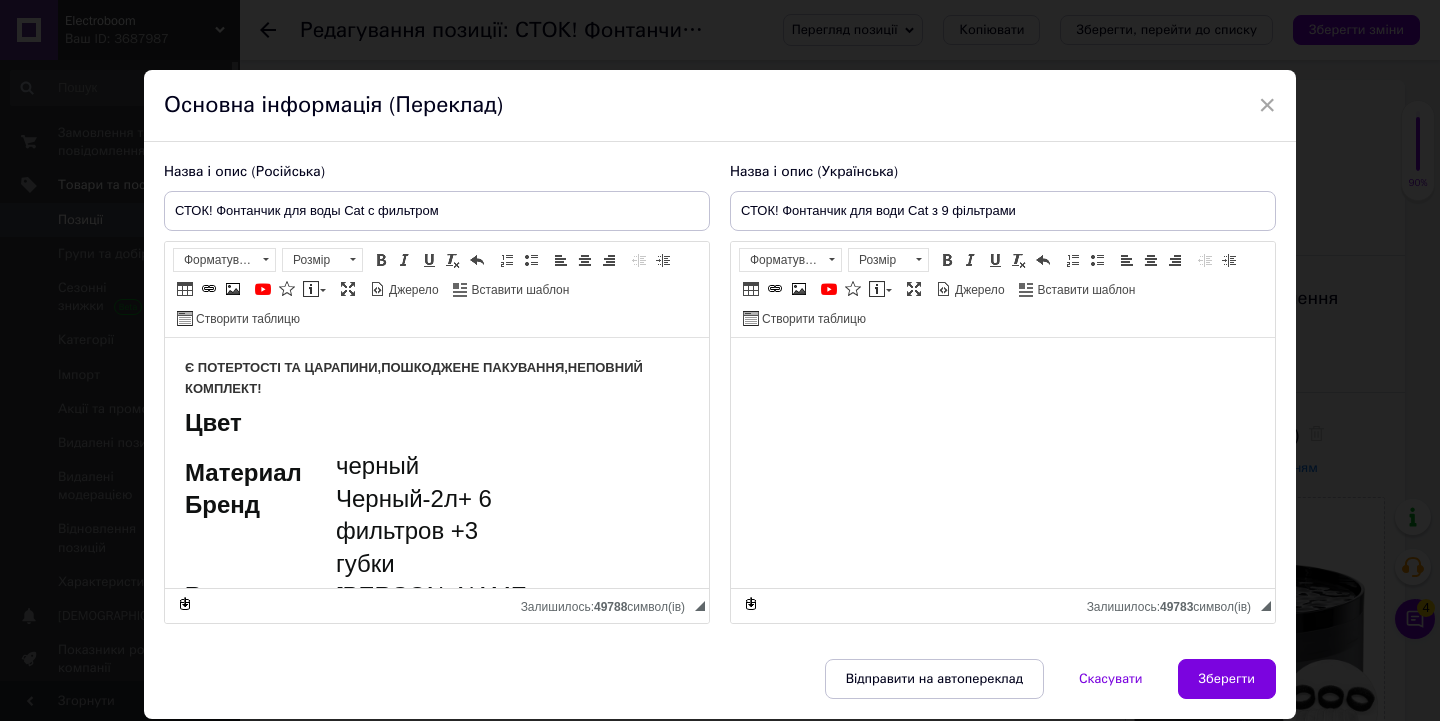 click on "Є ПОТЕРТОСТІ ТА ЦАРАПИНИ,ПОШКОДЖЕНЕ ПАКУВАННЯ,НЕПОВНИЙ КОМПЛЕКТ!" at bounding box center (437, 379) 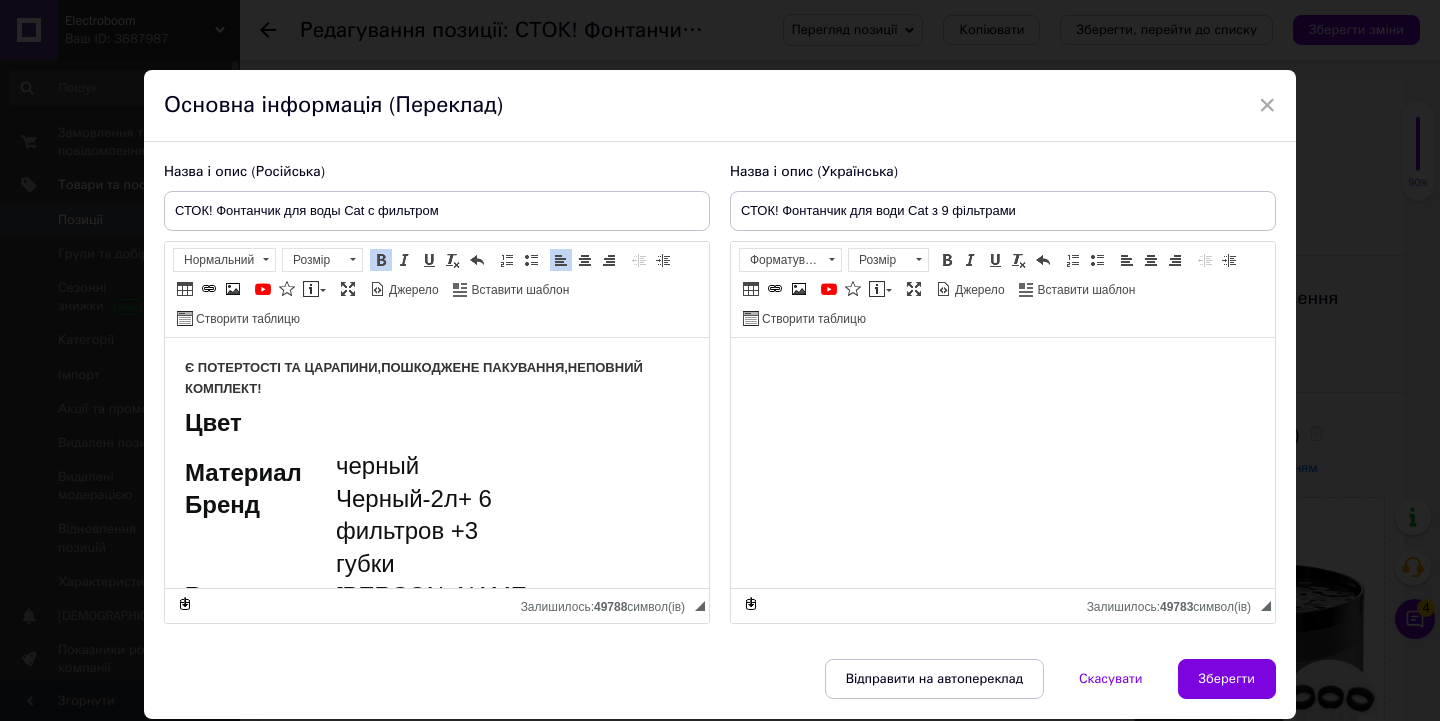 type 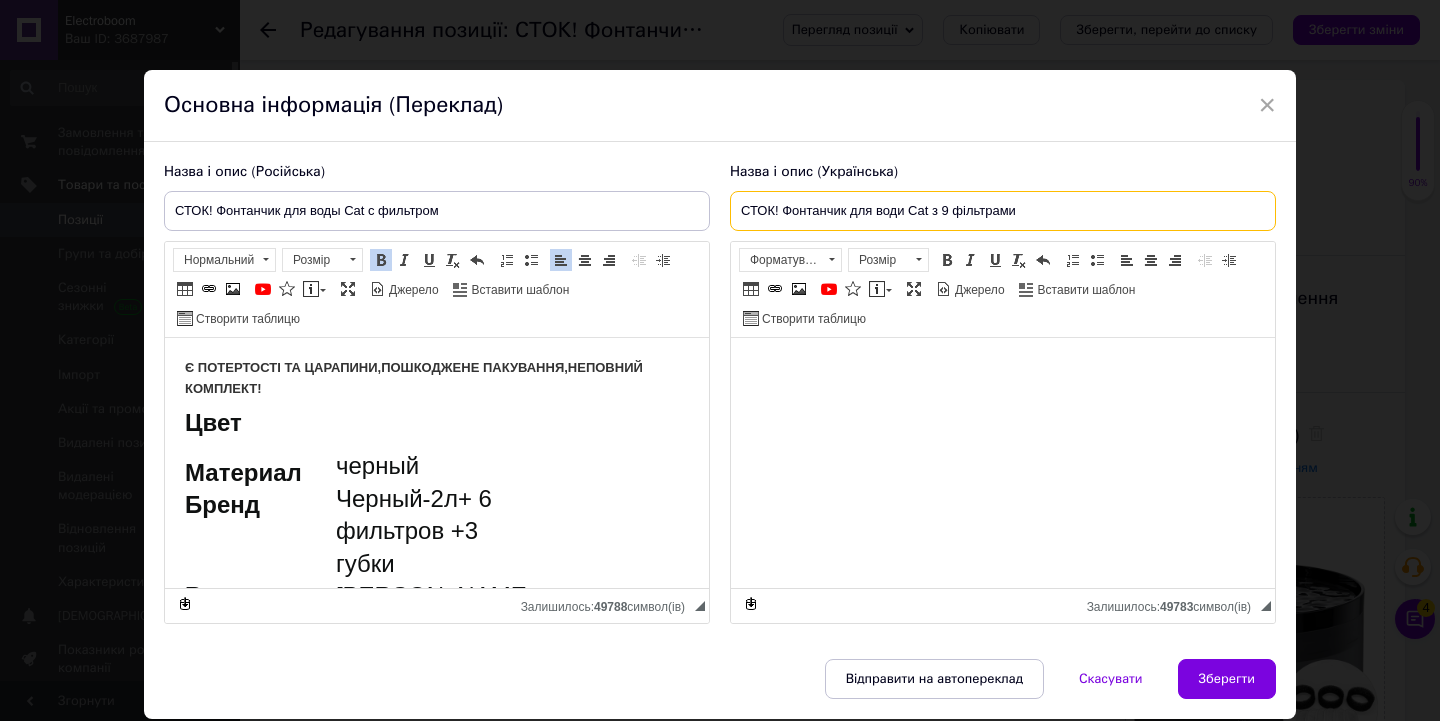 click on "СТОК! Фонтанчик для води Cat з 9 фільтрами" at bounding box center (1003, 211) 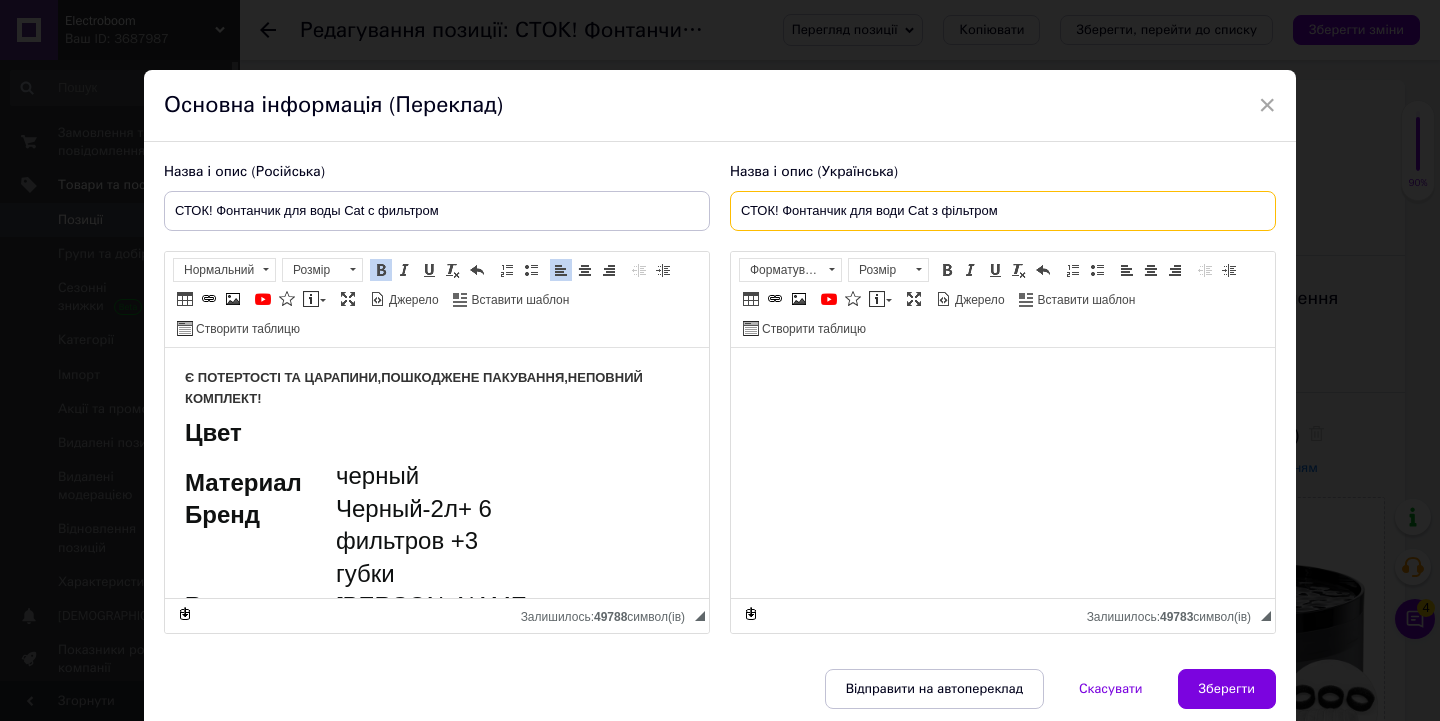 type on "СТОК! Фонтанчик для води Cat з фільтром" 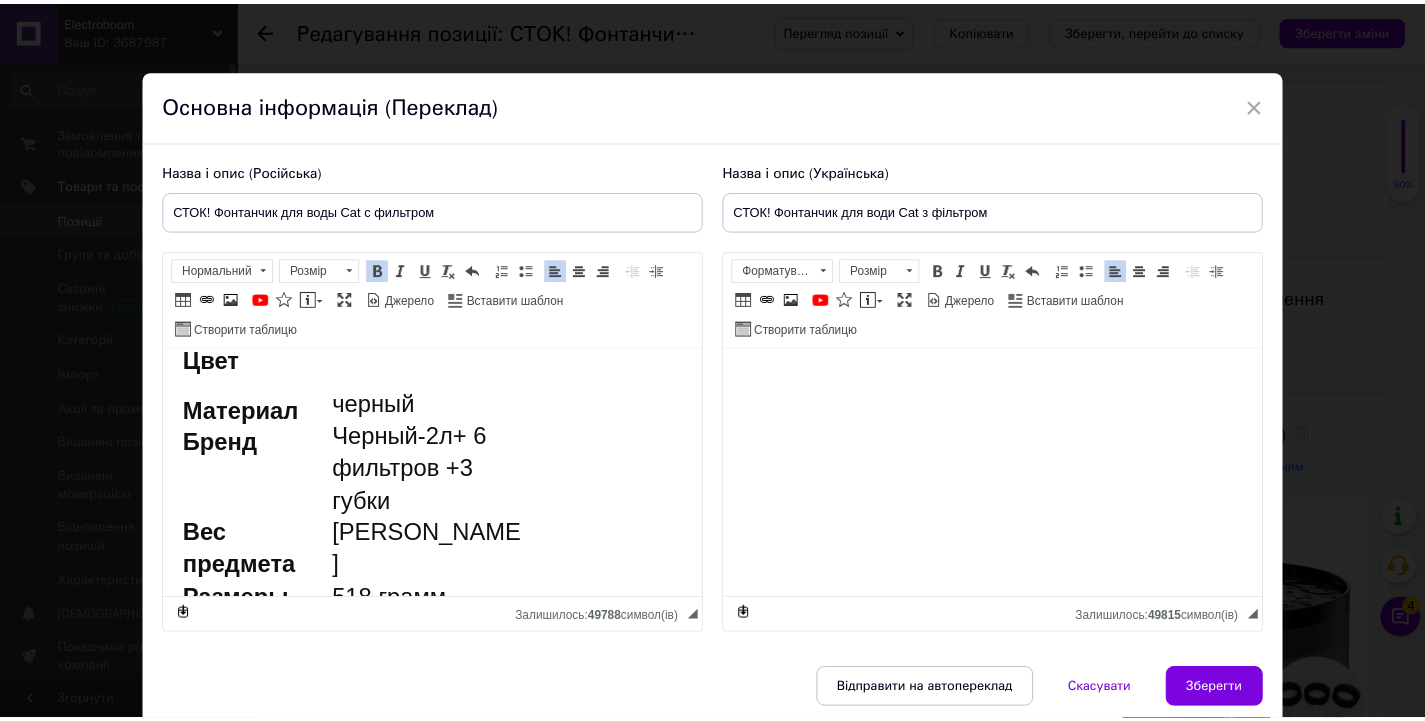scroll, scrollTop: 73, scrollLeft: 0, axis: vertical 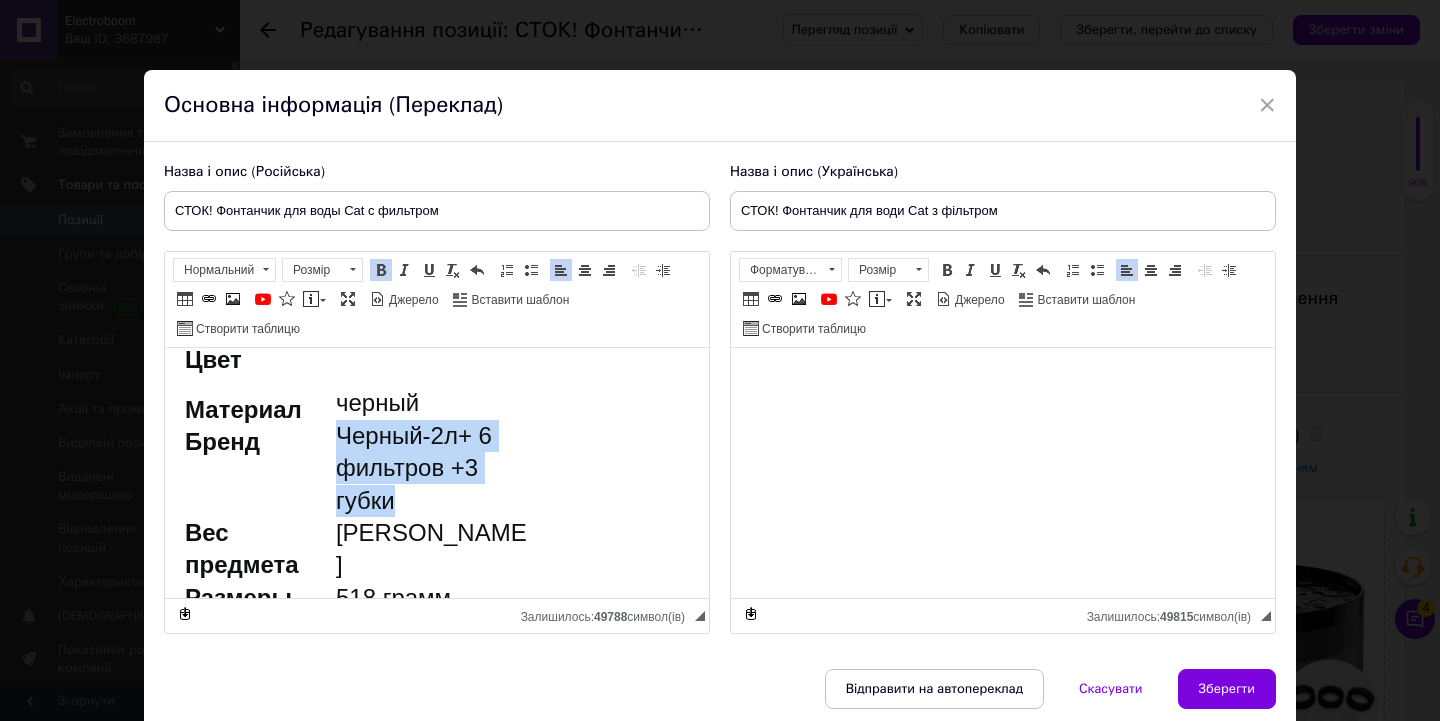 drag, startPoint x: 338, startPoint y: 435, endPoint x: 435, endPoint y: 494, distance: 113.534134 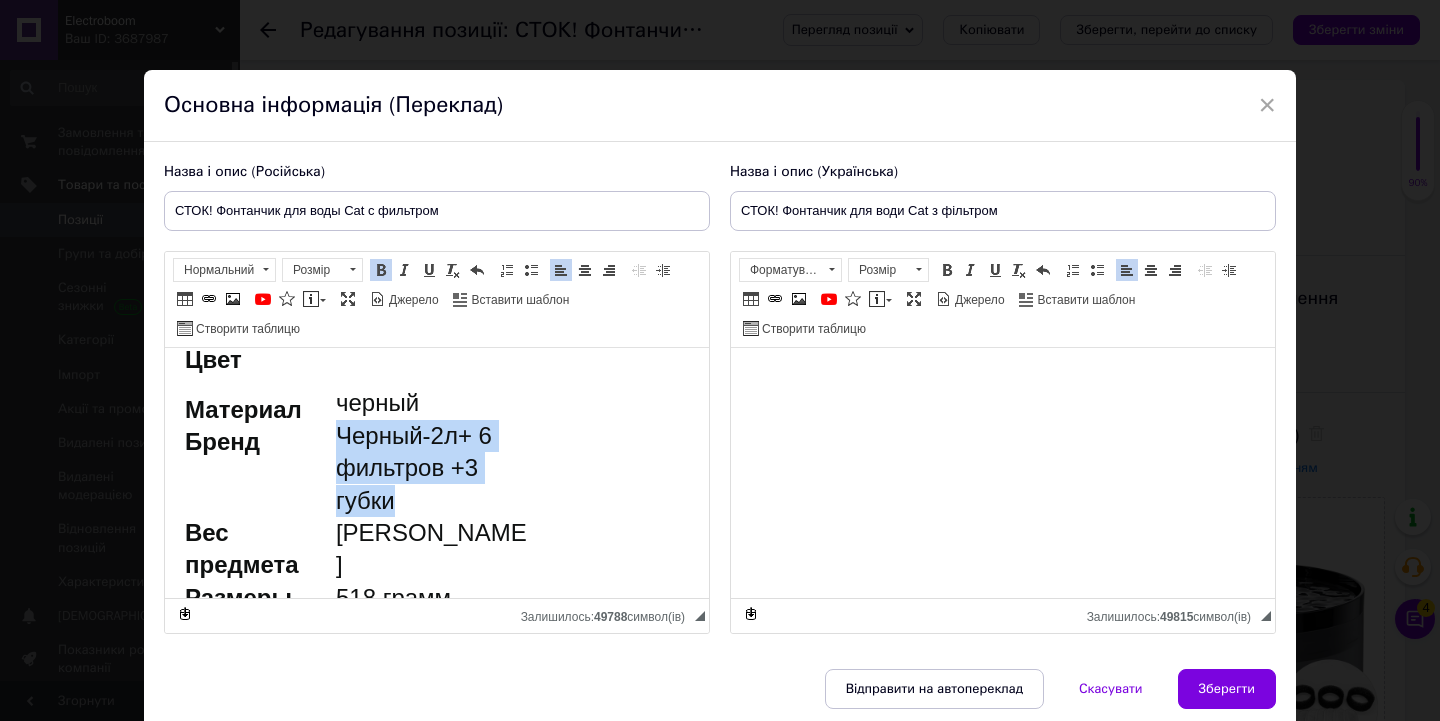 click on "Черный-2л+ 6 фильтров +3 губки" at bounding box center [433, 468] 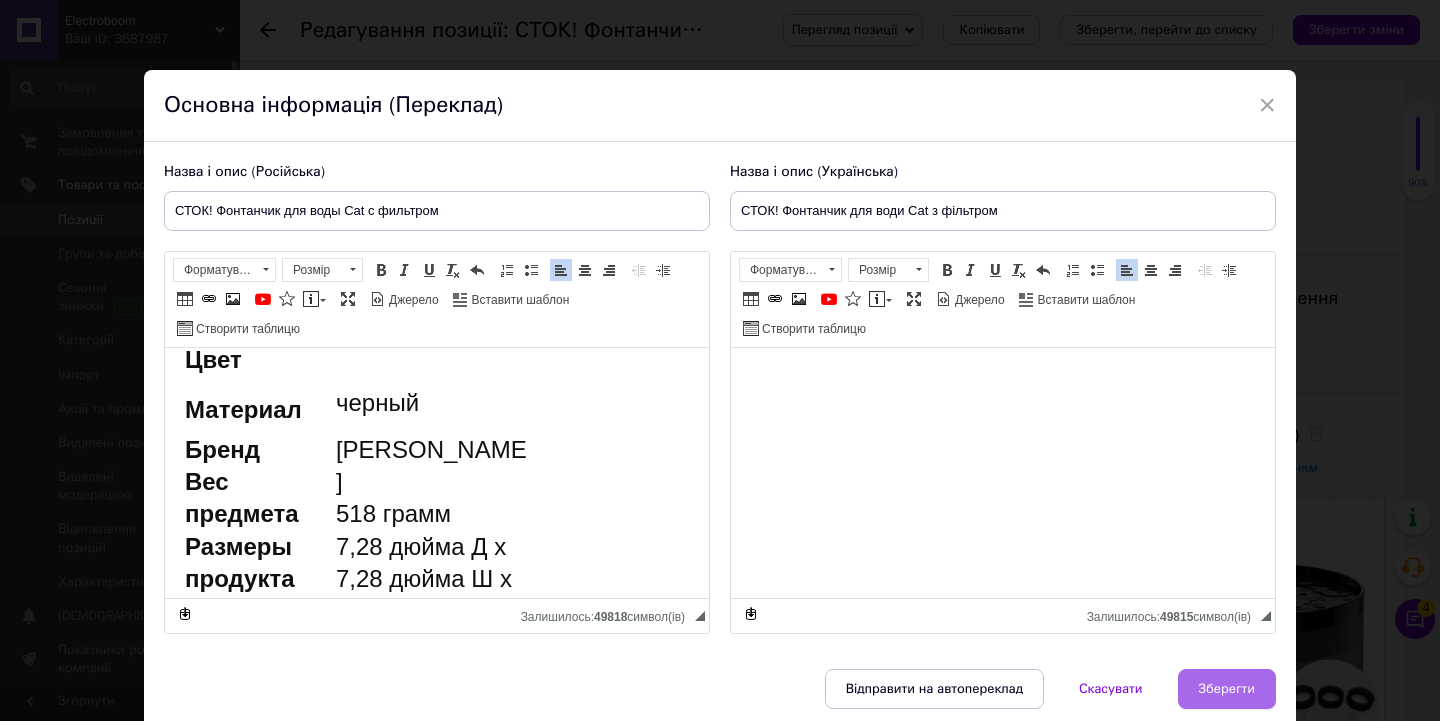 click on "Зберегти" at bounding box center (1227, 689) 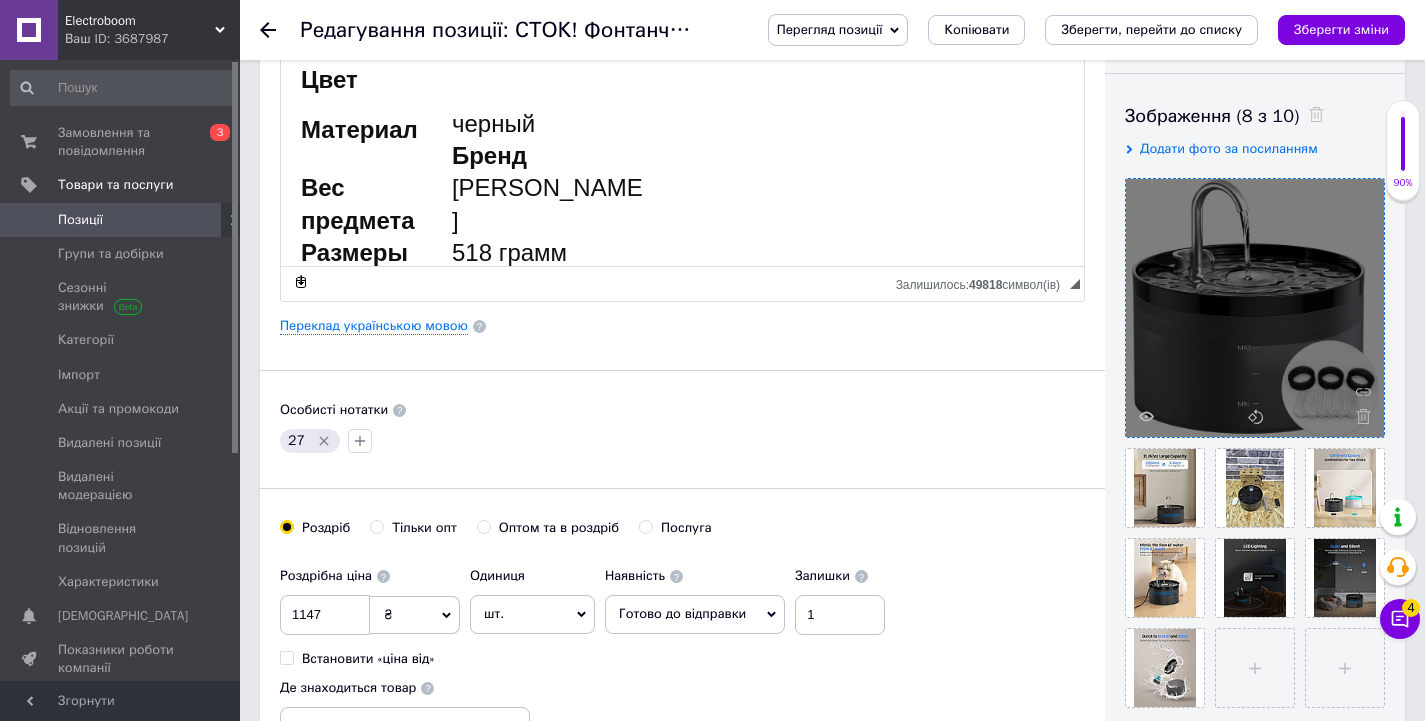 scroll, scrollTop: 349, scrollLeft: 0, axis: vertical 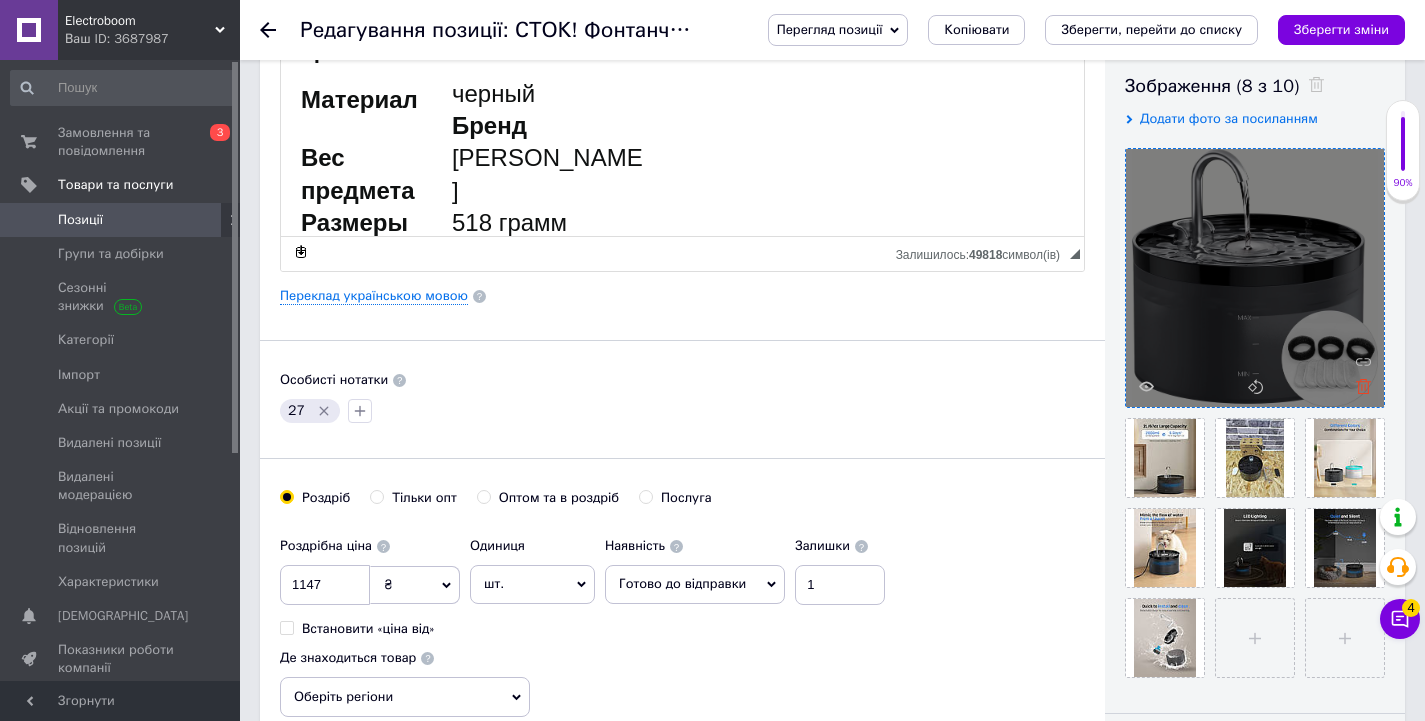 click 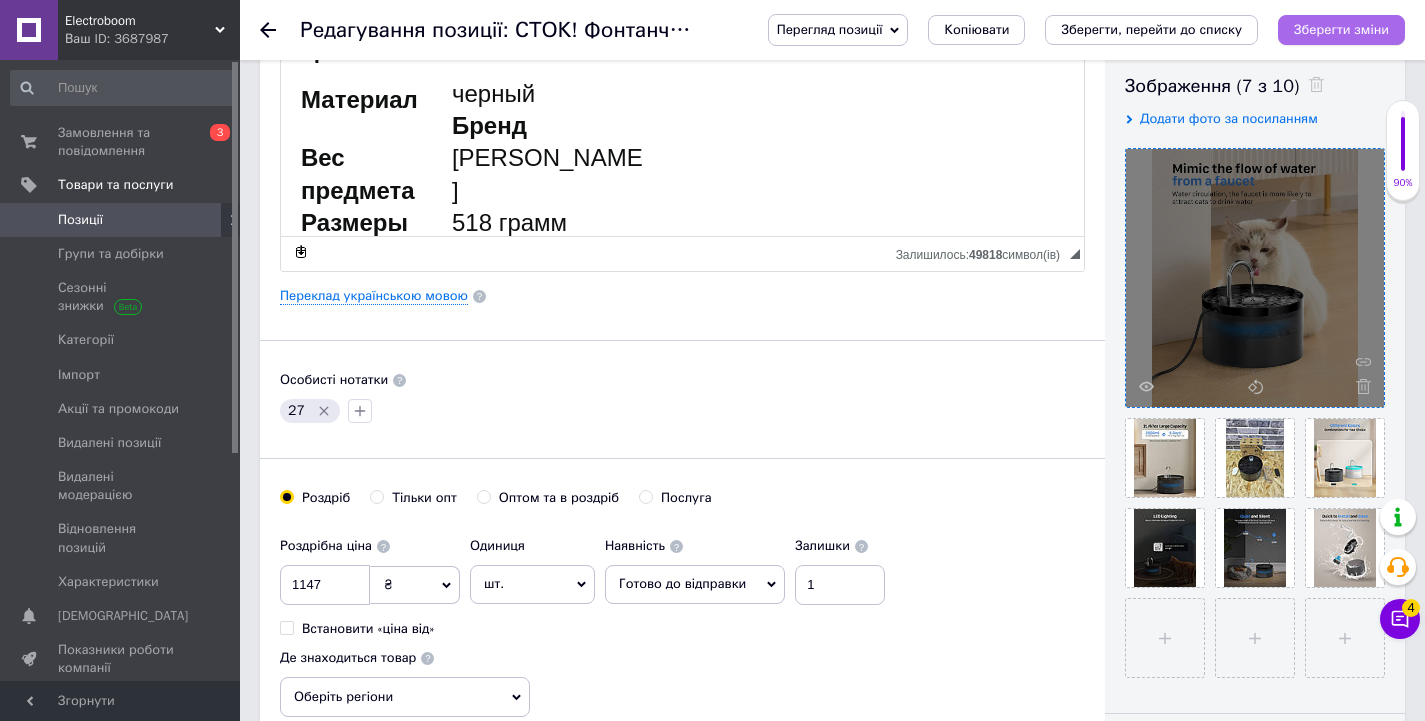 click on "Зберегти зміни" at bounding box center (1341, 29) 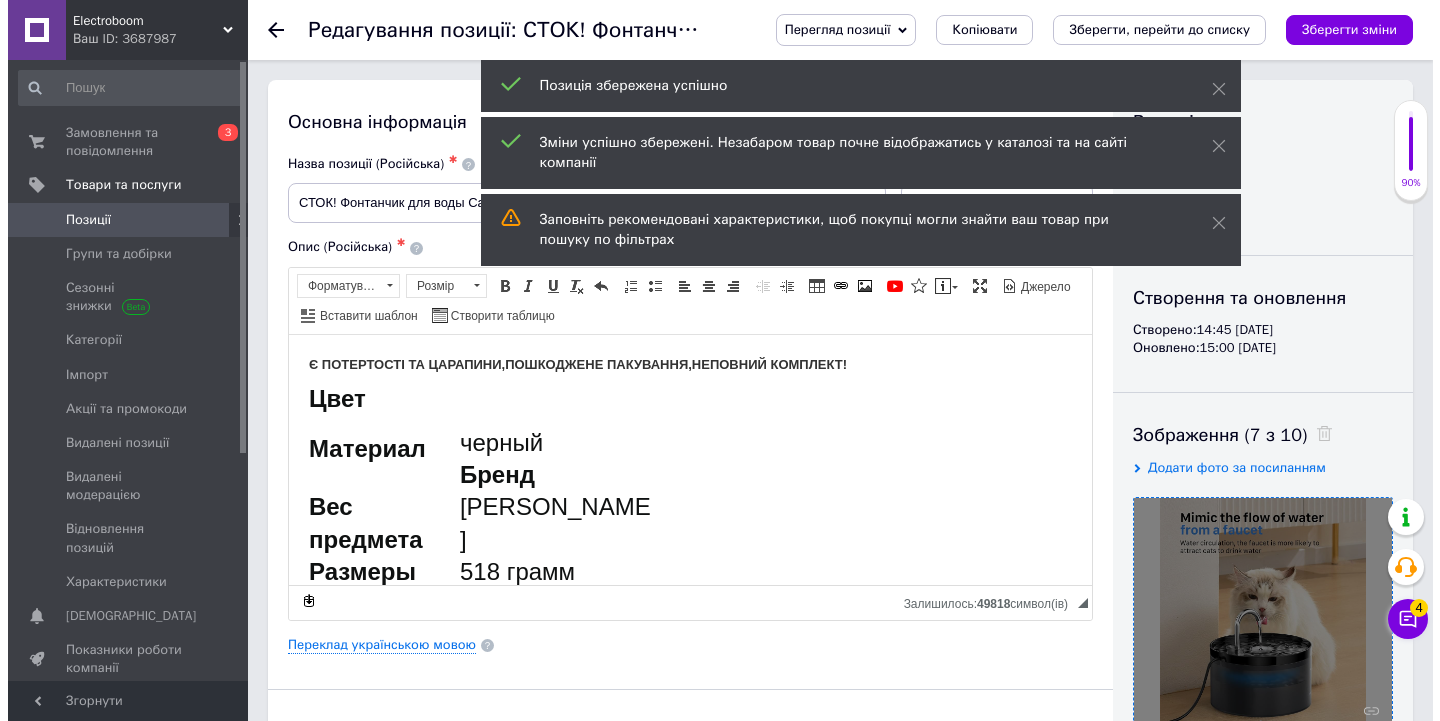 scroll, scrollTop: 0, scrollLeft: 0, axis: both 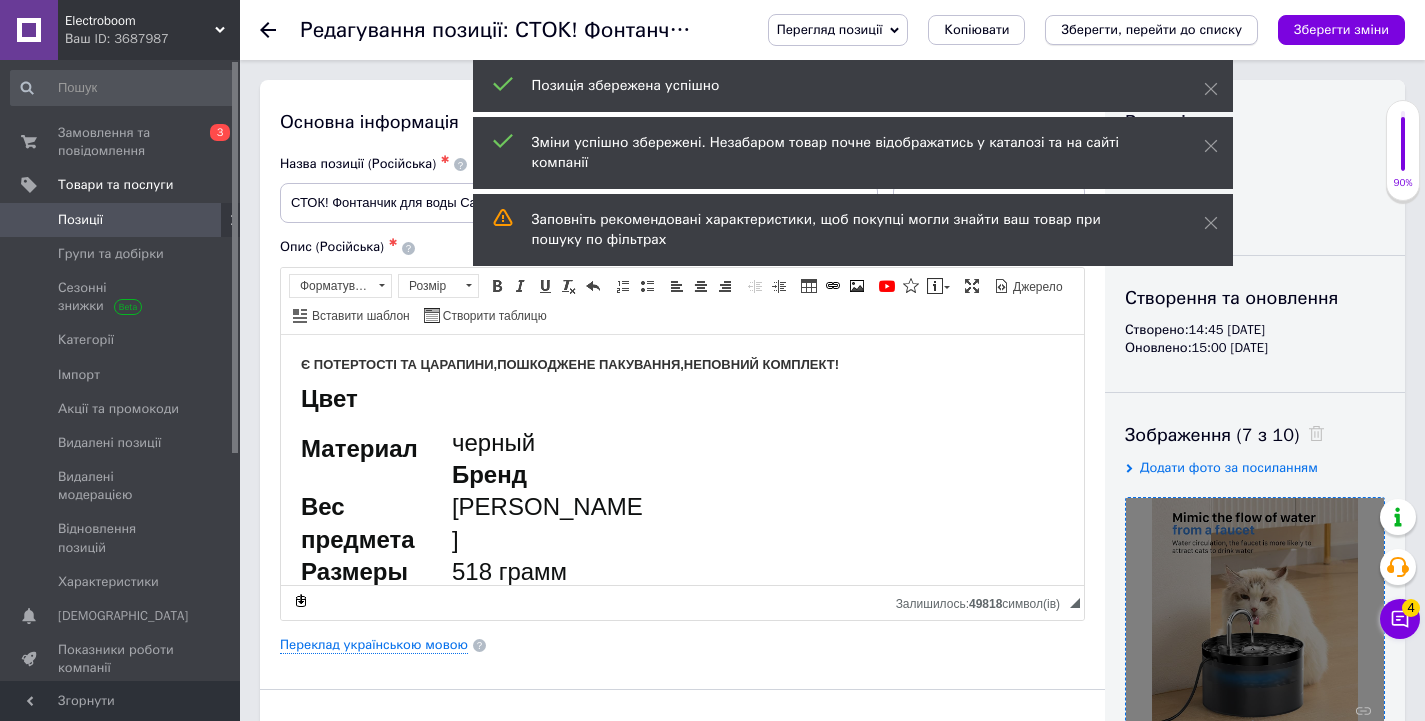 click on "Зберегти, перейти до списку" at bounding box center (1151, 29) 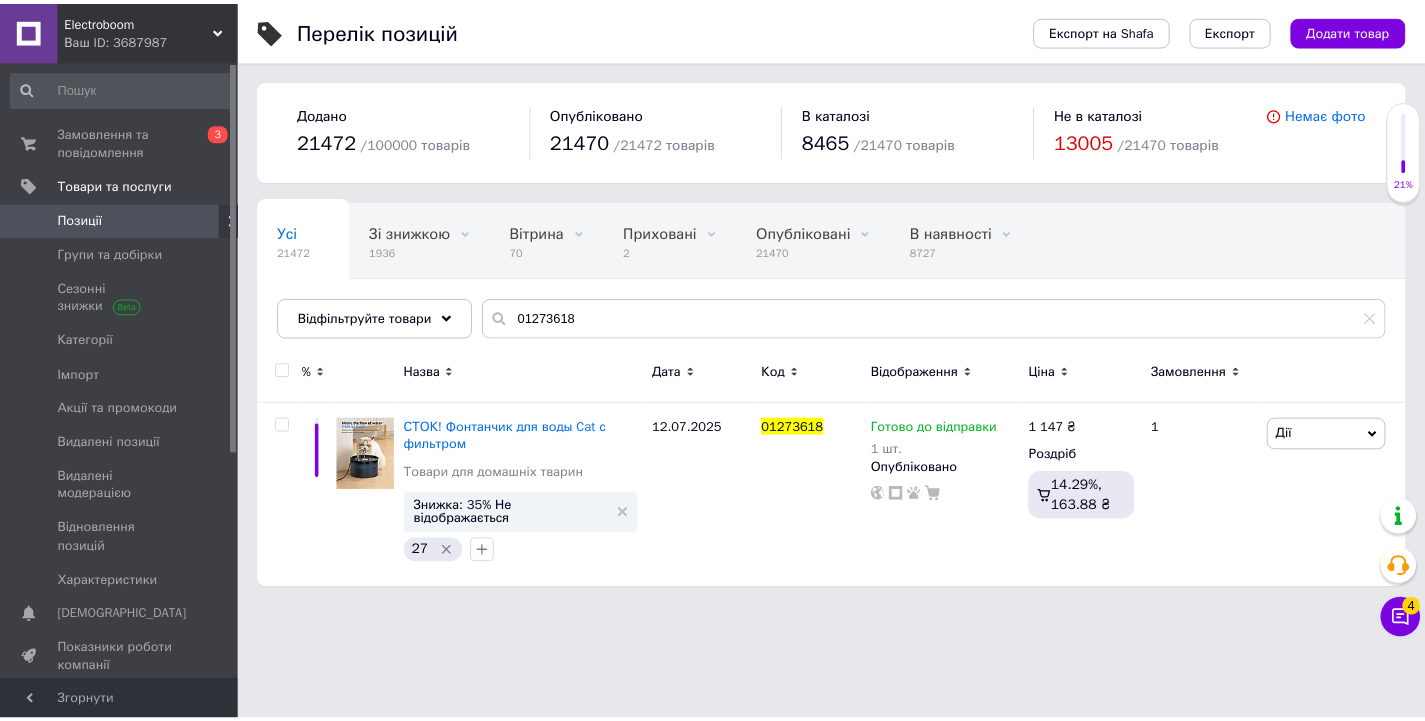 scroll, scrollTop: 0, scrollLeft: 0, axis: both 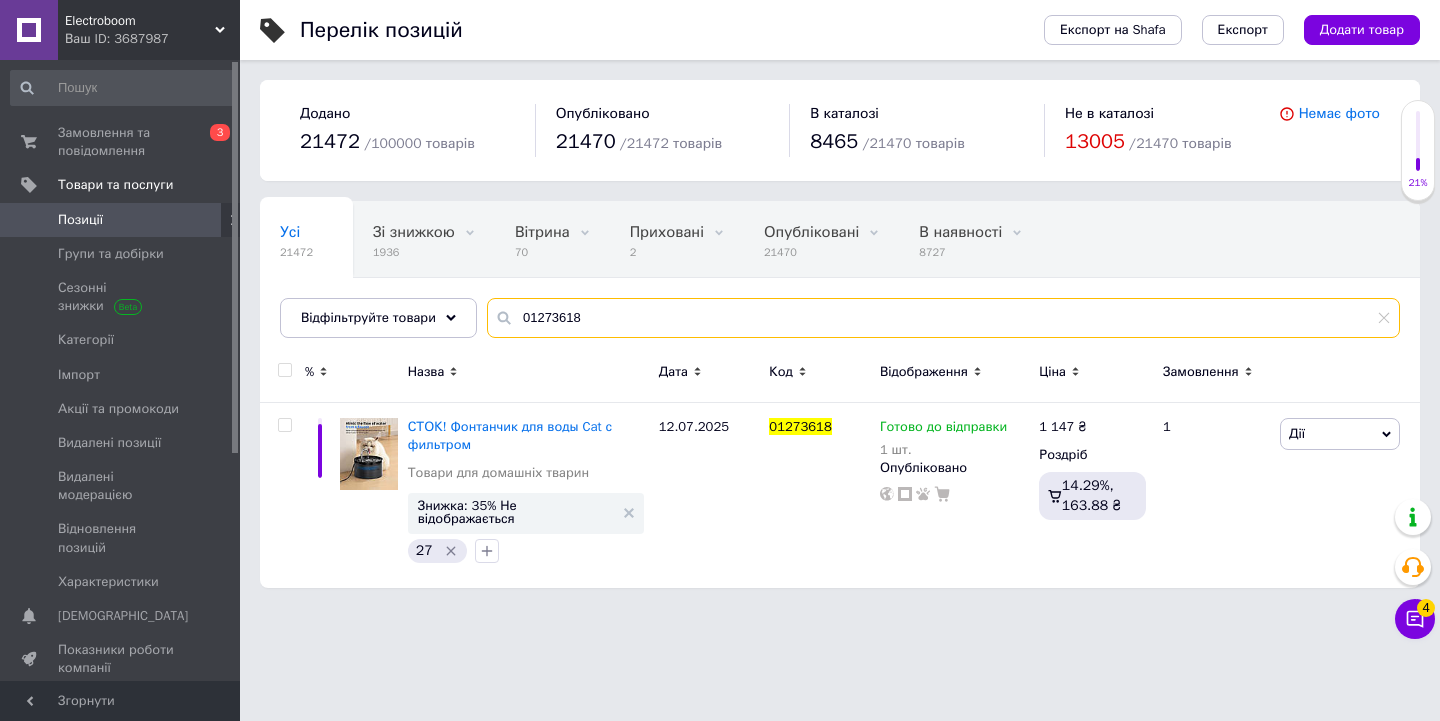 click on "01273618" at bounding box center [943, 318] 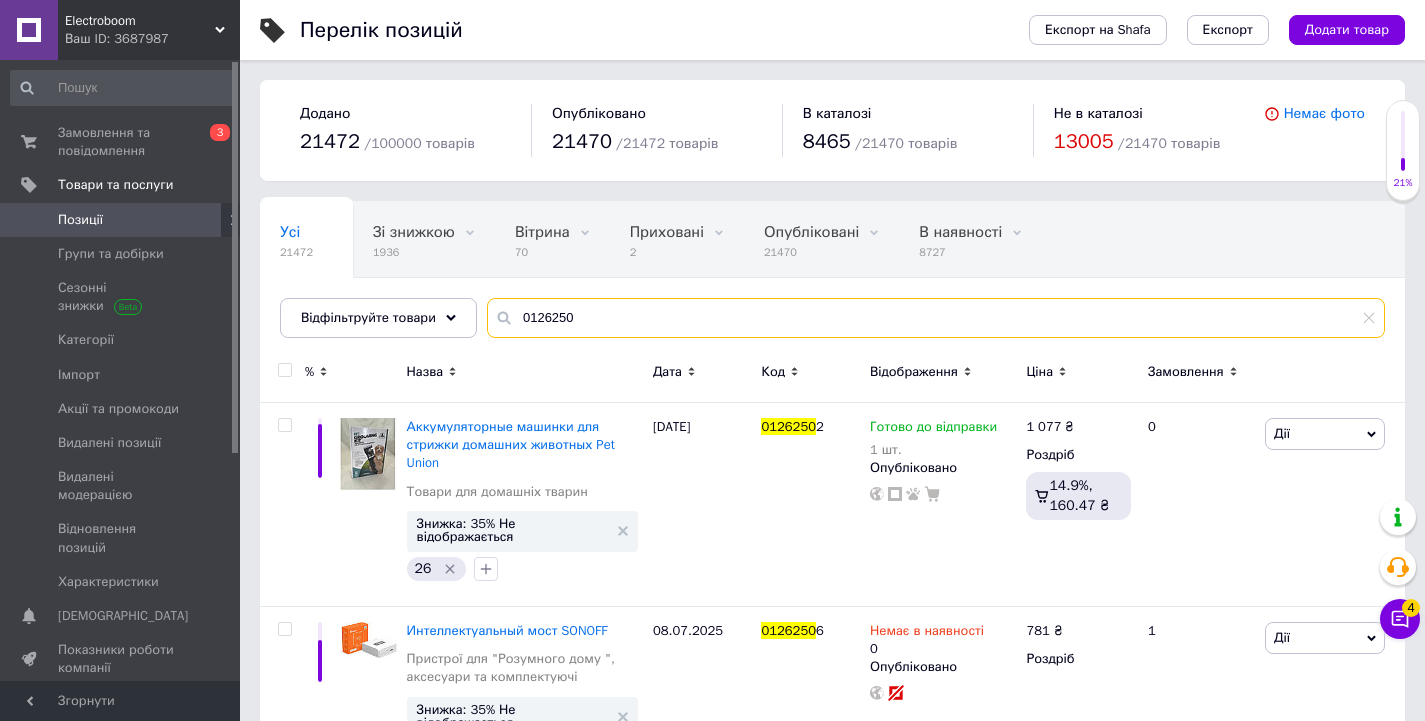 type on "01262503" 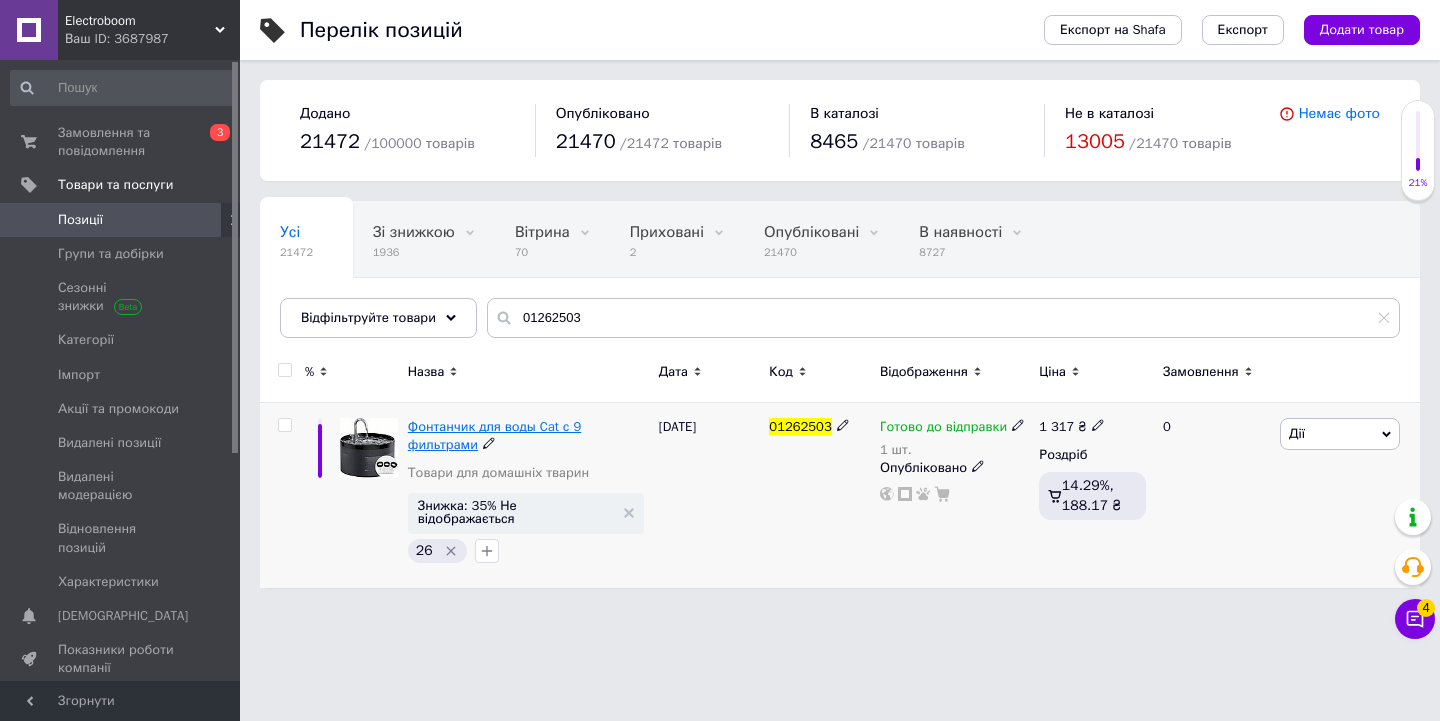 click on "Фонтанчик для воды Cat с 9 фильтрами" at bounding box center [494, 435] 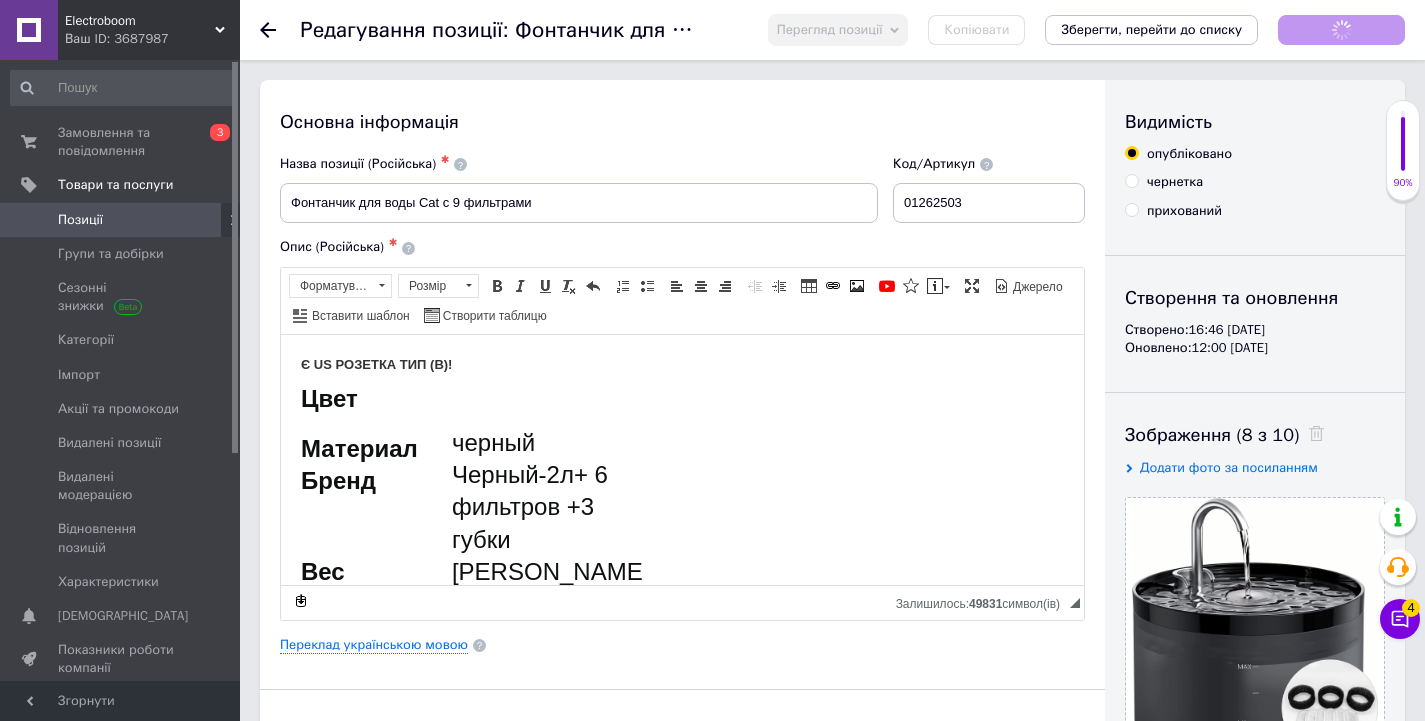 scroll, scrollTop: 0, scrollLeft: 0, axis: both 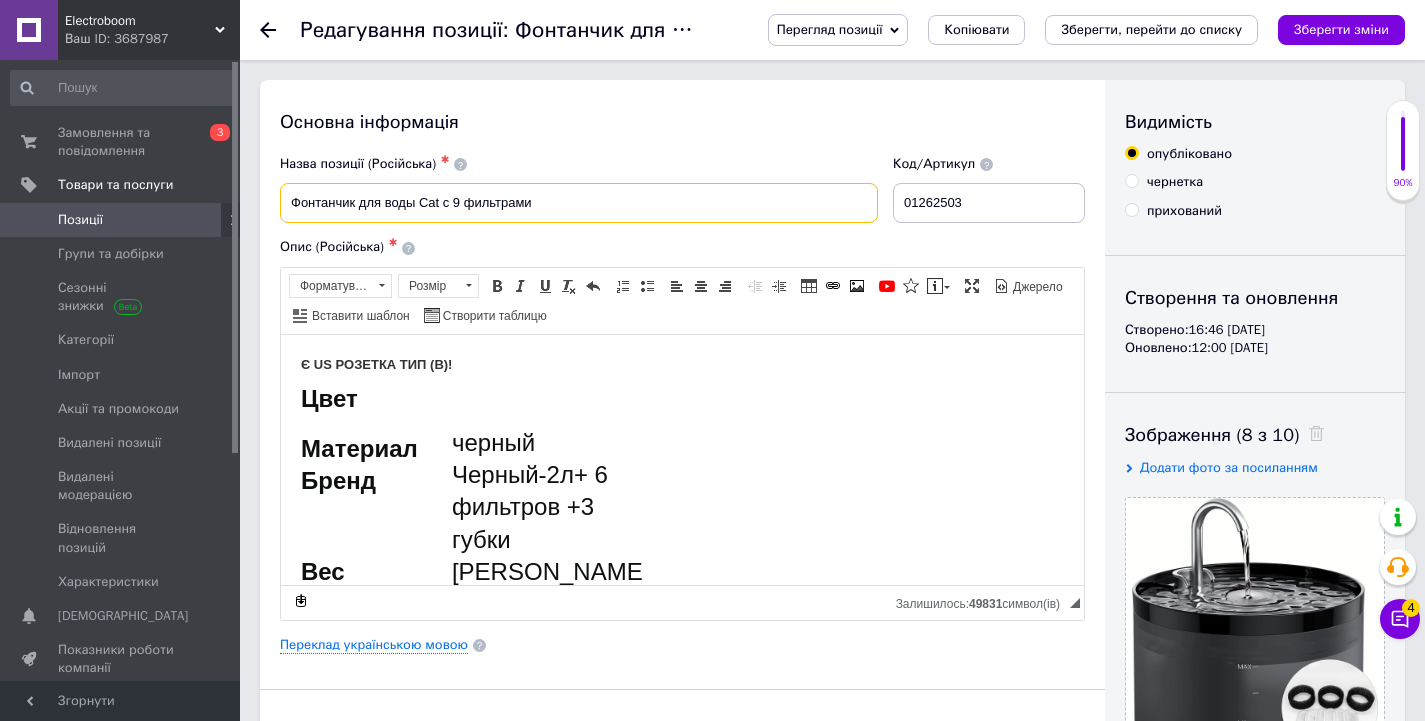 click on "Фонтанчик для воды Cat с 9 фильтрами" at bounding box center (579, 203) 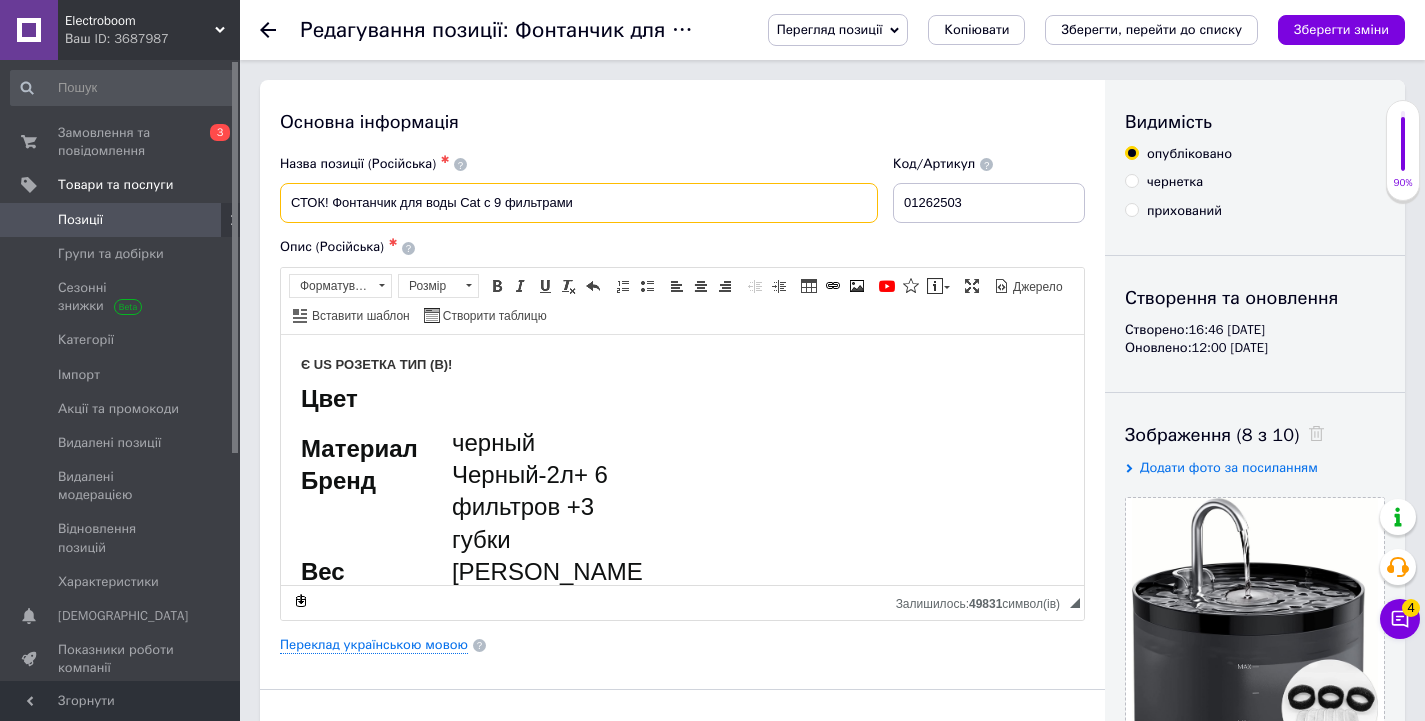 drag, startPoint x: 585, startPoint y: 201, endPoint x: 485, endPoint y: 207, distance: 100.17984 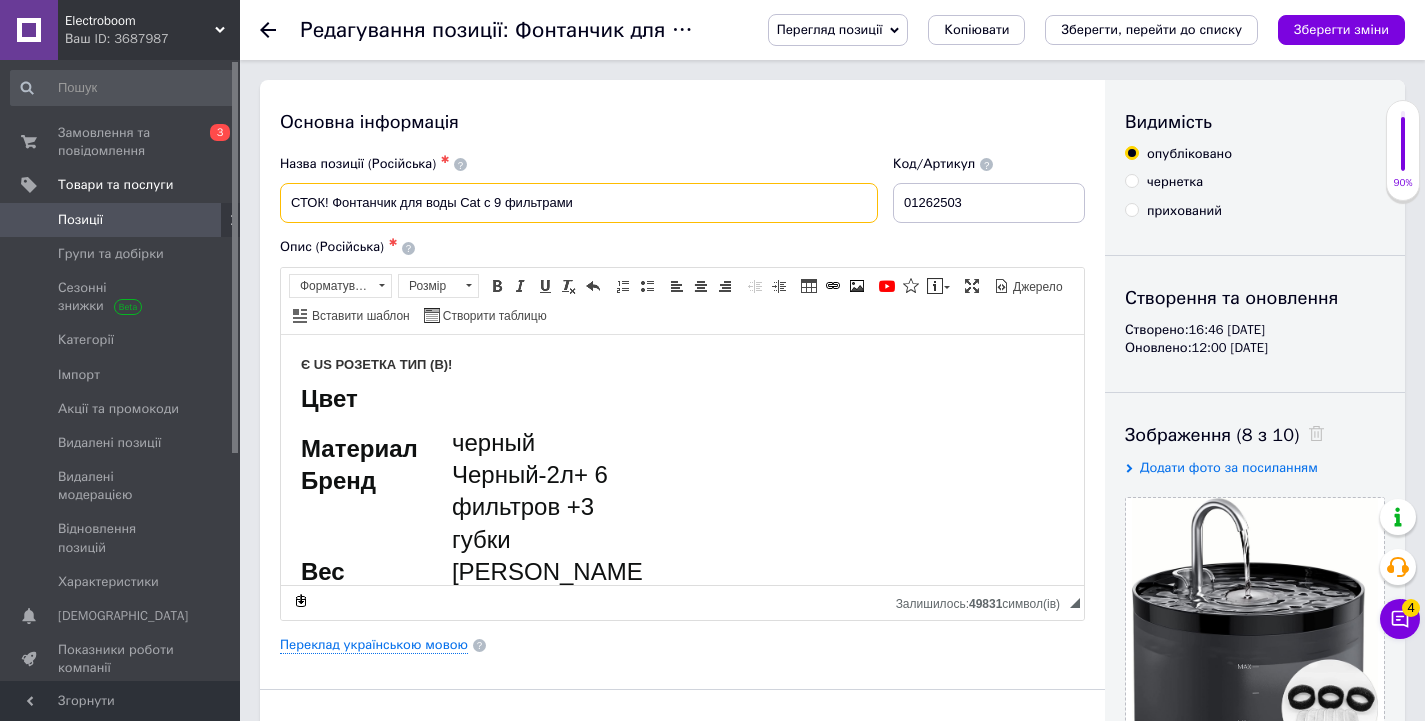 click on "СТОК! Фонтанчик для воды Cat с 9 фильтрами" at bounding box center [579, 203] 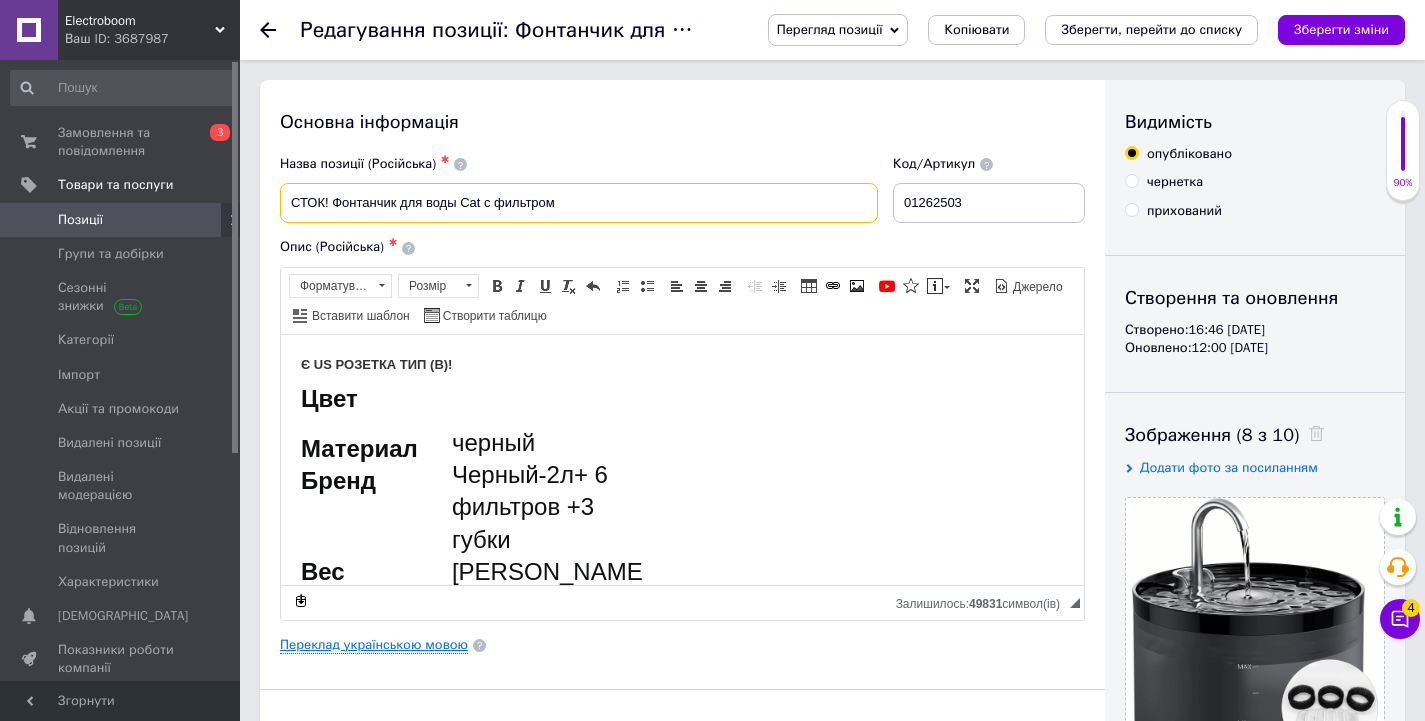 type on "СТОК! Фонтанчик для воды Cat с фильтром" 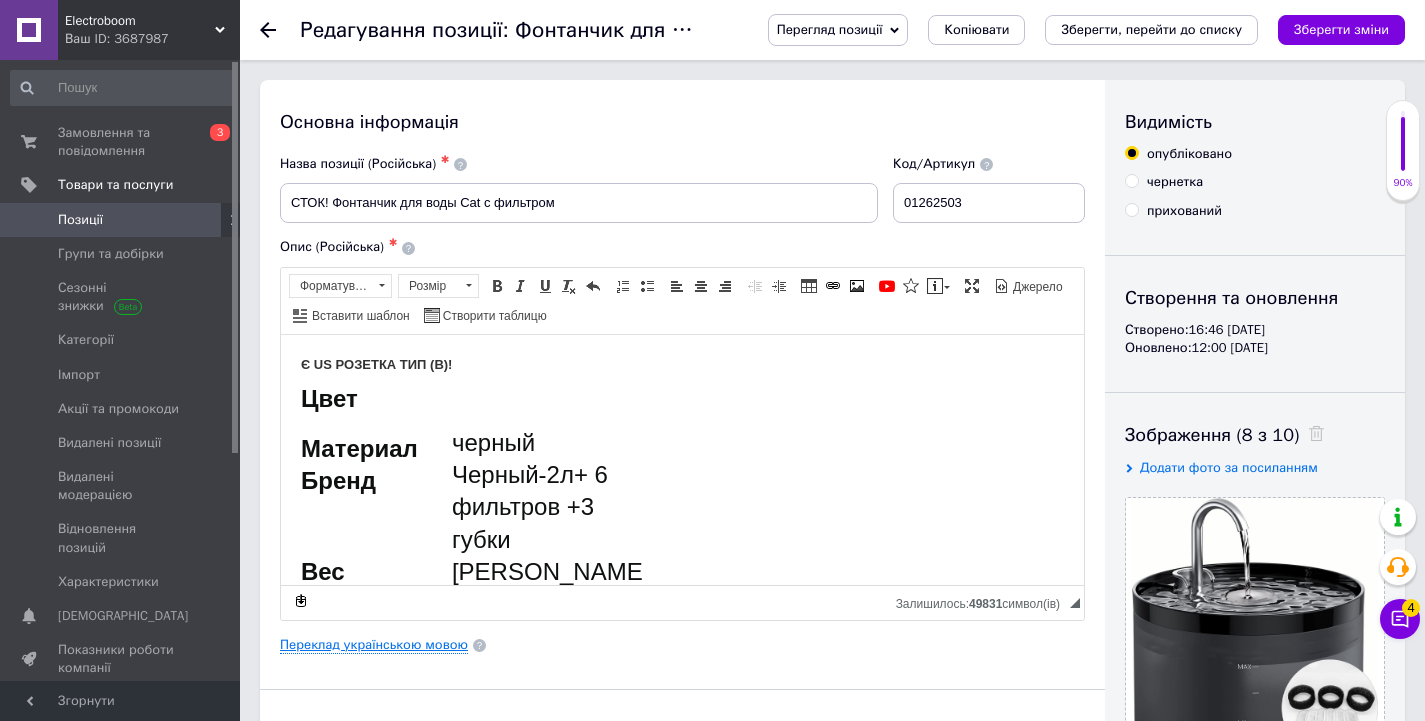 click on "Переклад українською мовою" at bounding box center [374, 645] 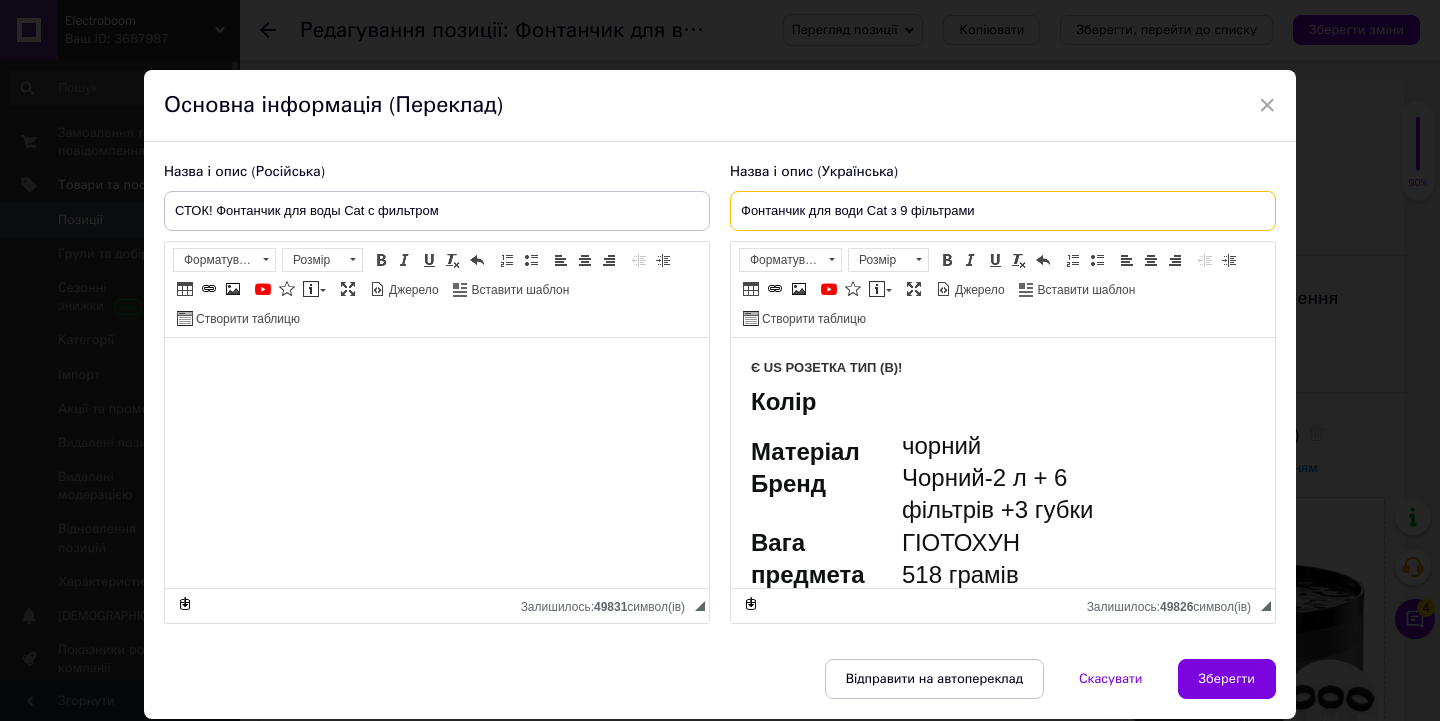 click on "Фонтанчик для води Cat з 9 фільтрами" at bounding box center (1003, 211) 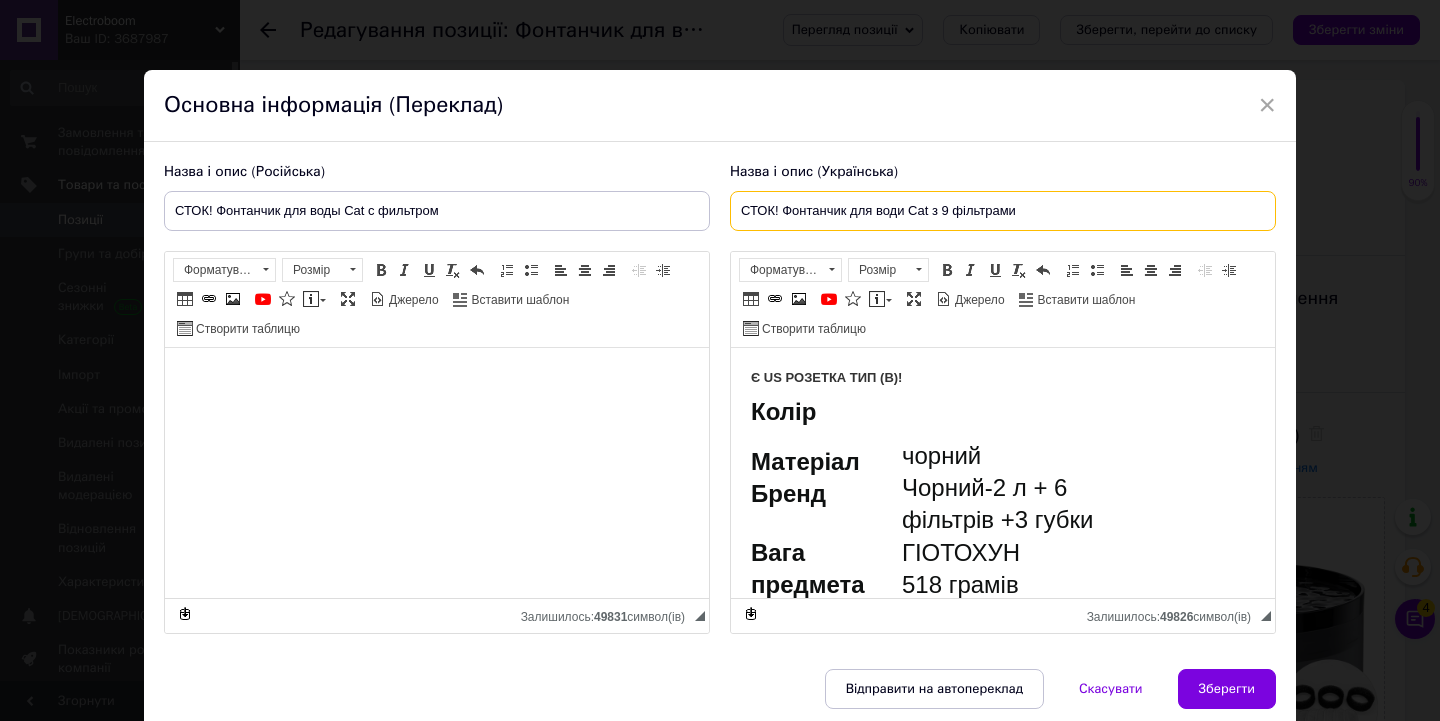 click on "СТОК! Фонтанчик для води Cat з 9 фільтрами" at bounding box center (1003, 211) 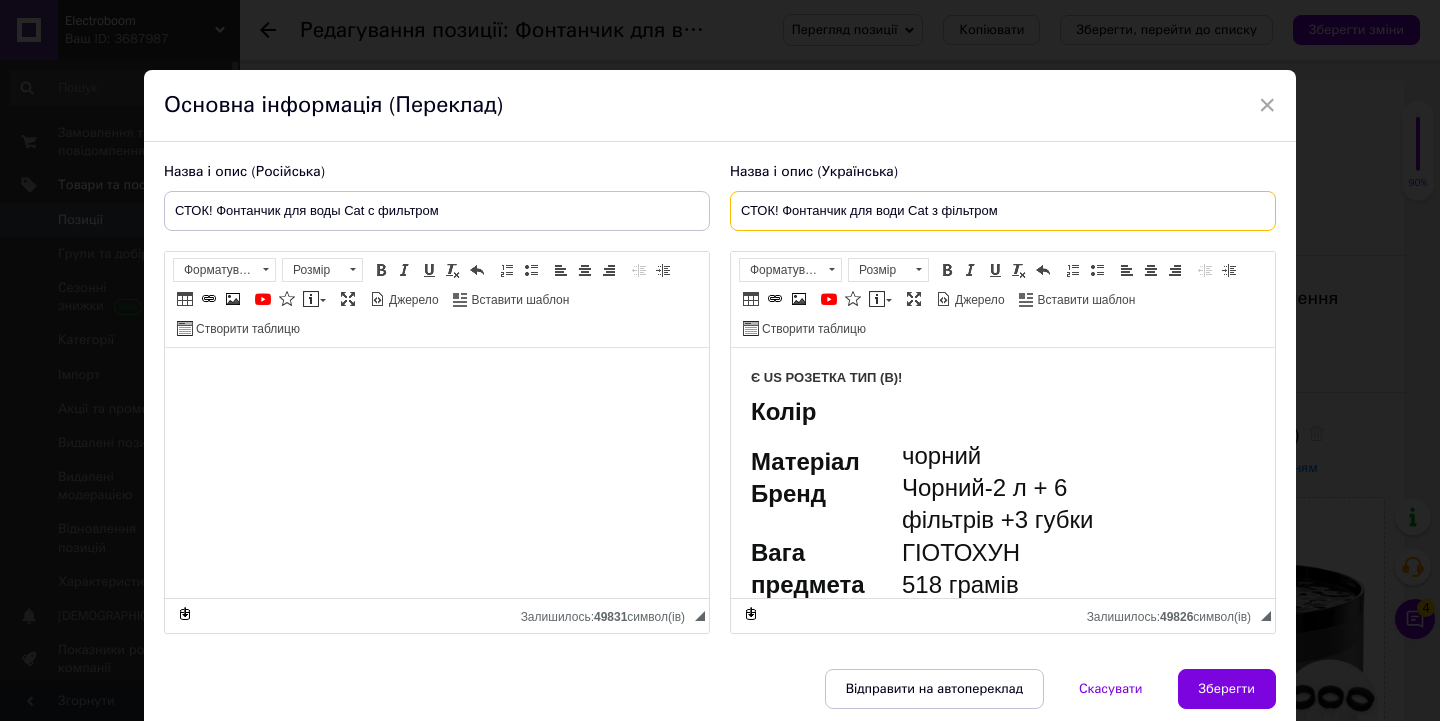 type on "СТОК! Фонтанчик для води Cat з фільтром" 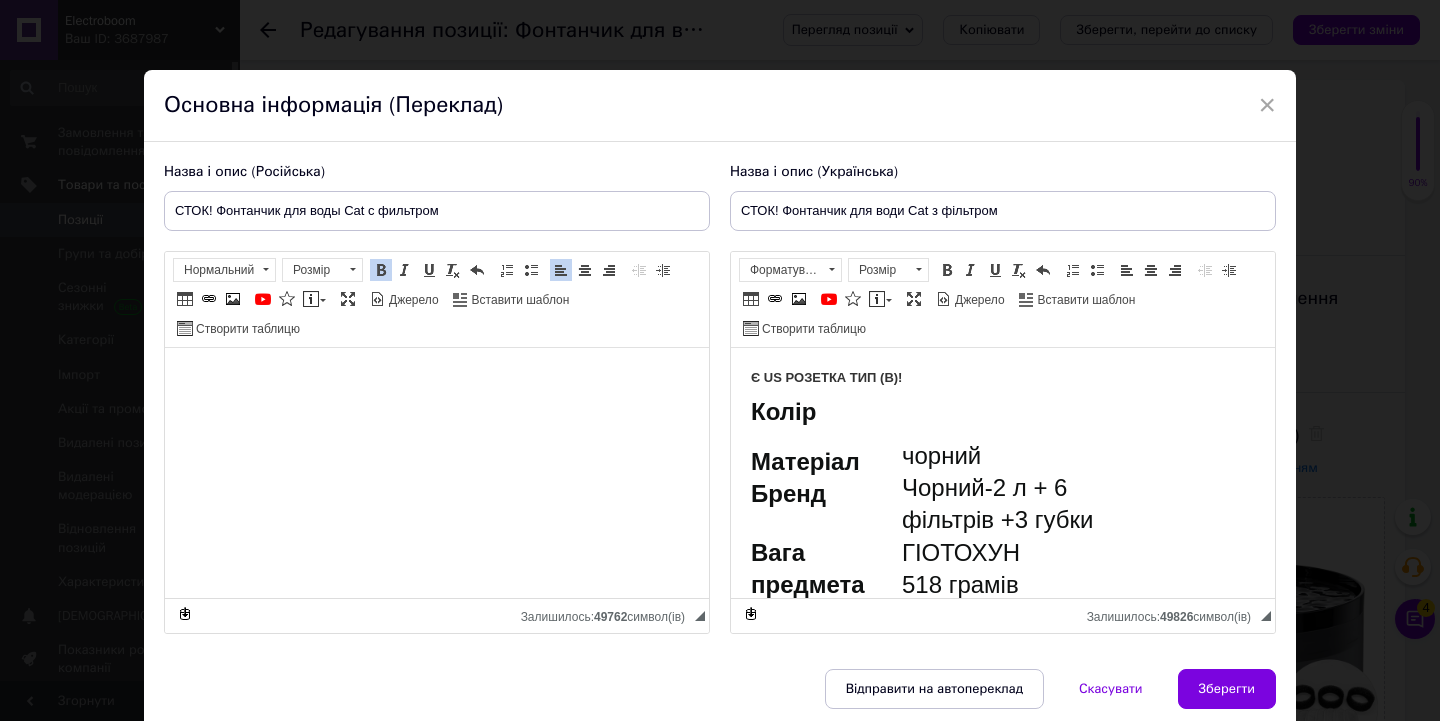 click on "Є US РОЗЕТКА ТИП (В)!" at bounding box center (1003, 378) 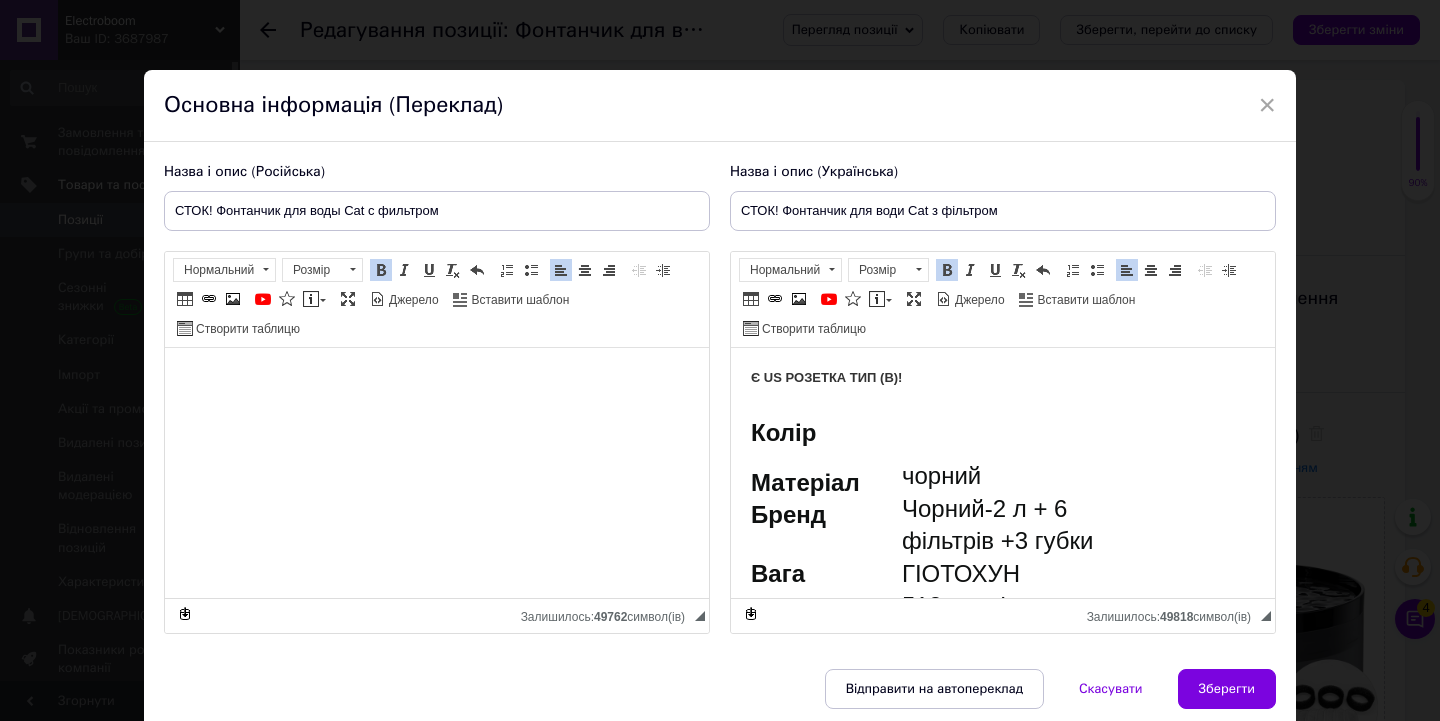type 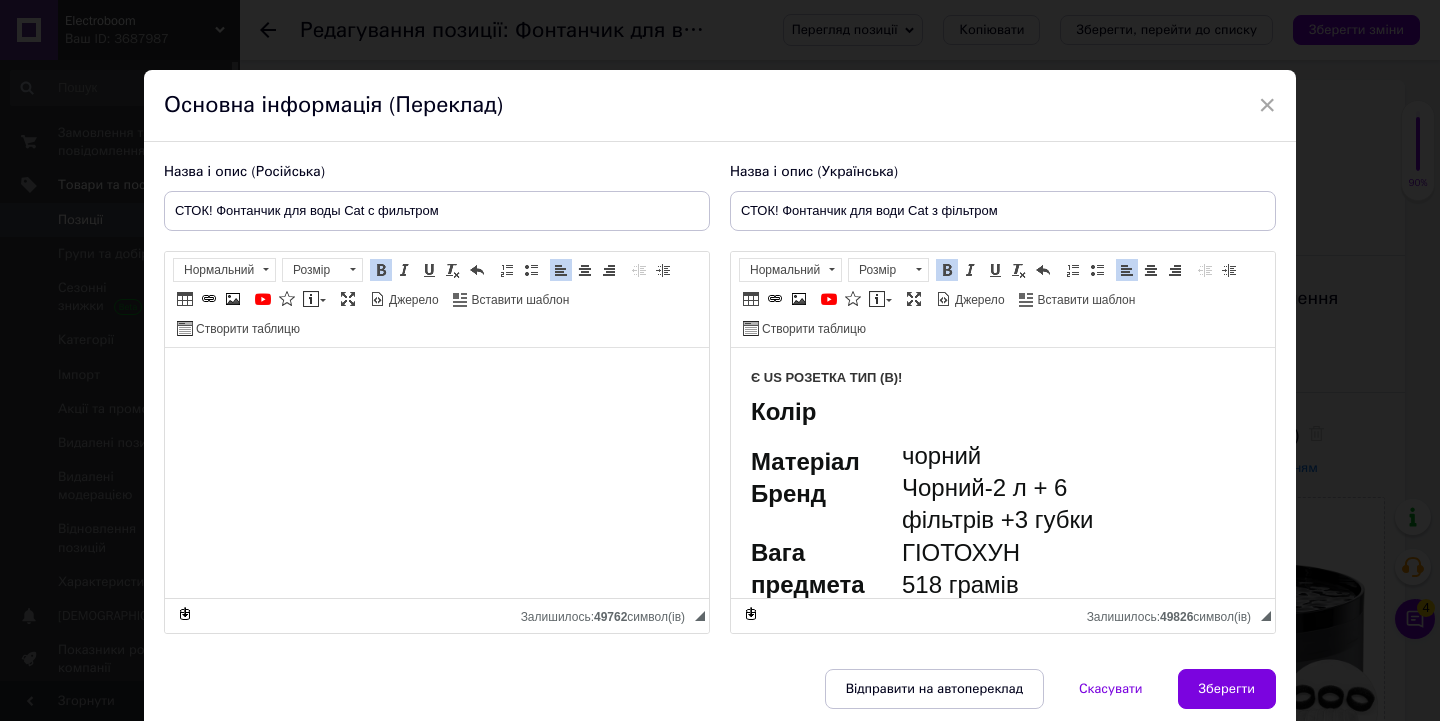 click on "Є US РОЗЕТКА ТИП (В)! Колір чорний Матеріал Чорний-2 л + 6 фільтрів +3 губки Бренд ГІОТОХУН Вага предмета 518 грамів Розміри продукту 7,28 дюйма Д x 7,28 дюйма Ш x 5,53 дюйма В" at bounding box center [1003, 556] 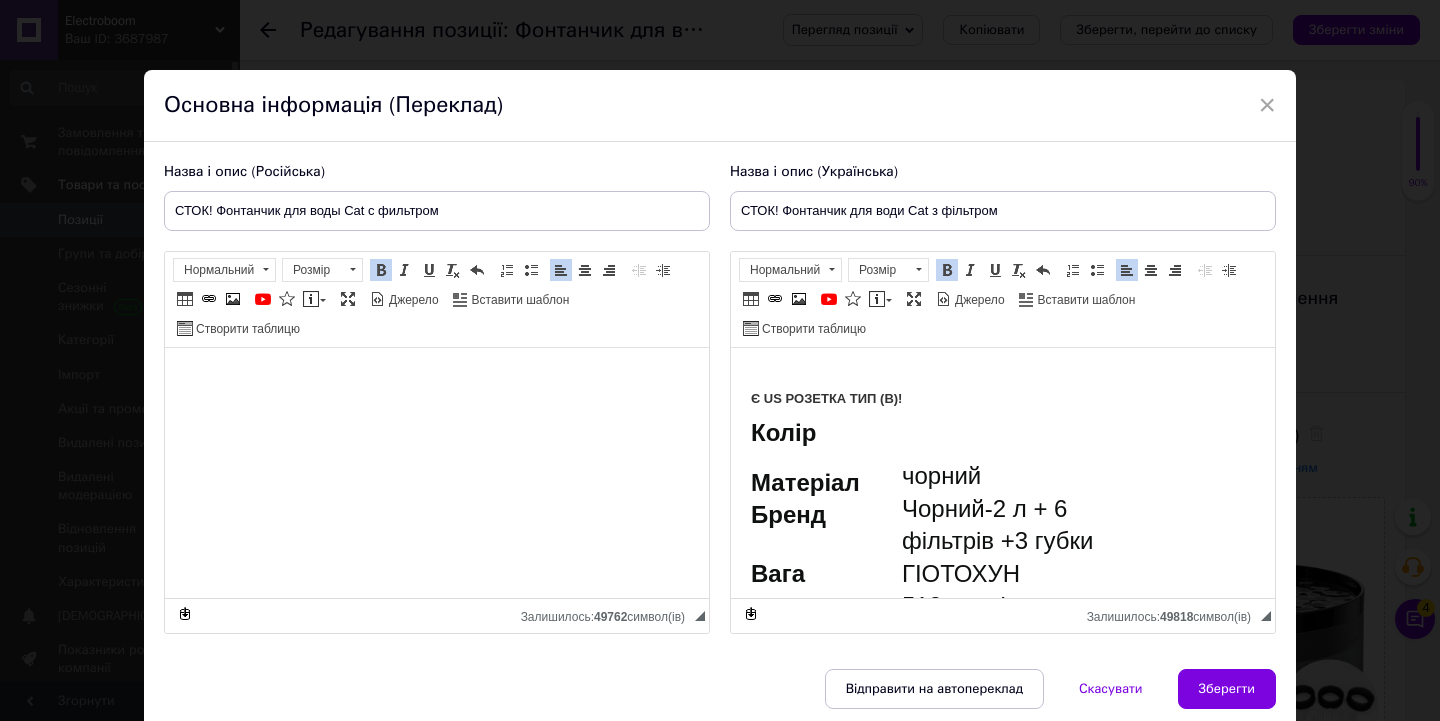 click on "​​​​​​​ Є US РОЗЕТКА ТИП (В)!" at bounding box center [1003, 389] 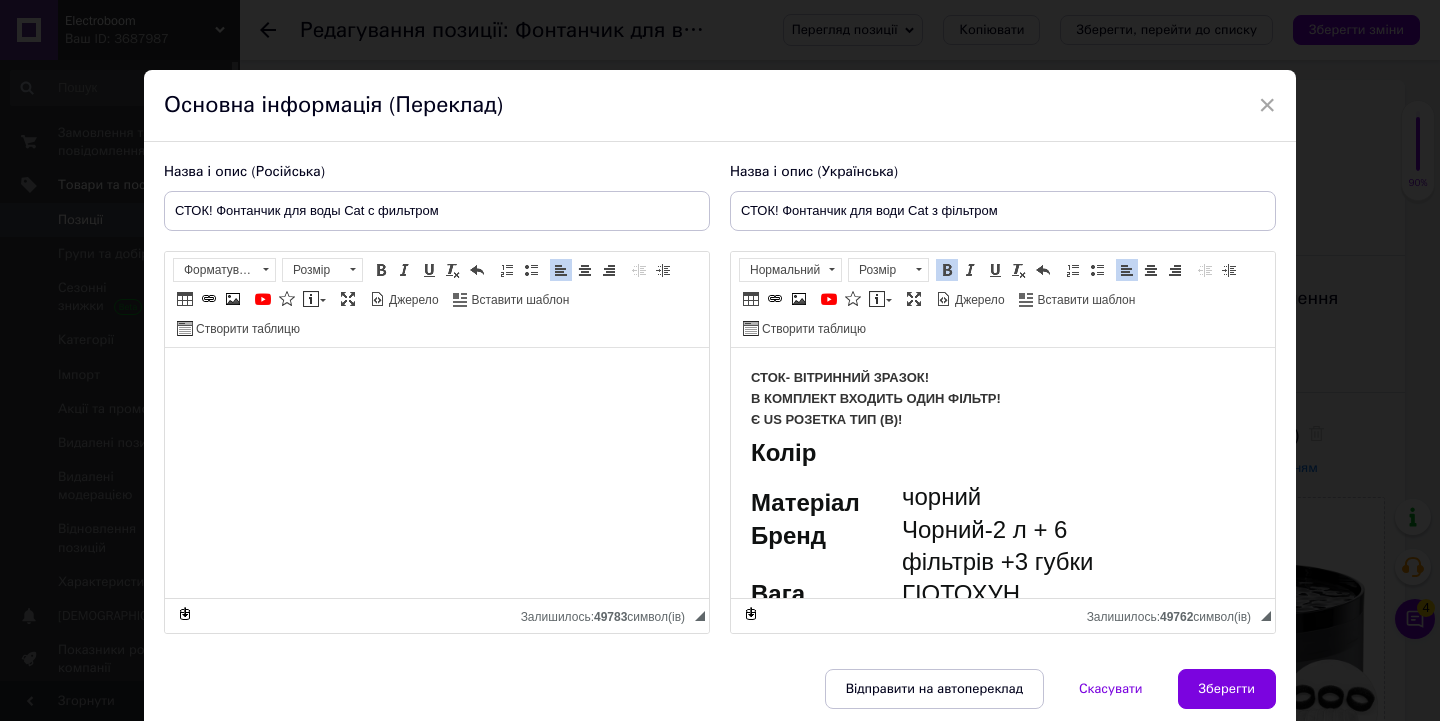 drag, startPoint x: 1031, startPoint y: 482, endPoint x: 1093, endPoint y: 521, distance: 73.24616 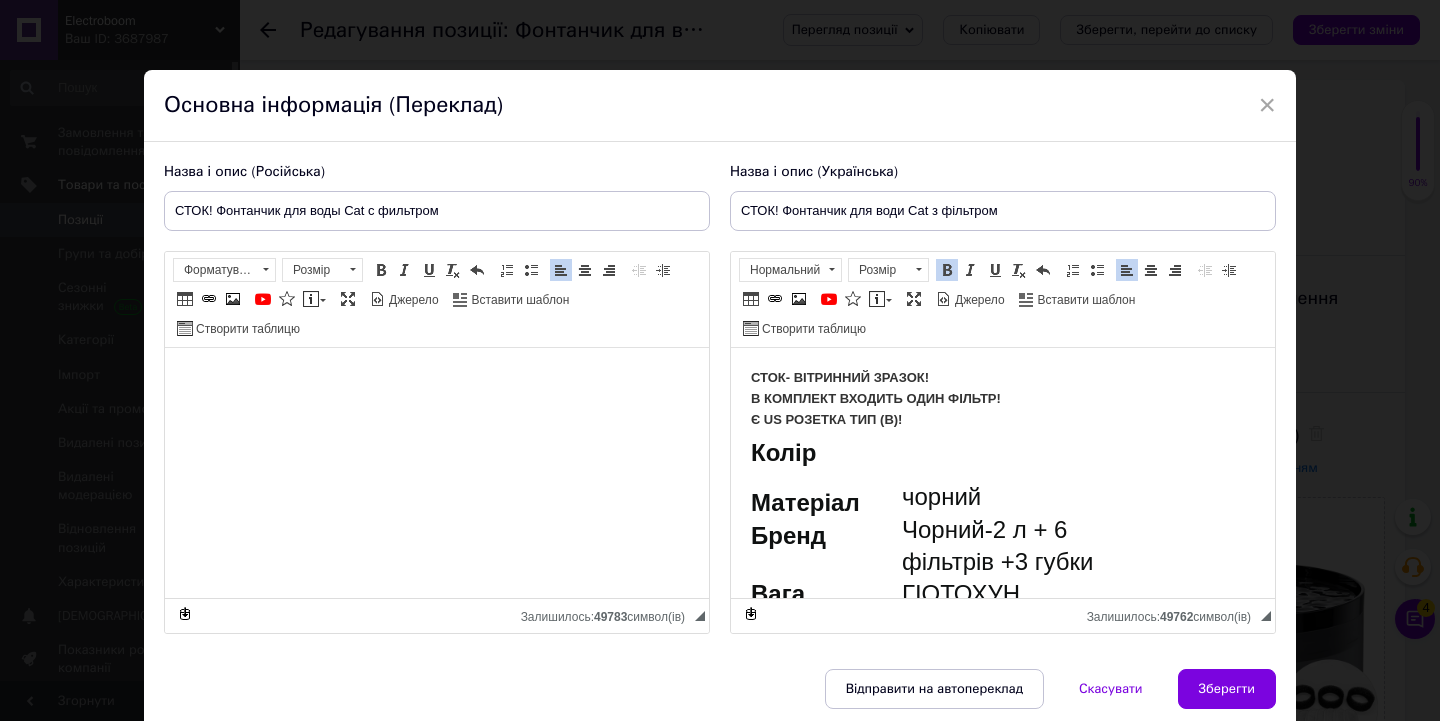 click on "Чорний-2 л + 6 фільтрів +3 губки" at bounding box center [998, 545] 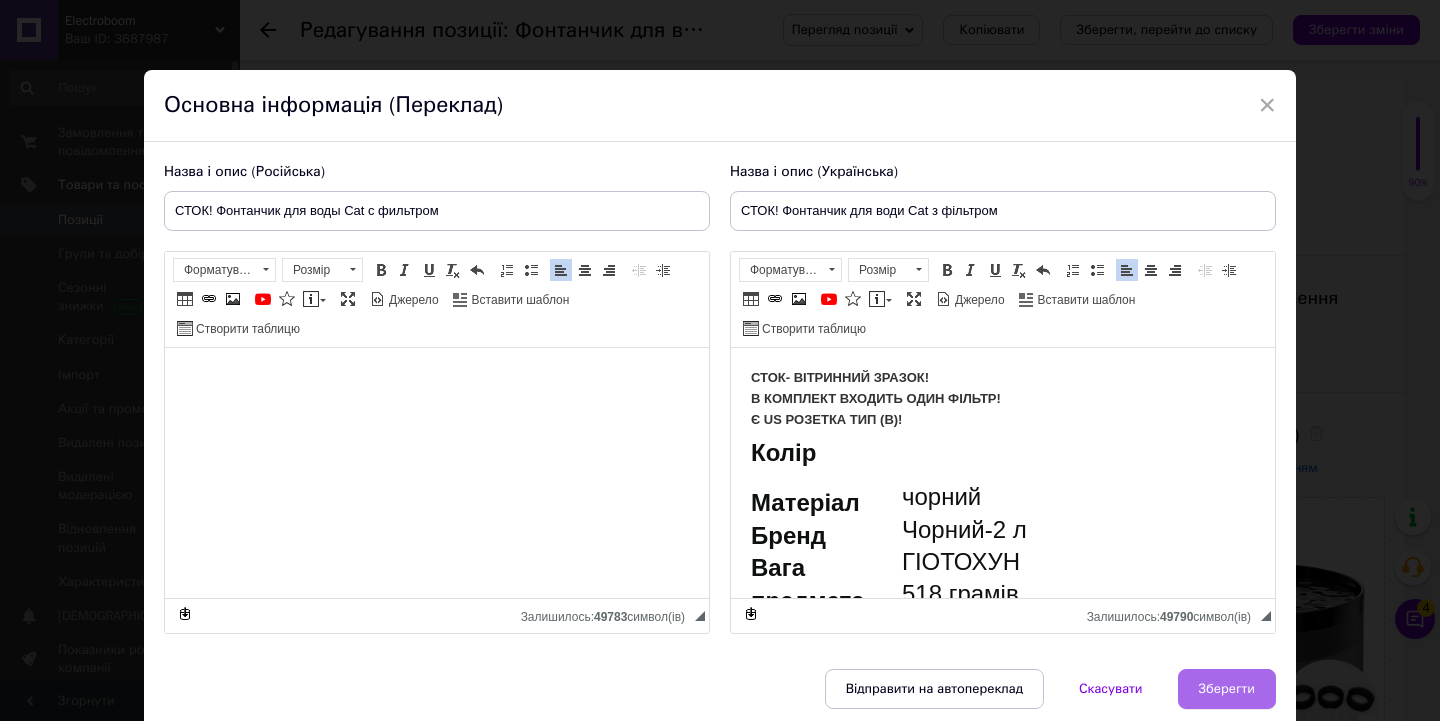 click on "Зберегти" at bounding box center [1227, 689] 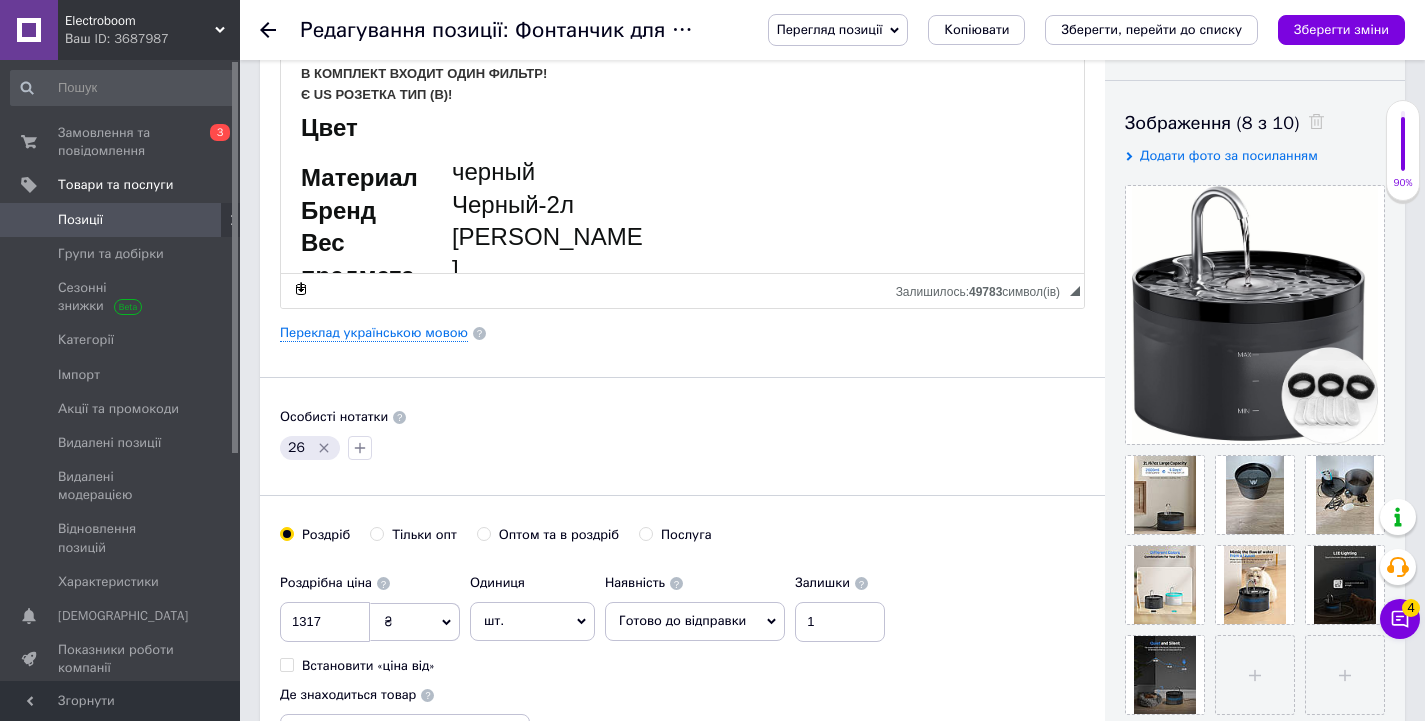 scroll, scrollTop: 326, scrollLeft: 0, axis: vertical 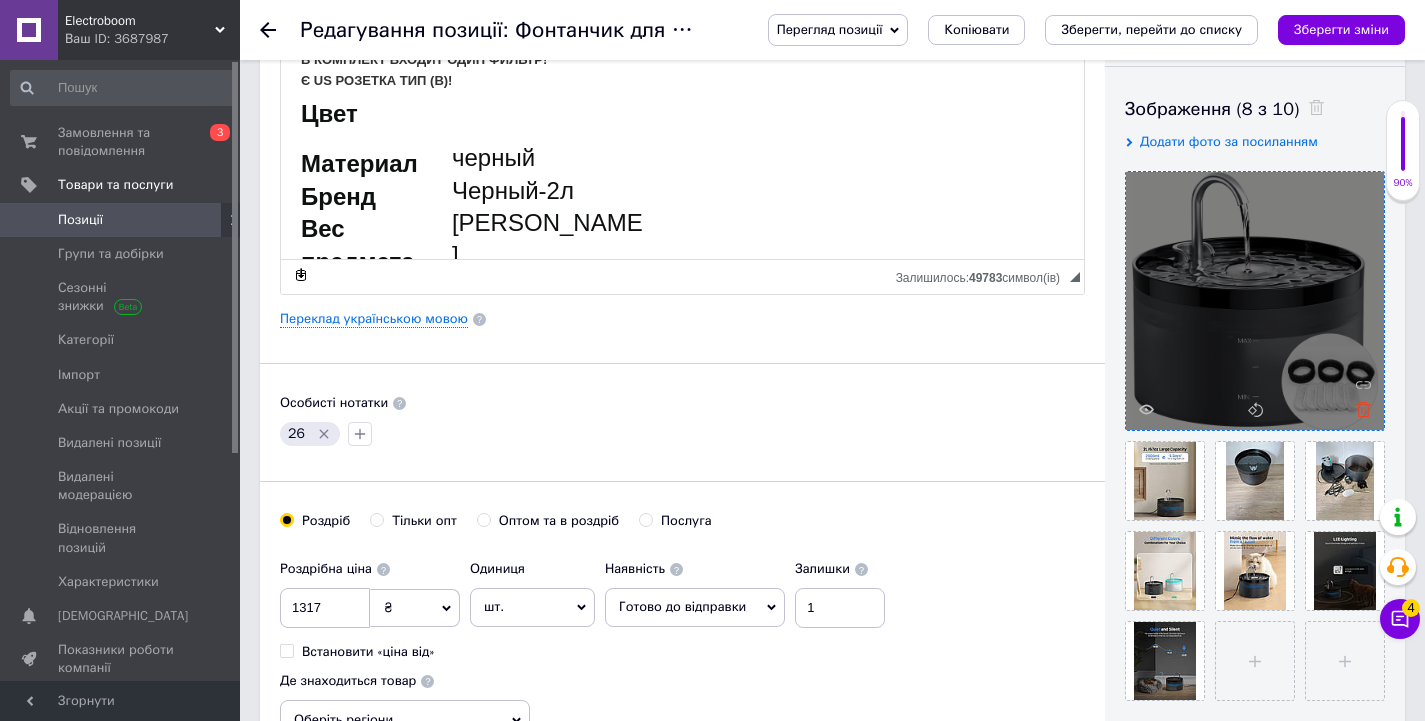 click 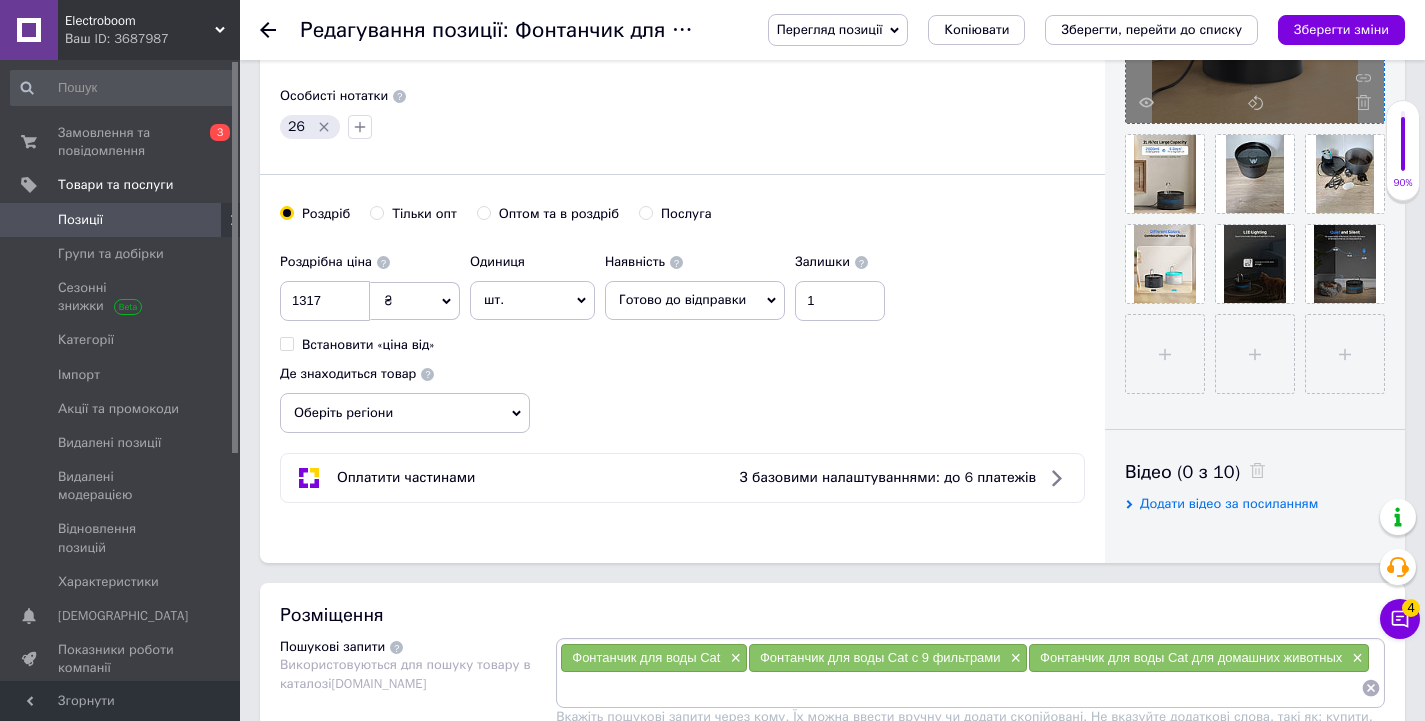 scroll, scrollTop: 637, scrollLeft: 0, axis: vertical 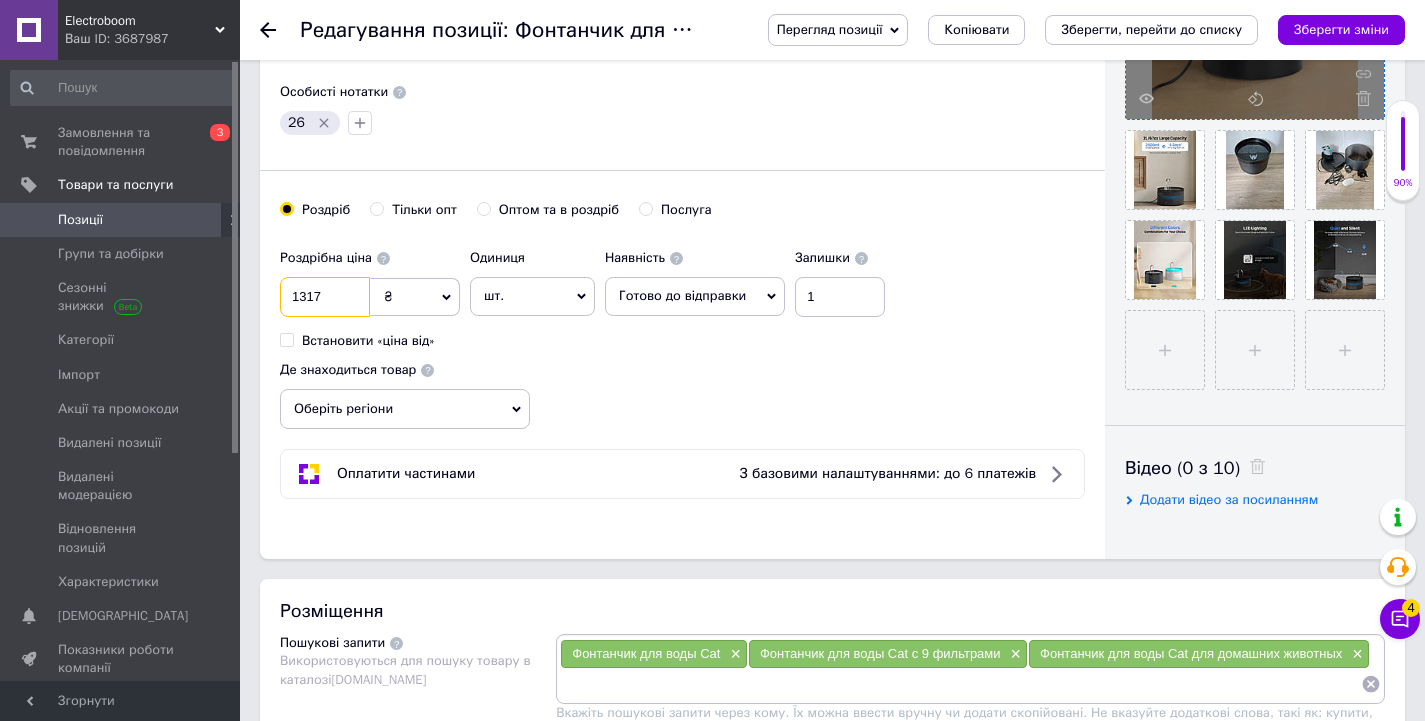 click on "1317" at bounding box center [325, 297] 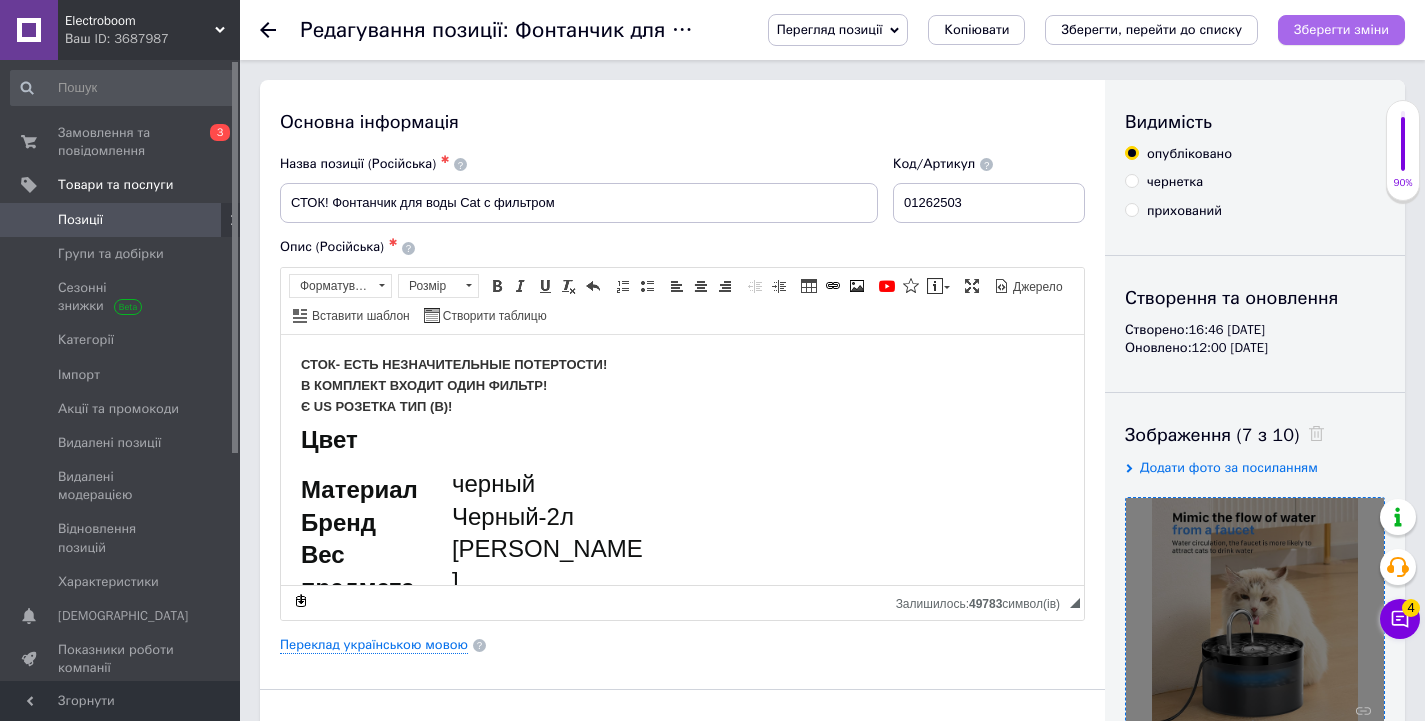 scroll, scrollTop: 0, scrollLeft: 0, axis: both 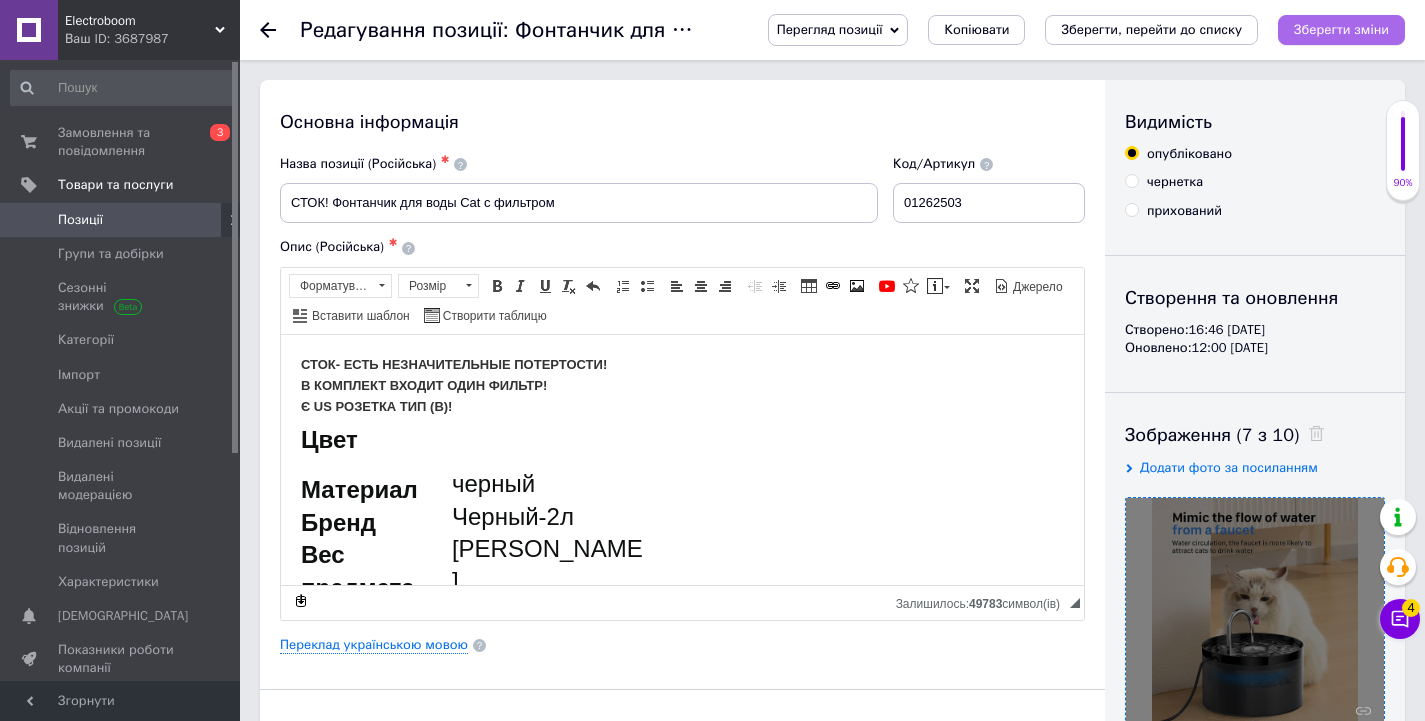 type on "700" 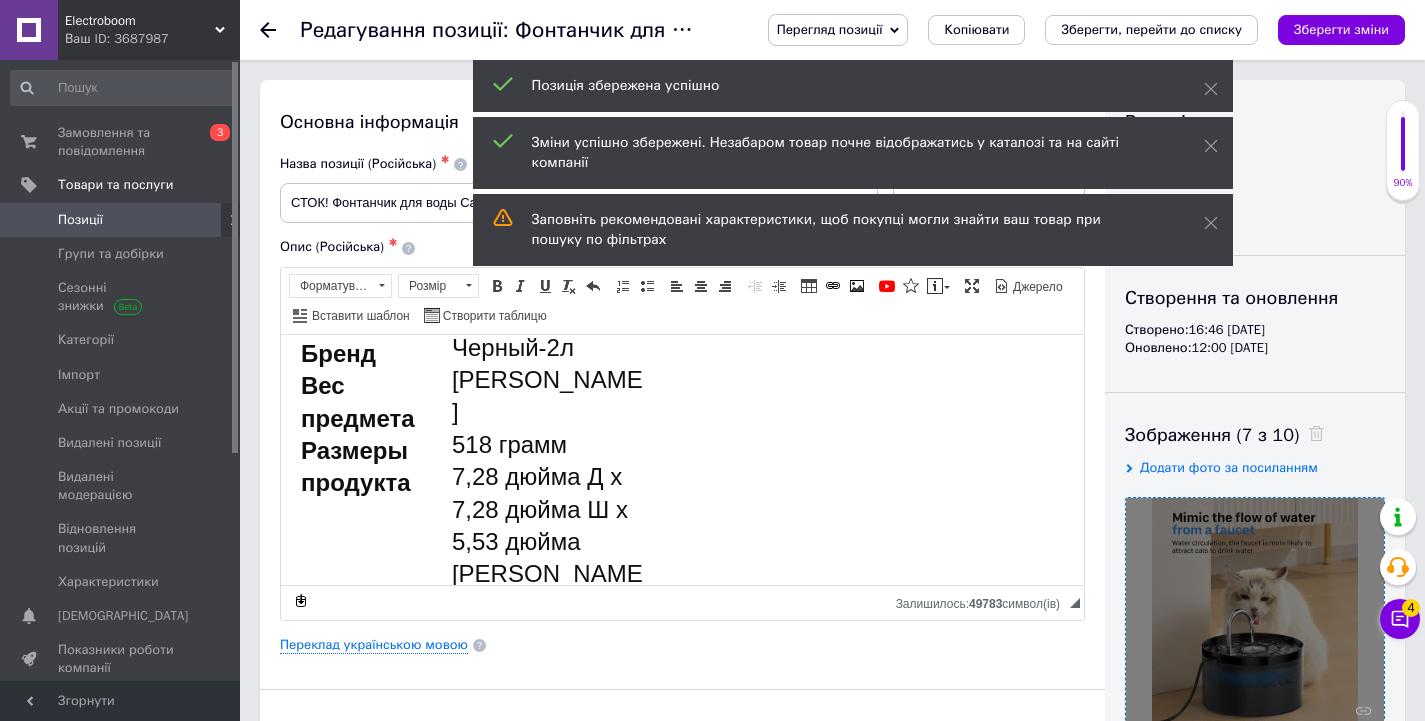 scroll, scrollTop: 168, scrollLeft: 0, axis: vertical 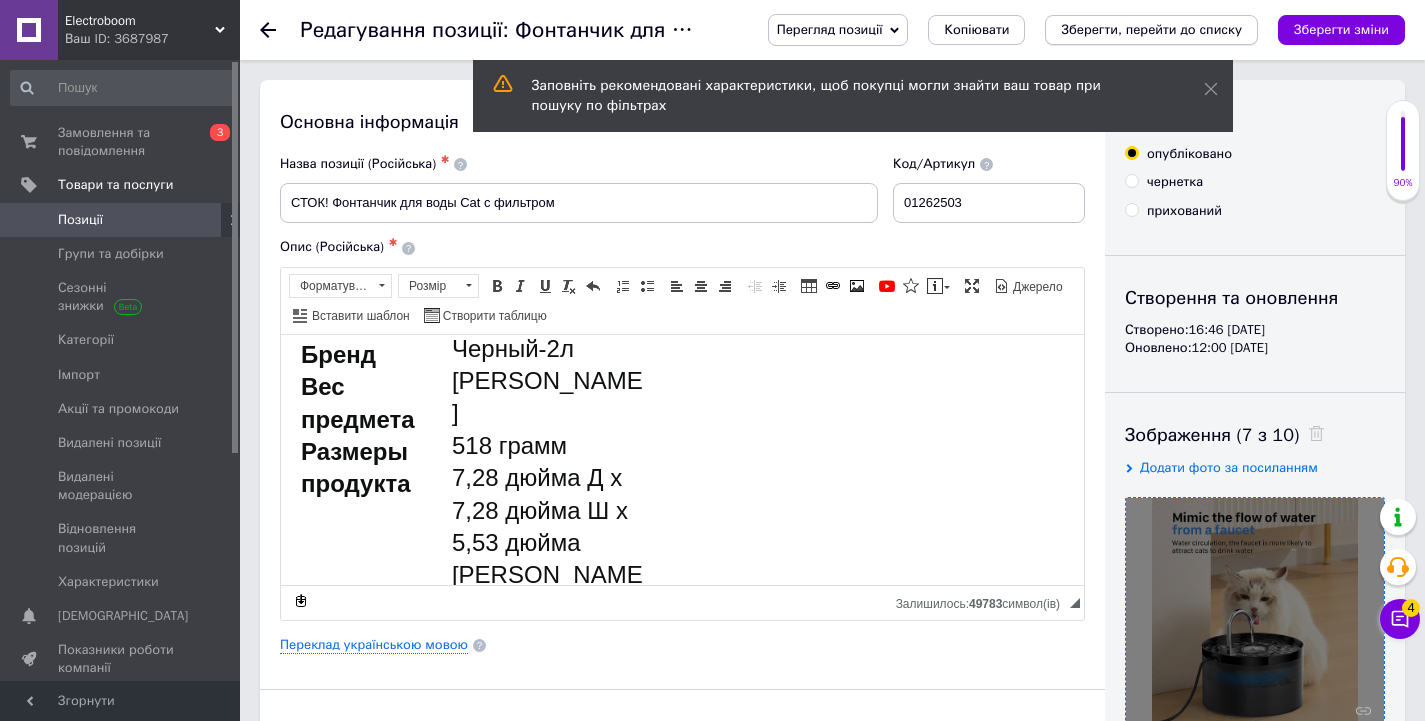click on "Зберегти, перейти до списку" at bounding box center (1151, 29) 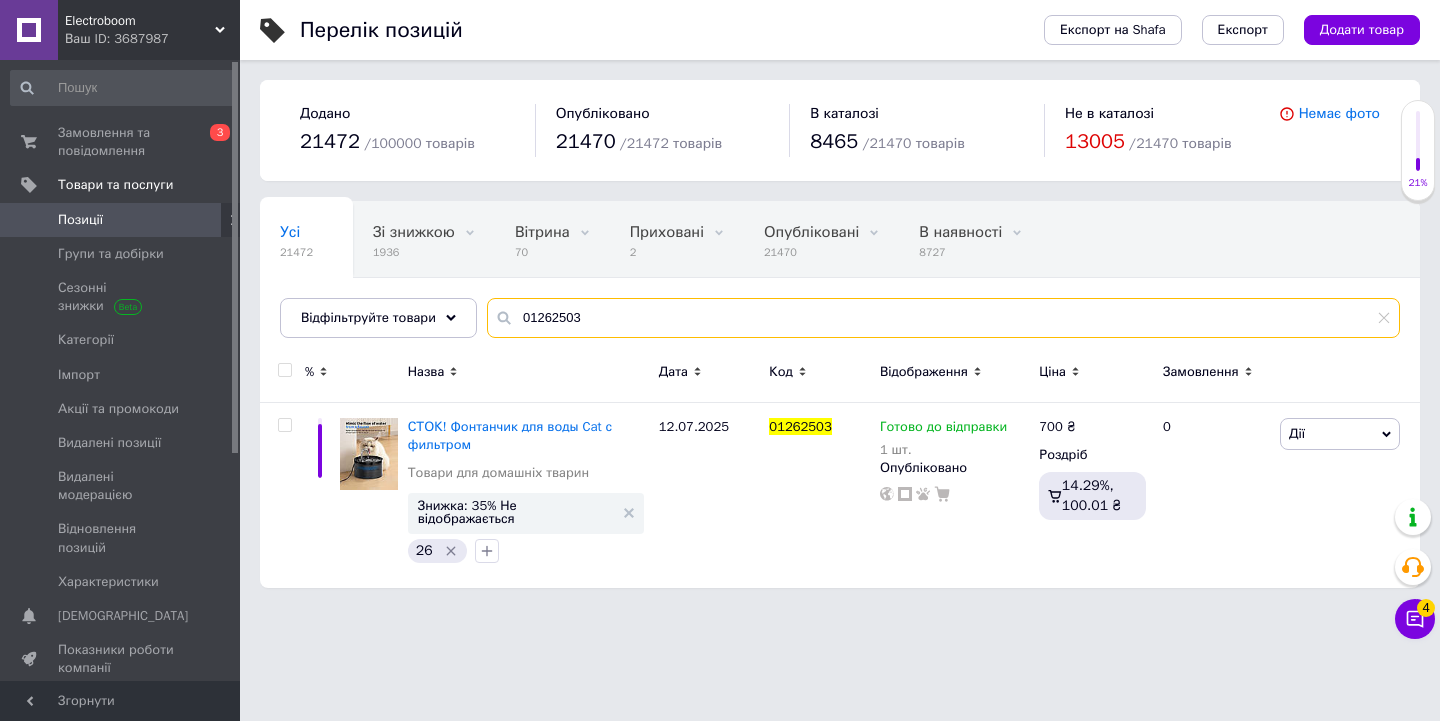 click on "01262503" at bounding box center (943, 318) 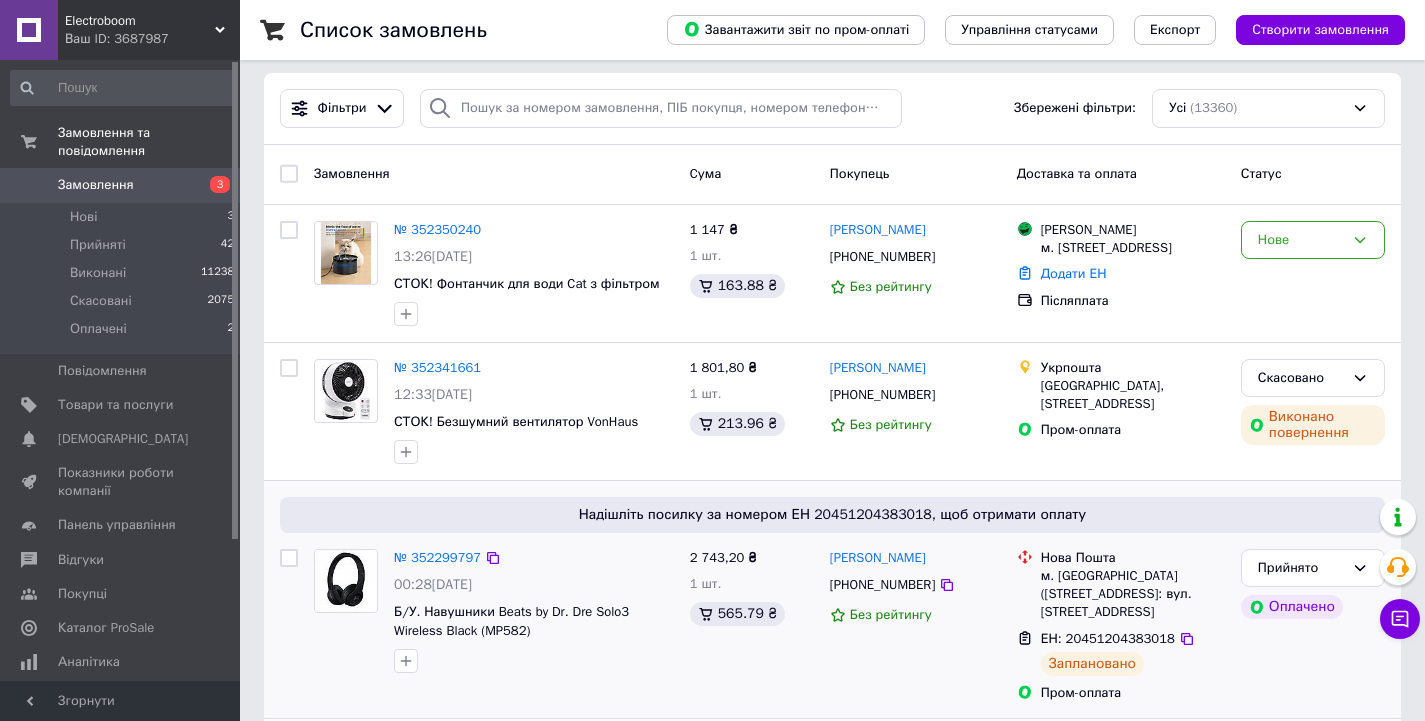 scroll, scrollTop: 0, scrollLeft: 0, axis: both 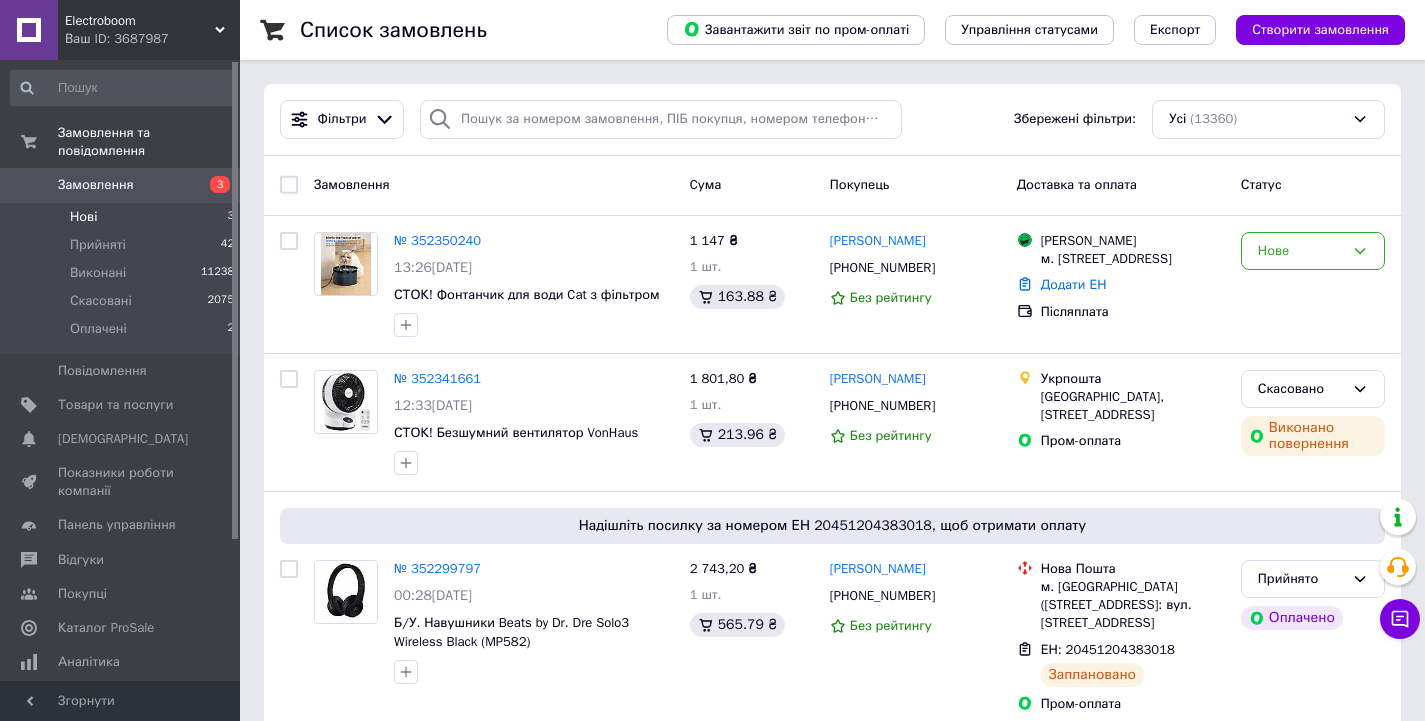 click on "Нові 3" at bounding box center [123, 217] 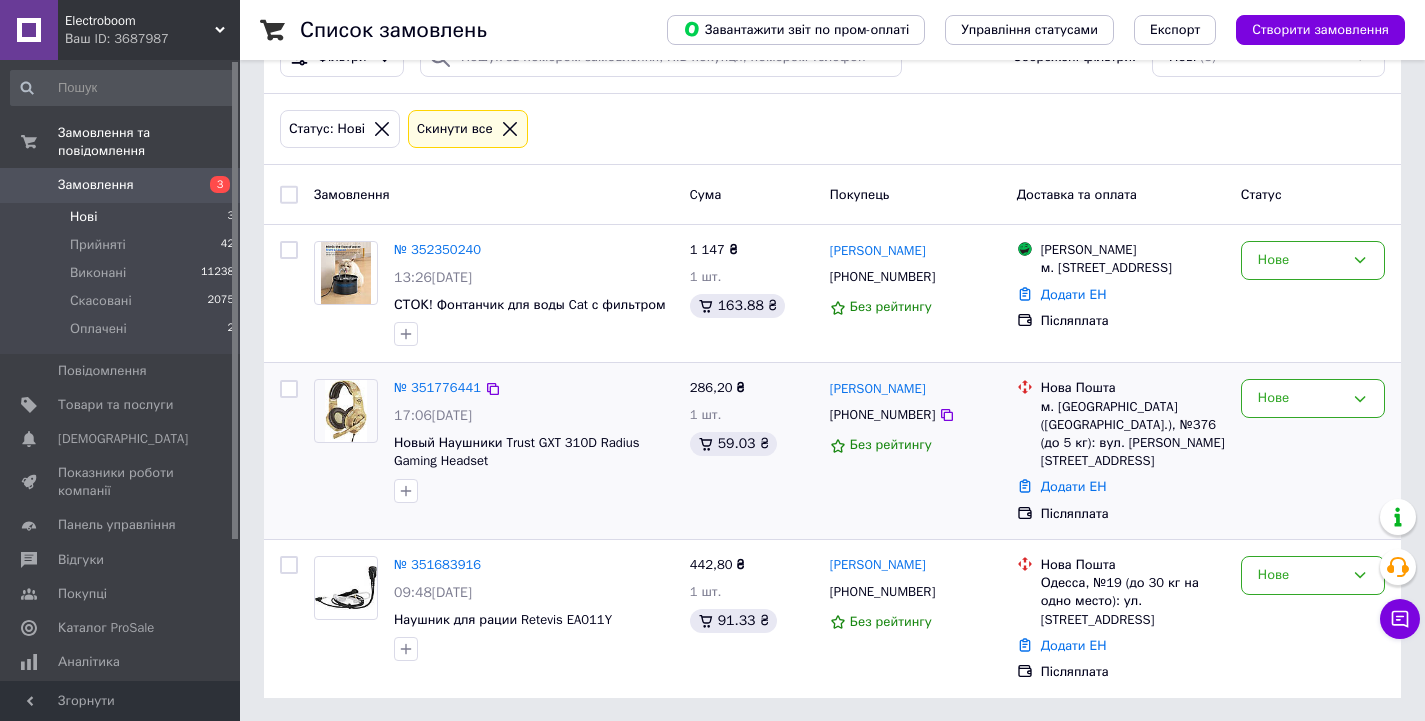 scroll, scrollTop: 60, scrollLeft: 0, axis: vertical 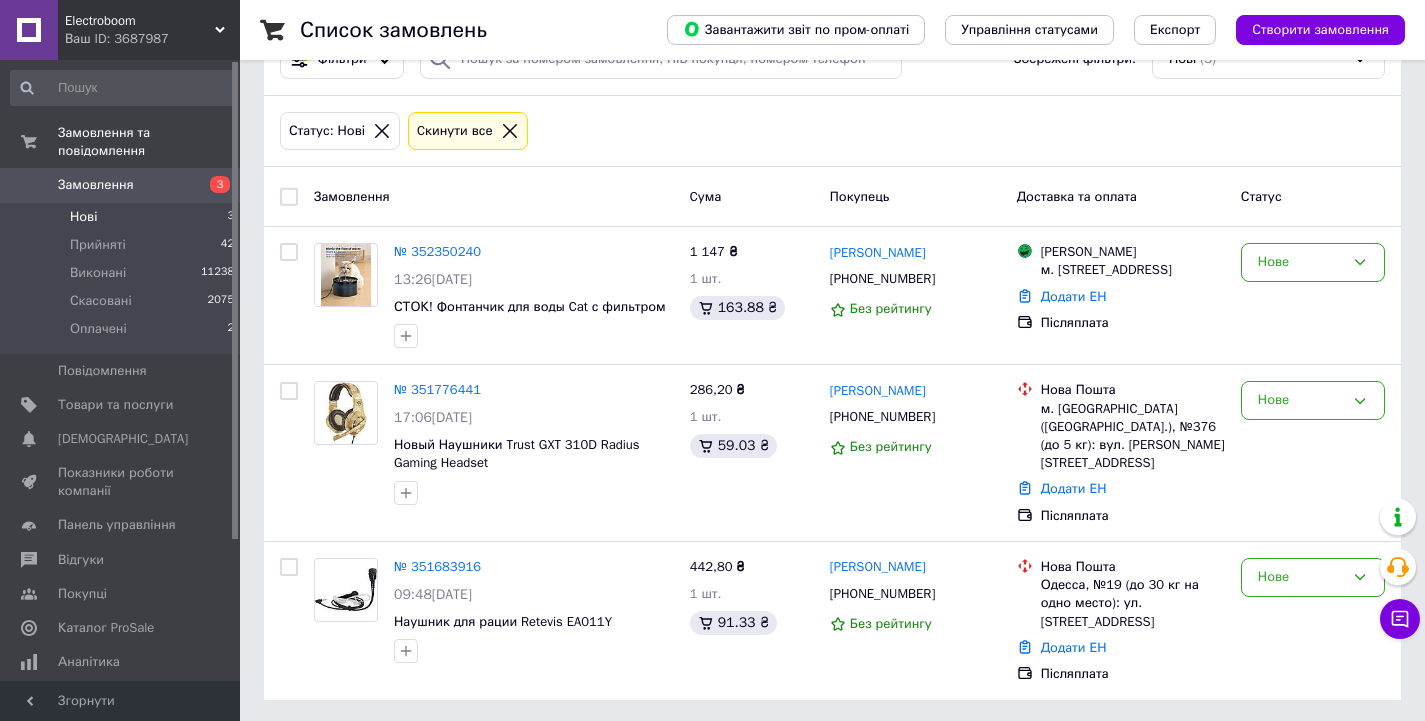 click on "Замовлення" at bounding box center [96, 185] 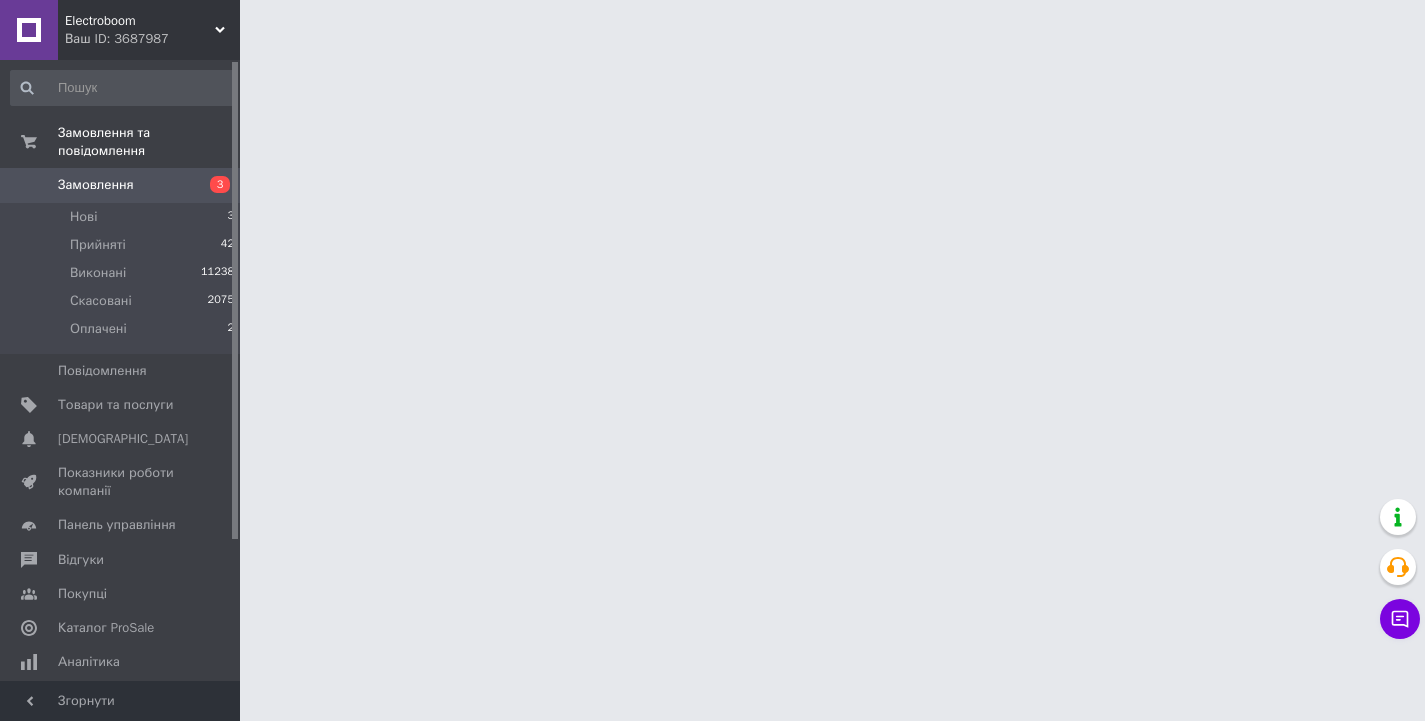 scroll, scrollTop: 0, scrollLeft: 0, axis: both 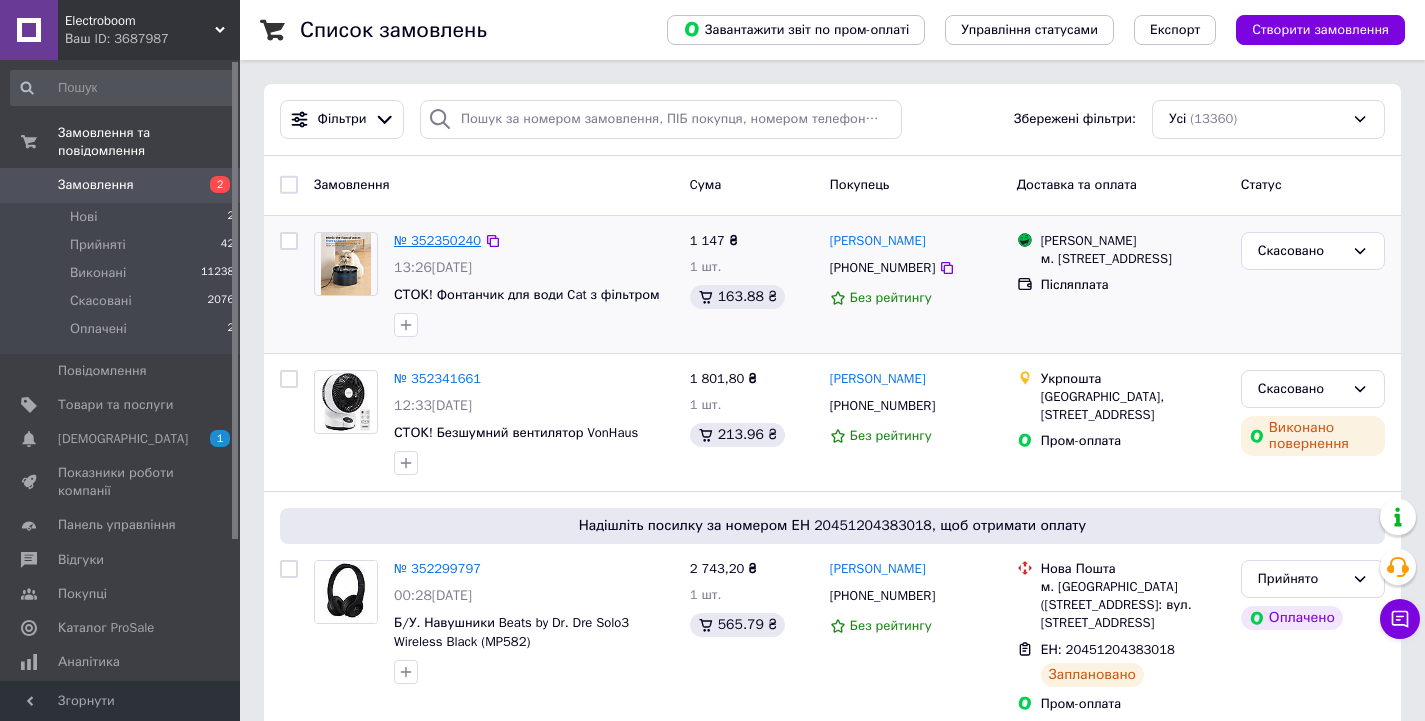 click on "№ 352350240" at bounding box center [437, 240] 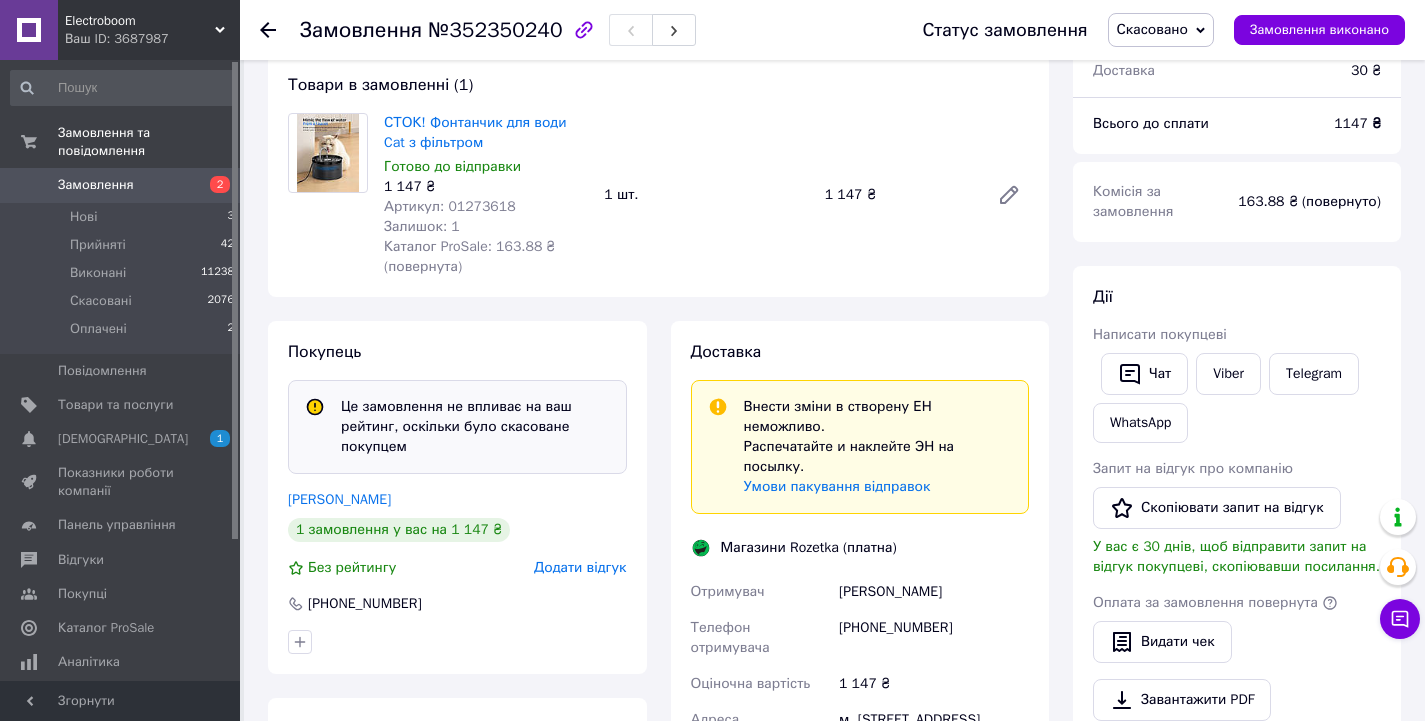 scroll, scrollTop: 183, scrollLeft: 0, axis: vertical 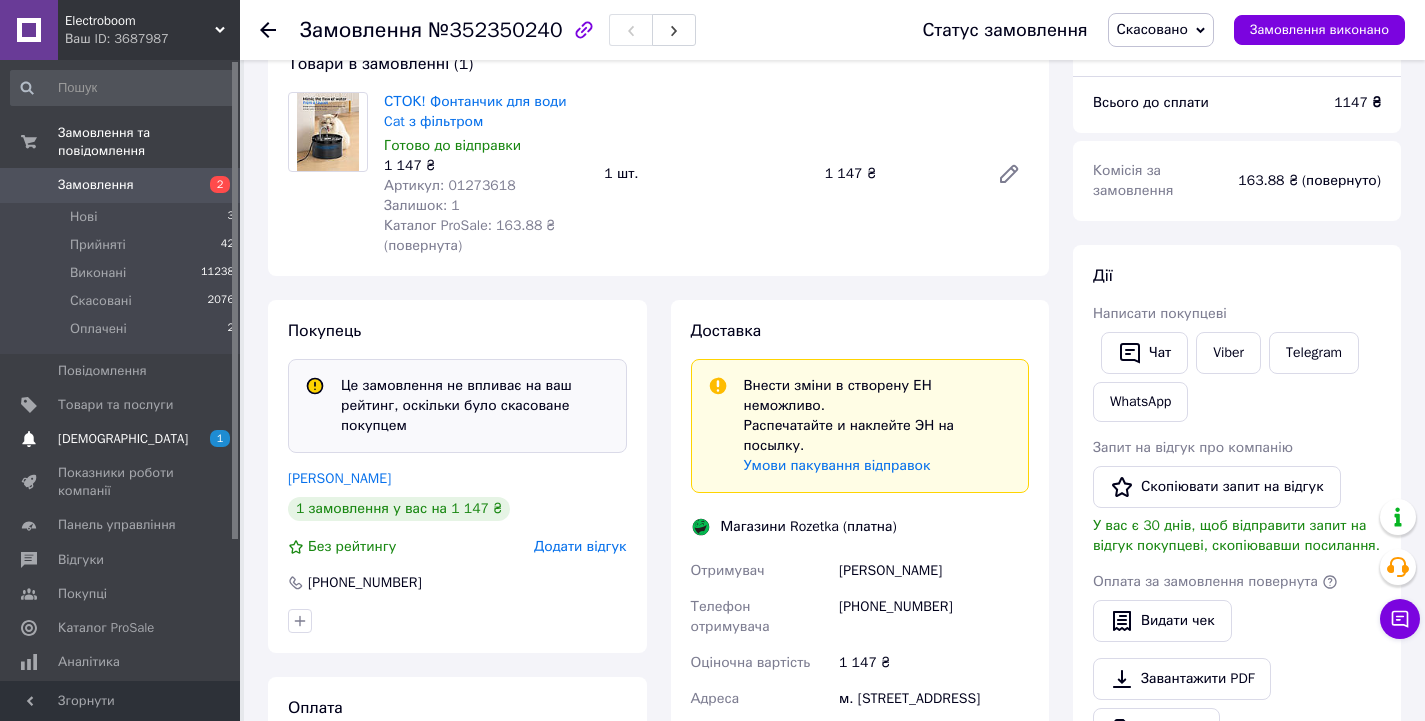 click on "[DEMOGRAPHIC_DATA]" at bounding box center [121, 439] 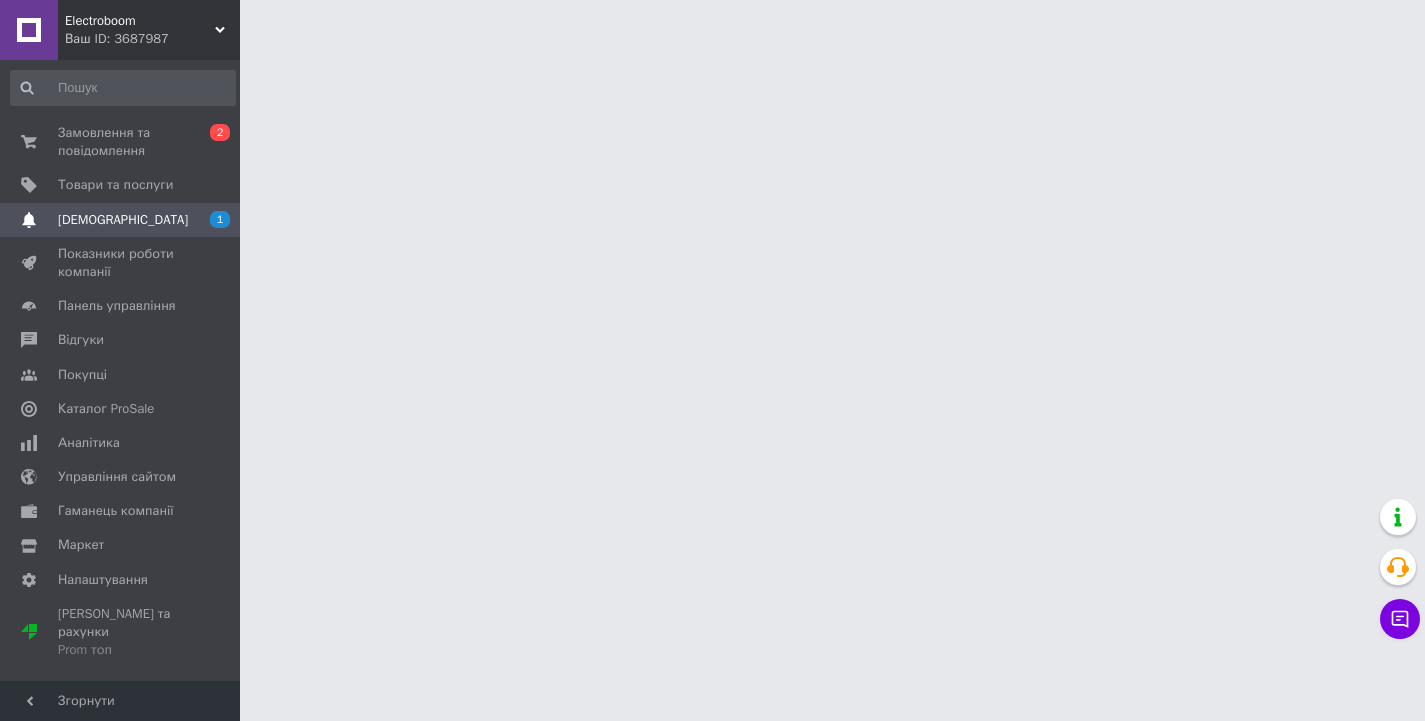 scroll, scrollTop: 0, scrollLeft: 0, axis: both 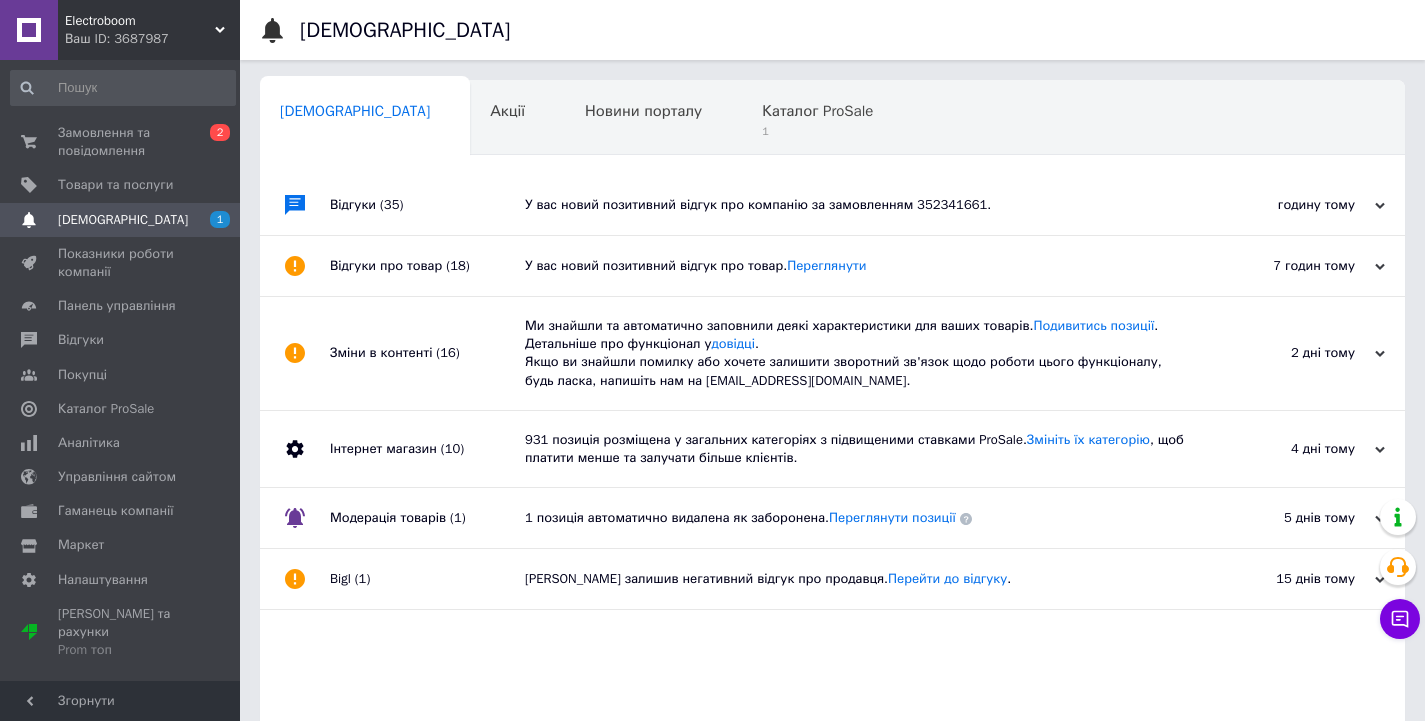 click on "Відгуки   (35)" at bounding box center [427, 205] 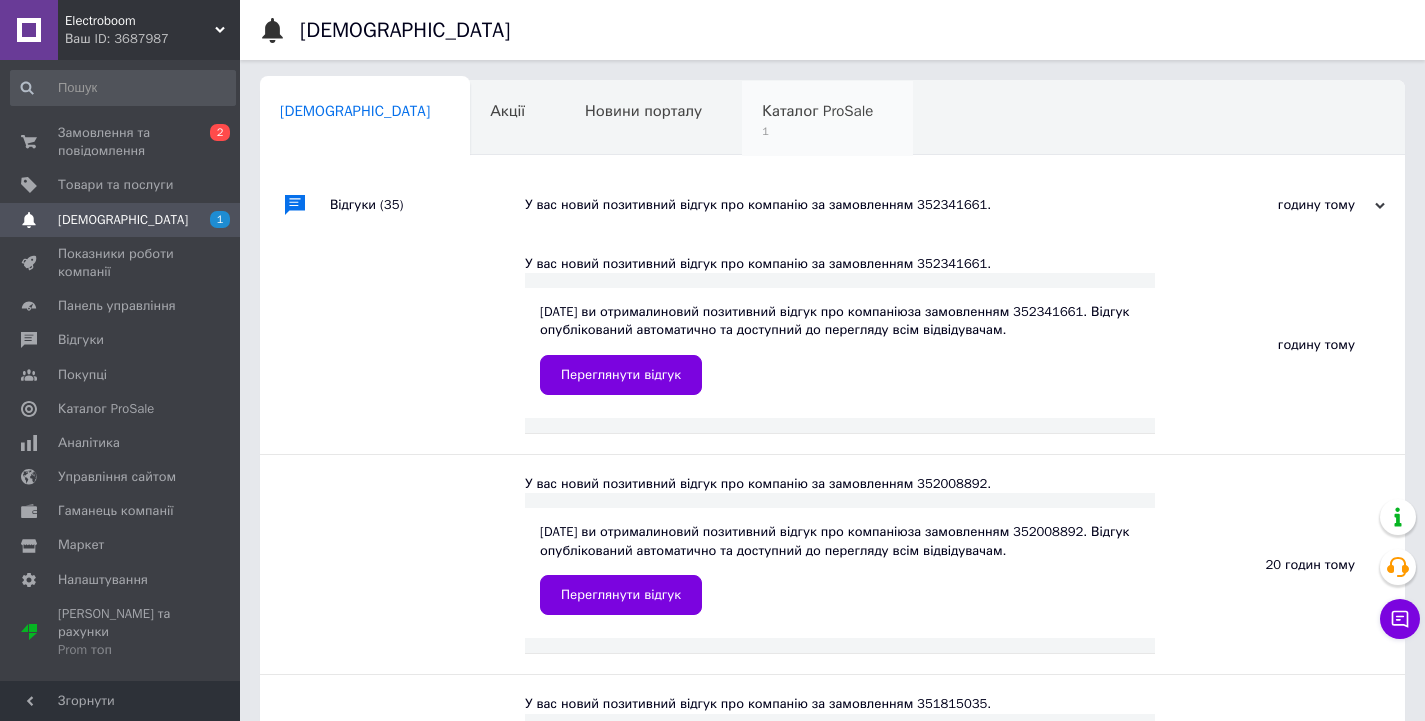 click on "1" at bounding box center [817, 131] 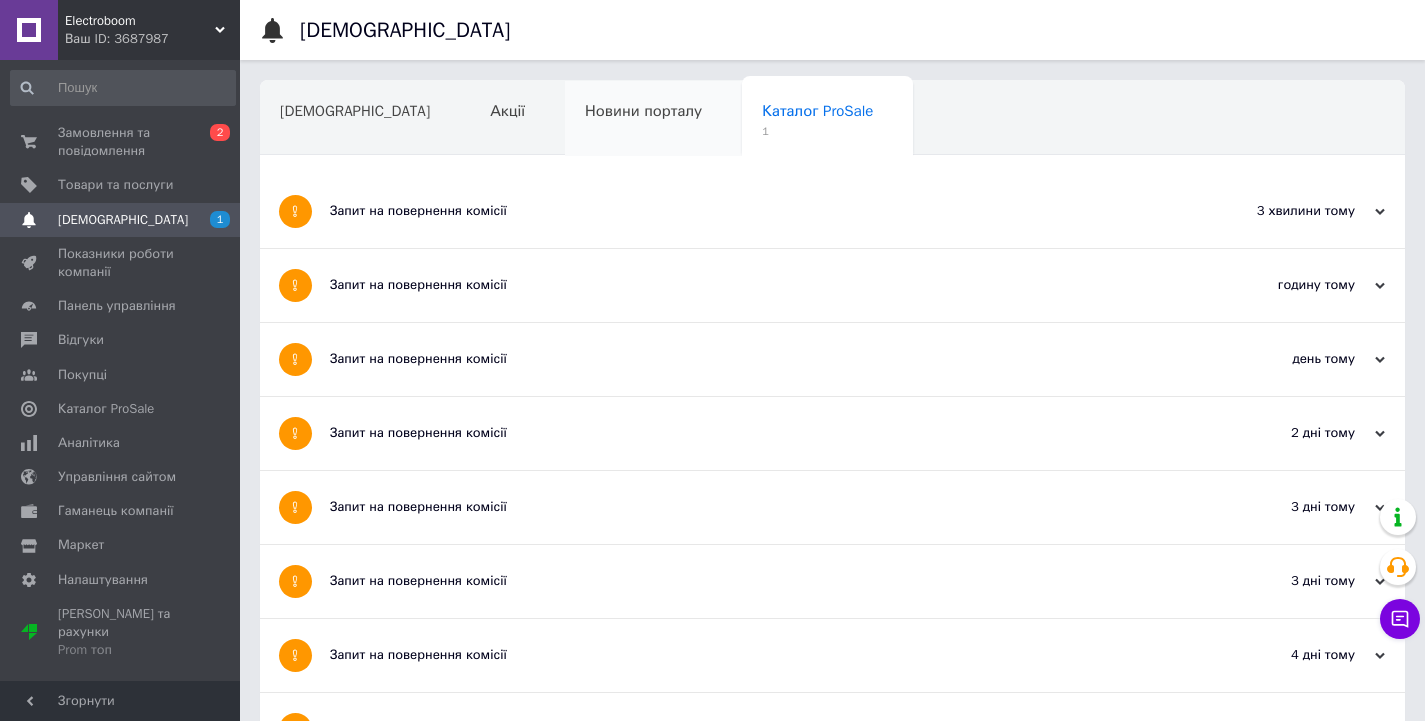 click on "Новини порталу" at bounding box center [643, 111] 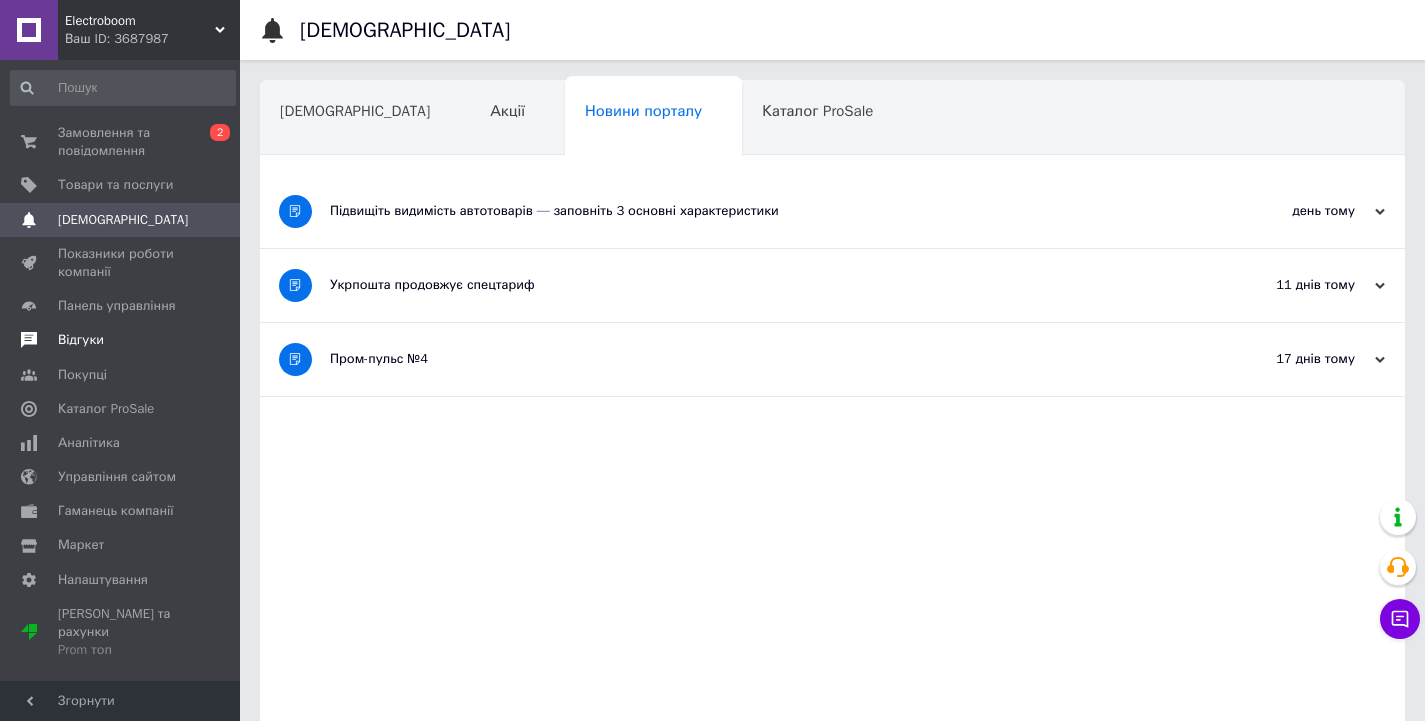 click on "Відгуки" at bounding box center (81, 340) 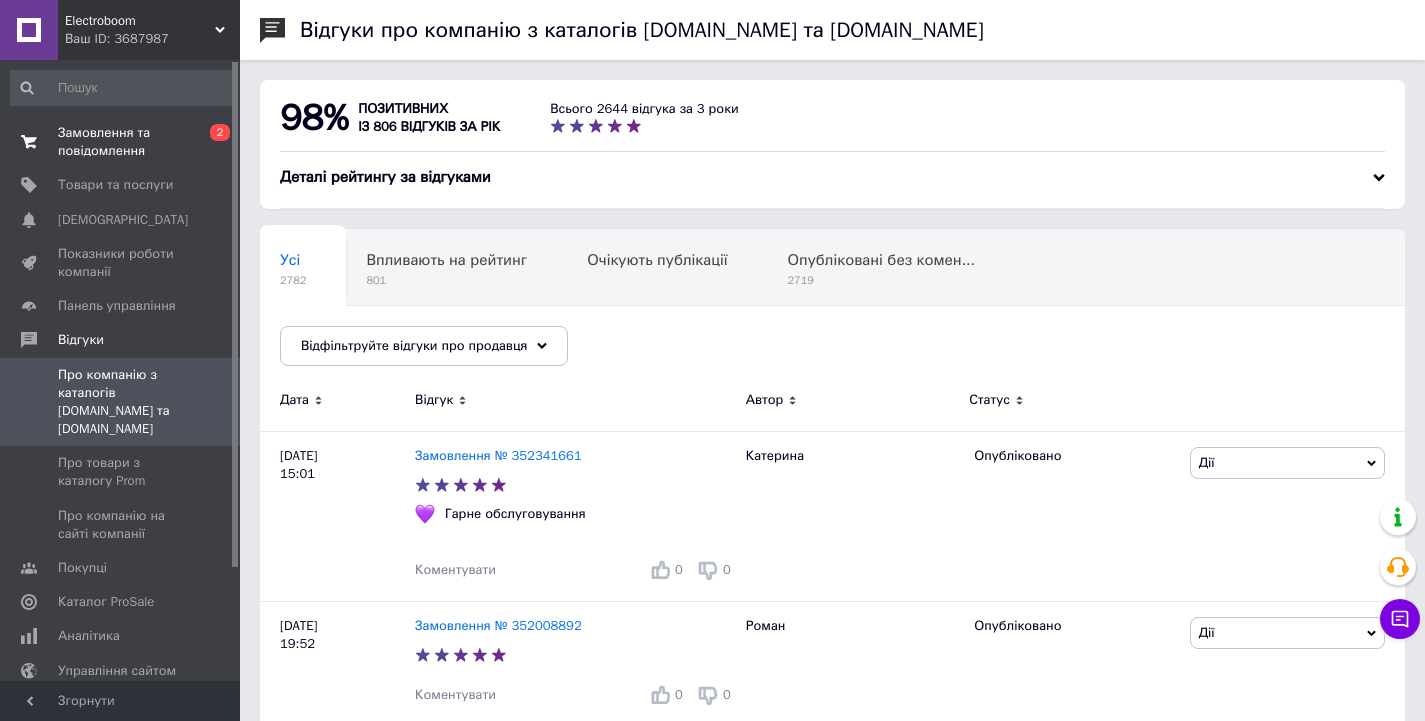 click on "Замовлення та повідомлення" at bounding box center [121, 142] 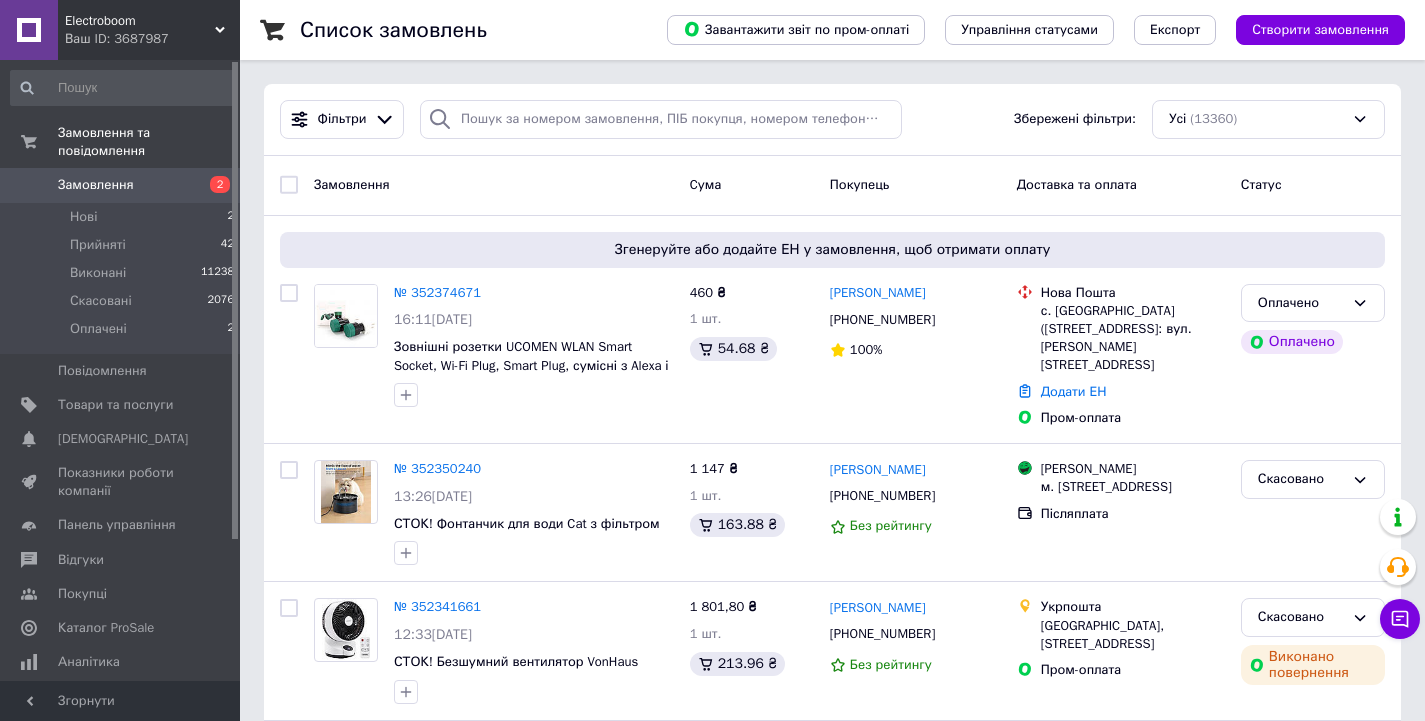 scroll, scrollTop: 0, scrollLeft: 0, axis: both 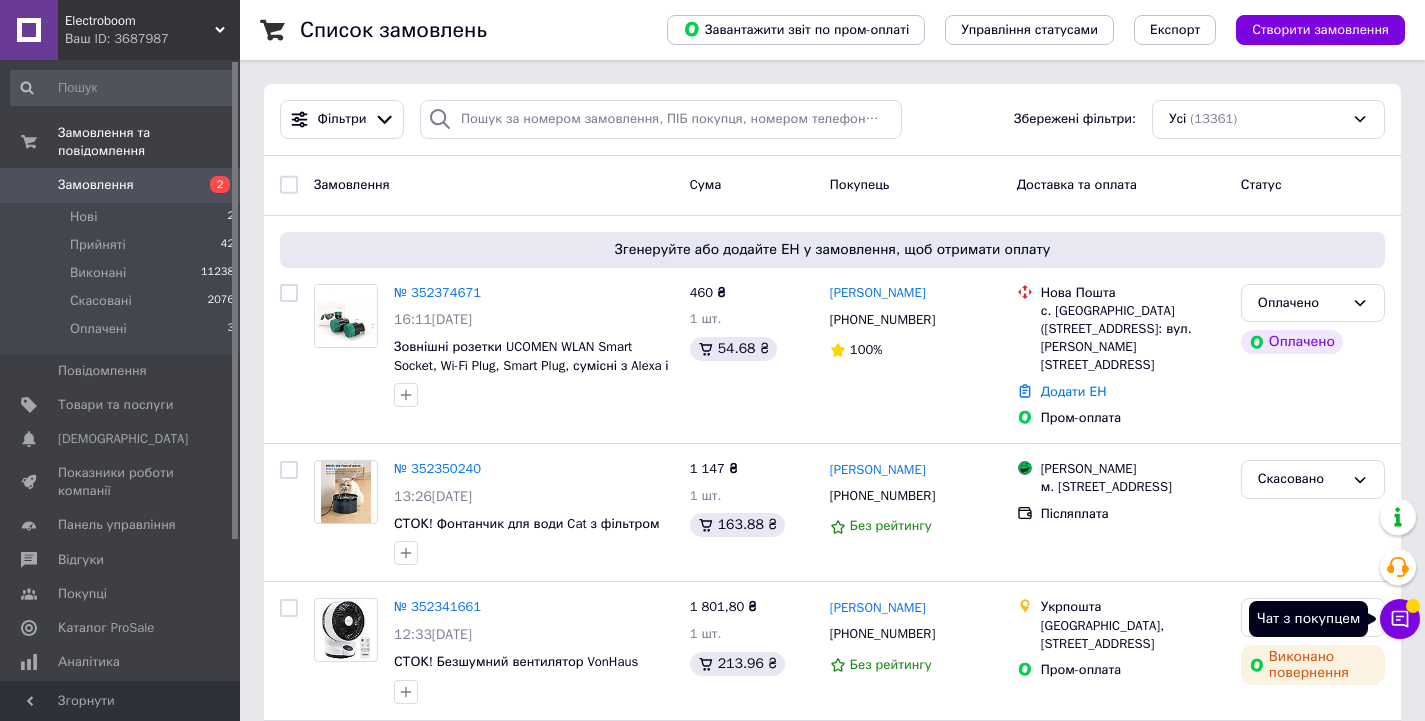 click 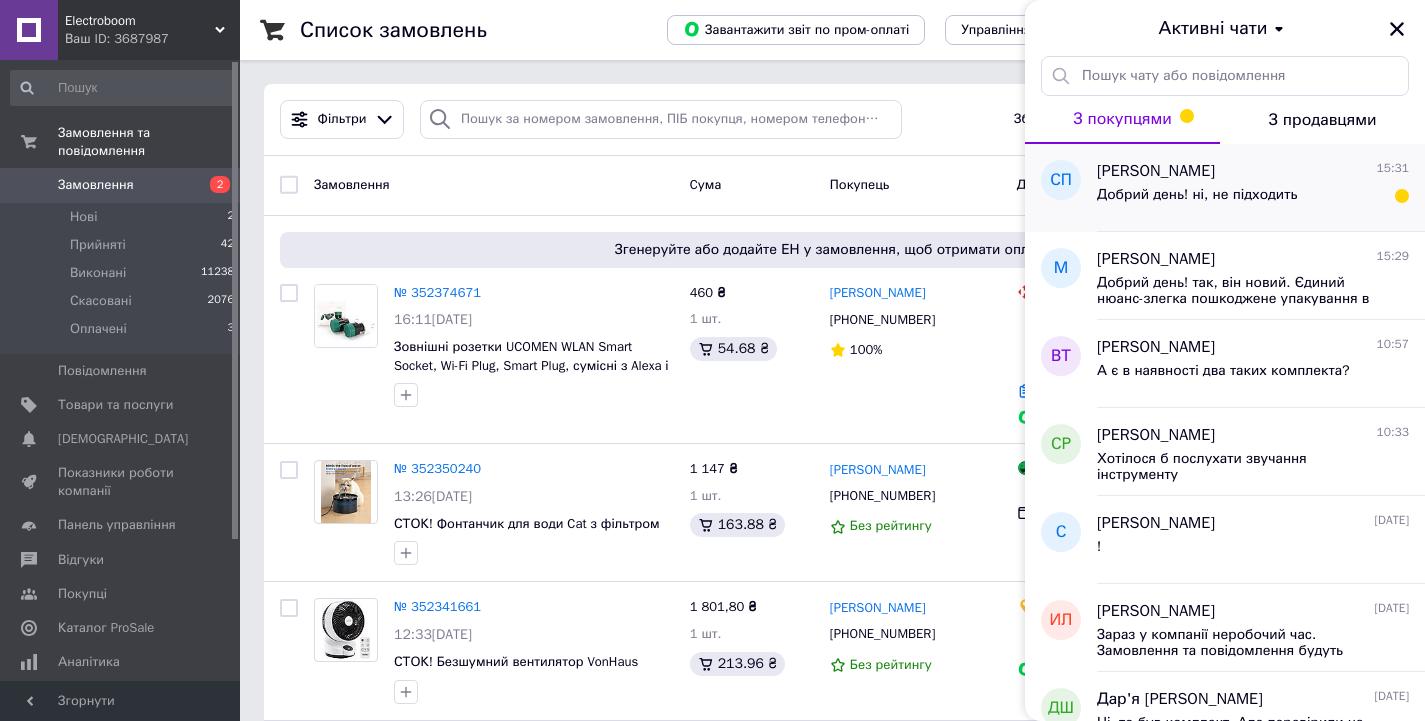 click on "Добрий день!
ні, не підходить" at bounding box center (1253, 199) 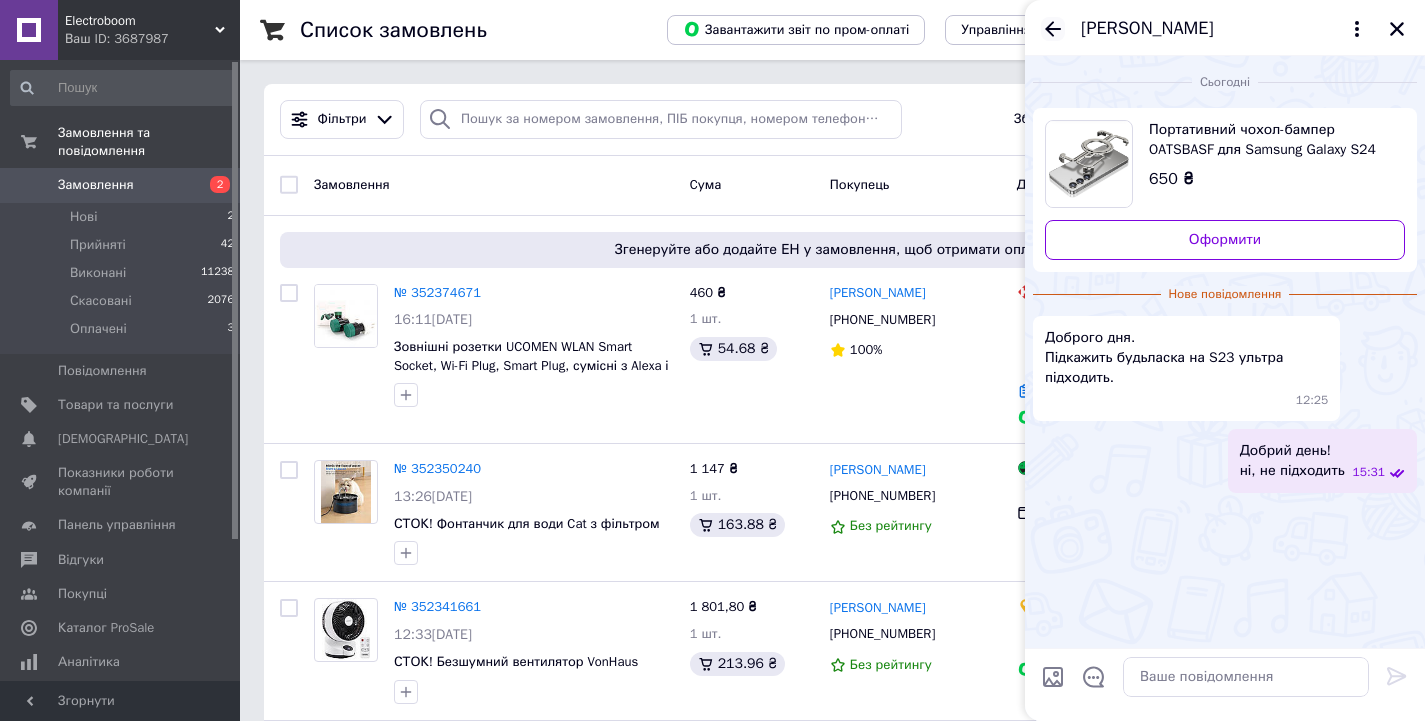 click 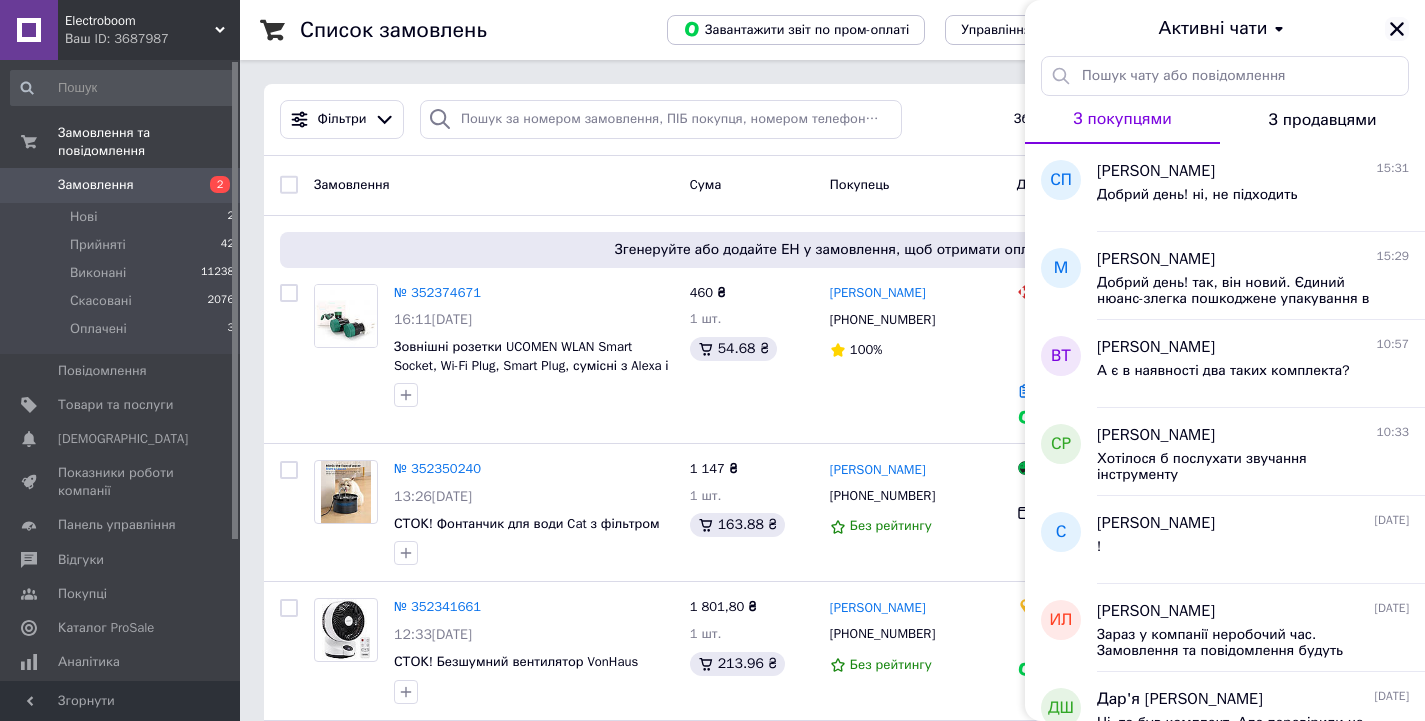 click 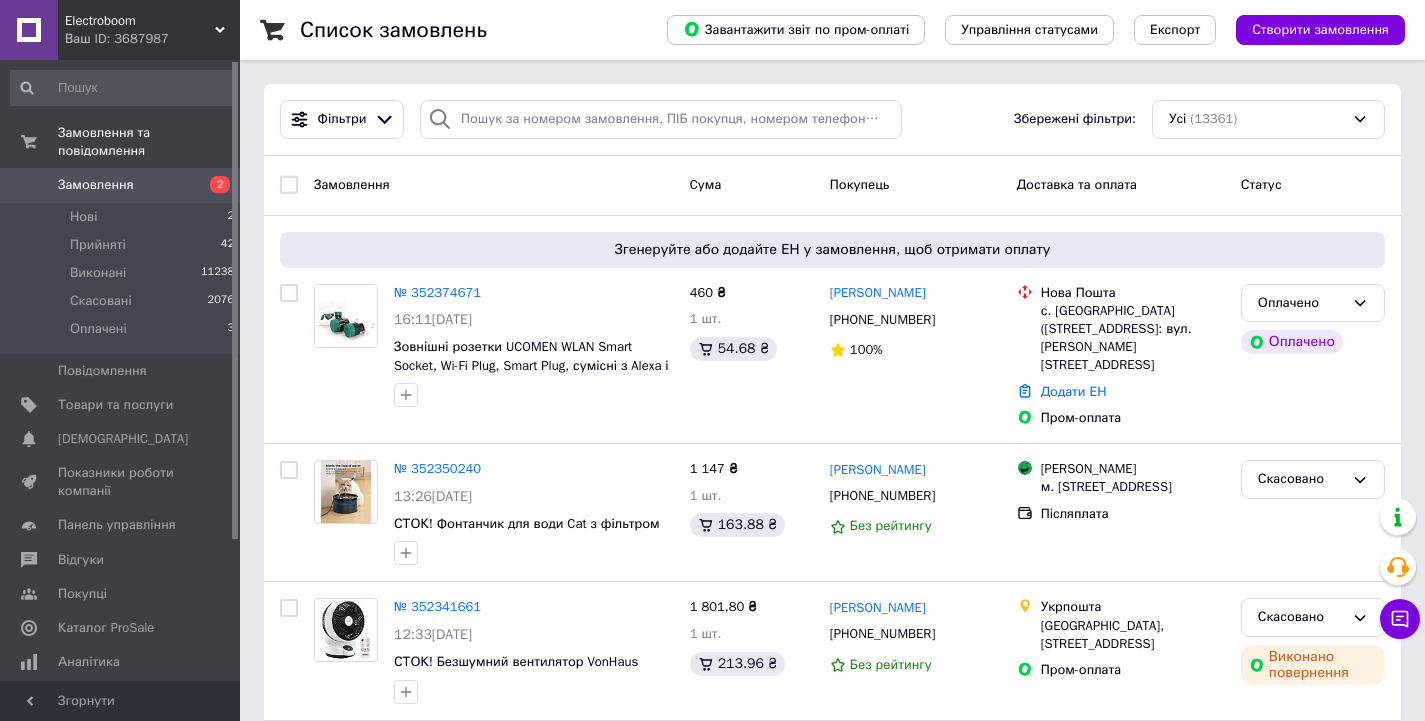 scroll, scrollTop: 0, scrollLeft: 0, axis: both 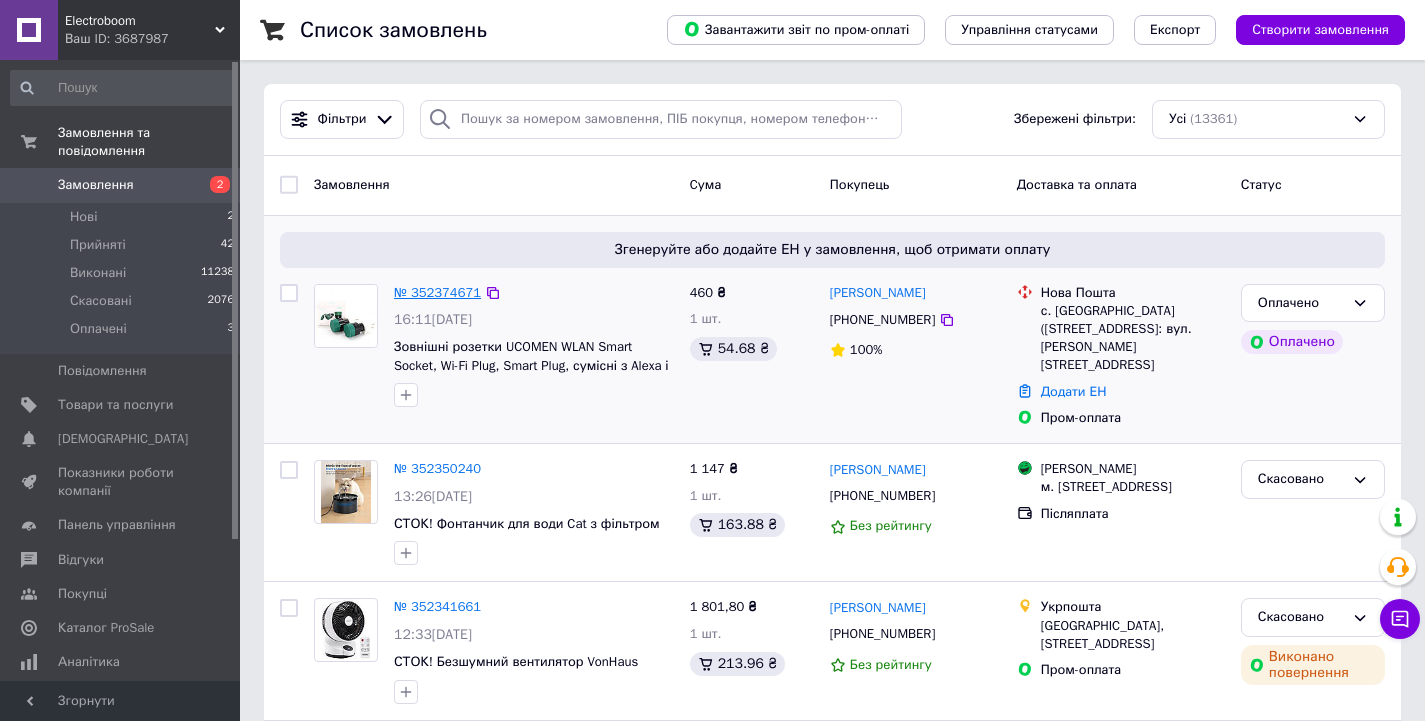 click on "№ 352374671" at bounding box center (437, 292) 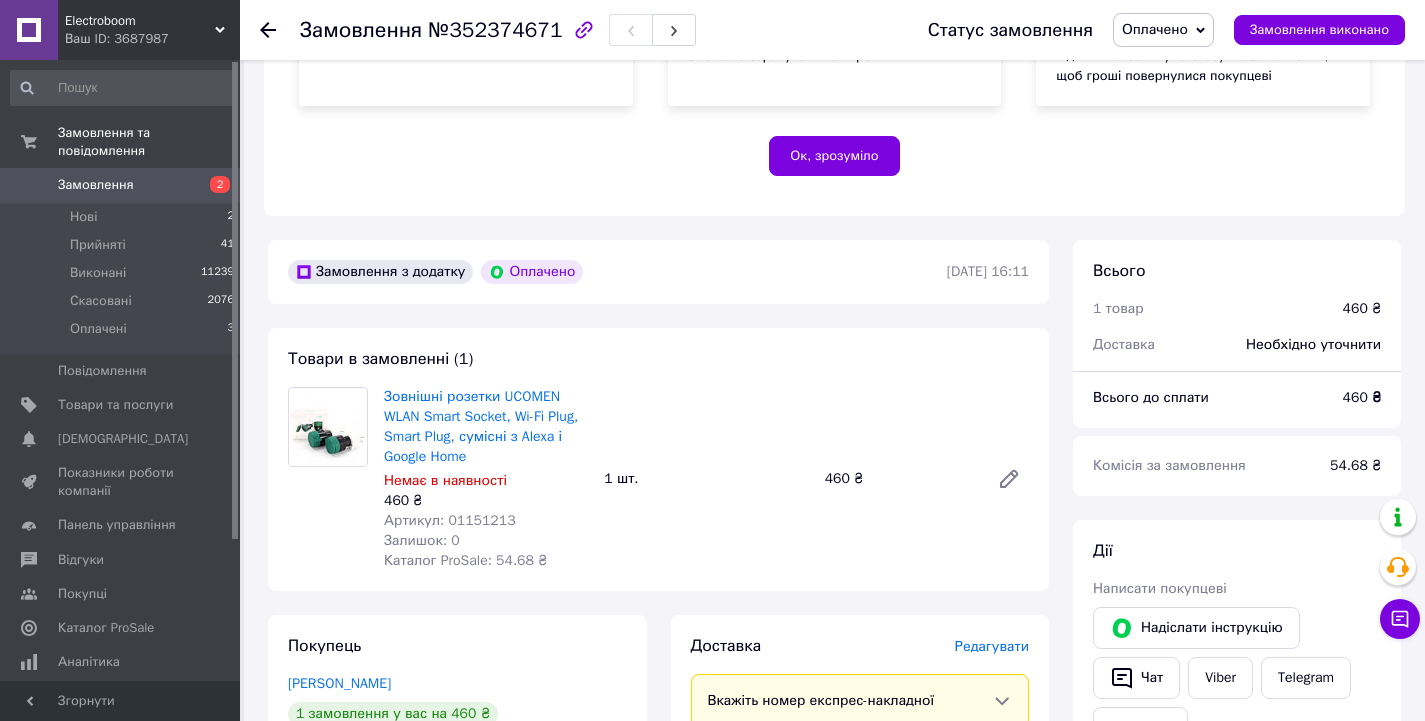 scroll, scrollTop: 412, scrollLeft: 0, axis: vertical 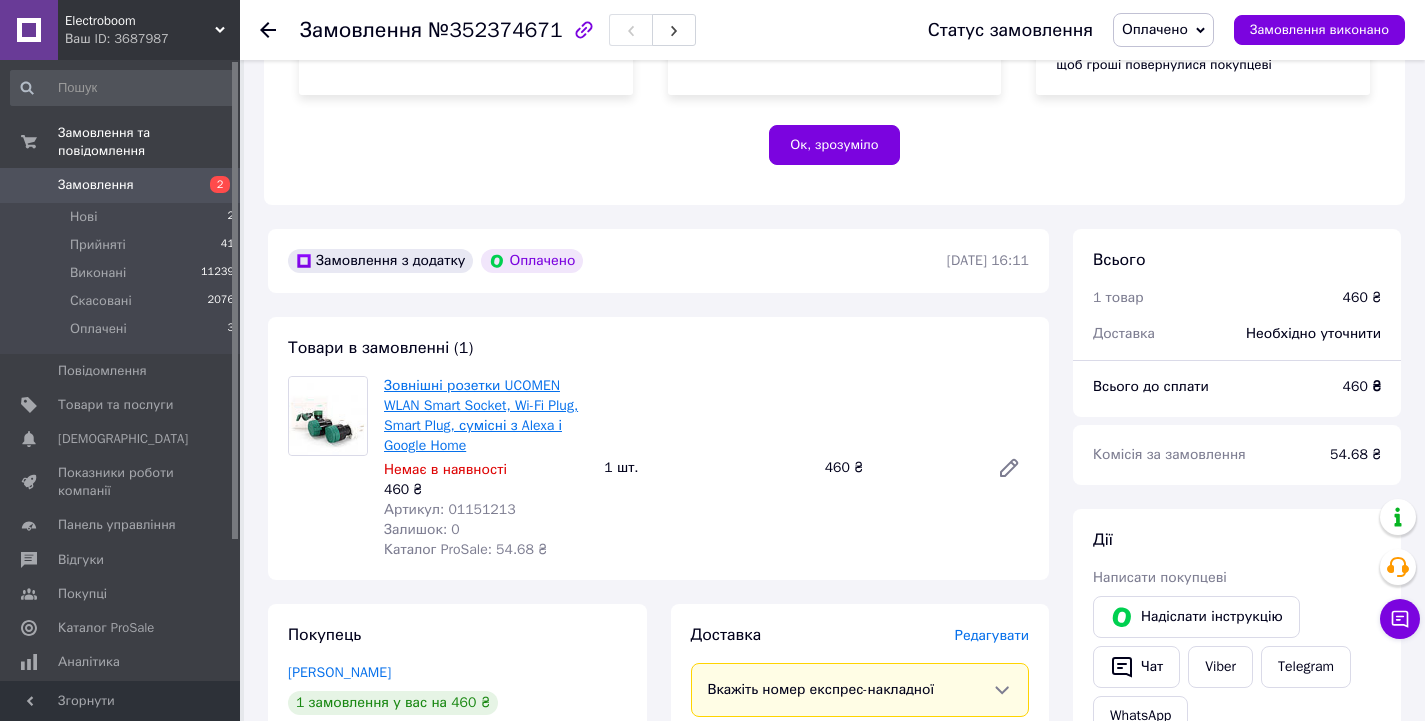 click on "Зовнішні розетки UCOMEN WLAN Smart Socket, Wi-Fi Plug, Smart Plug, сумісні з Alexa і Google Home" at bounding box center [481, 415] 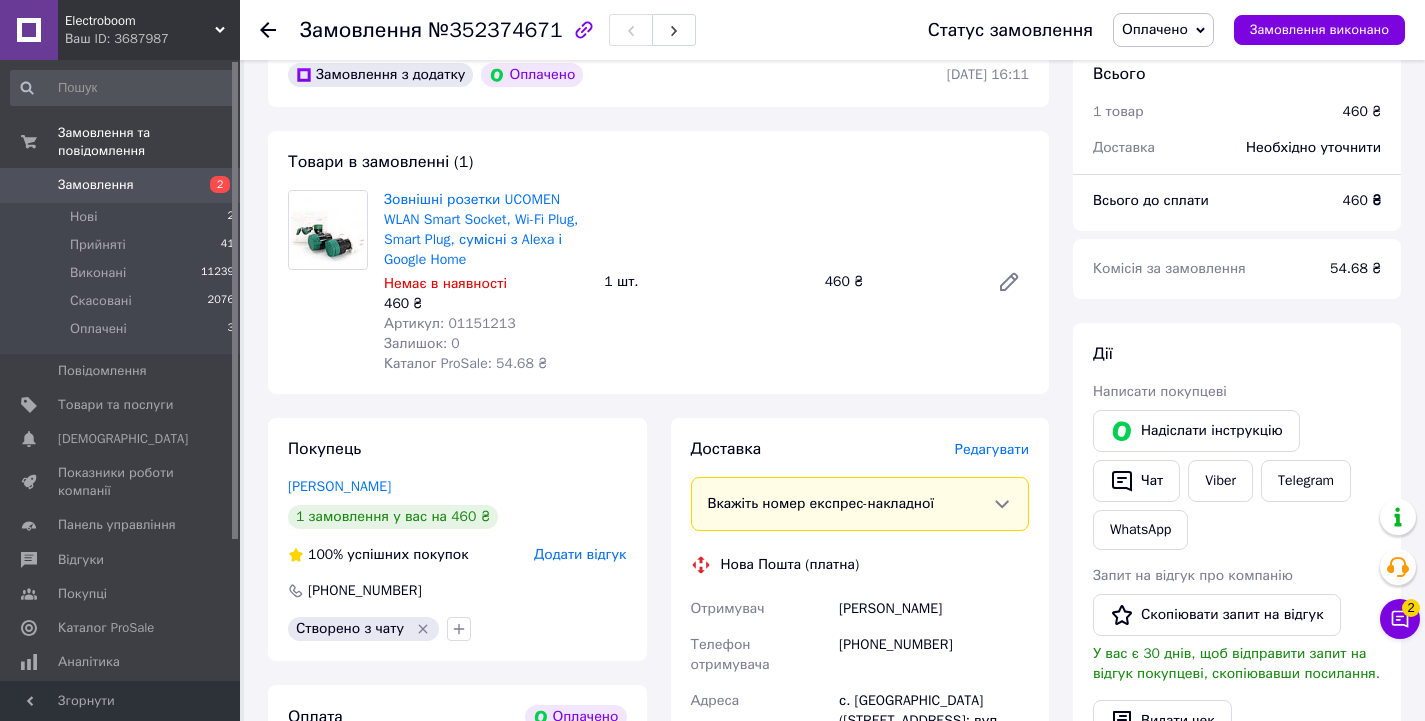 scroll, scrollTop: 589, scrollLeft: 0, axis: vertical 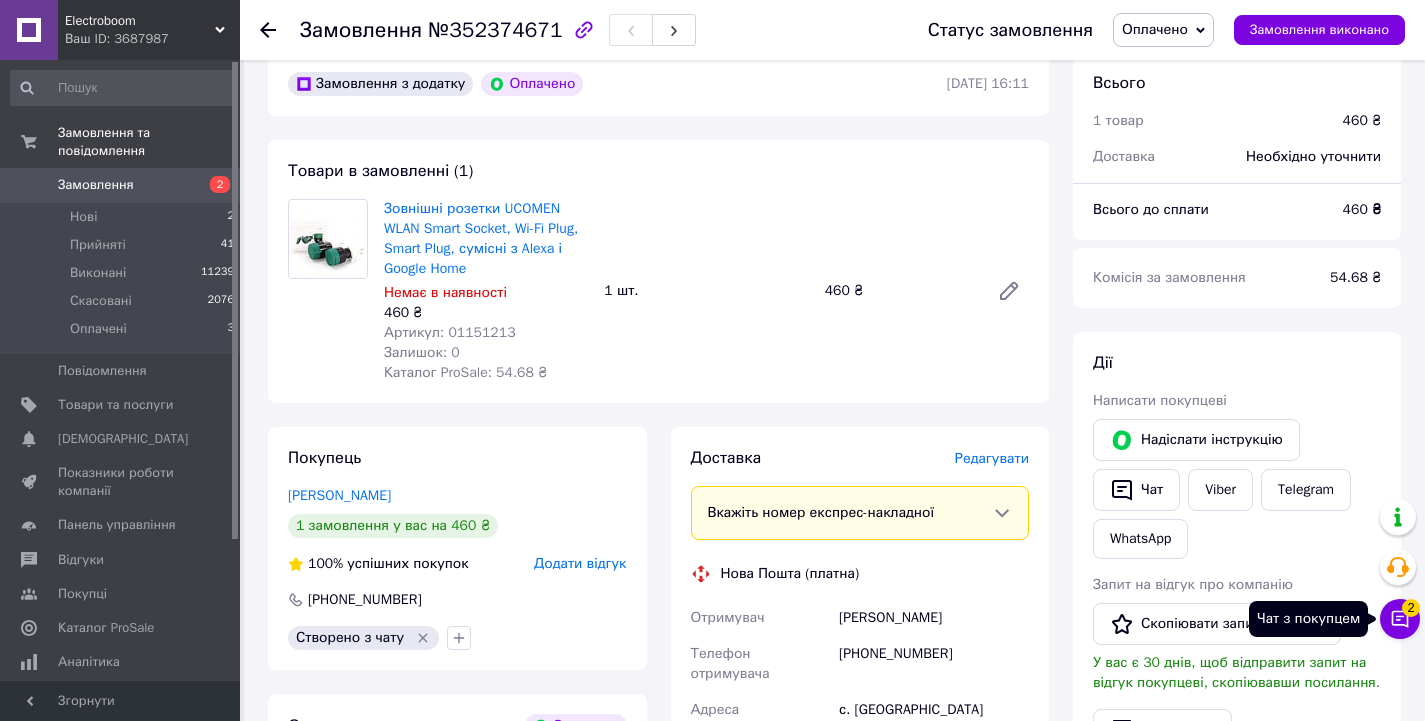 click 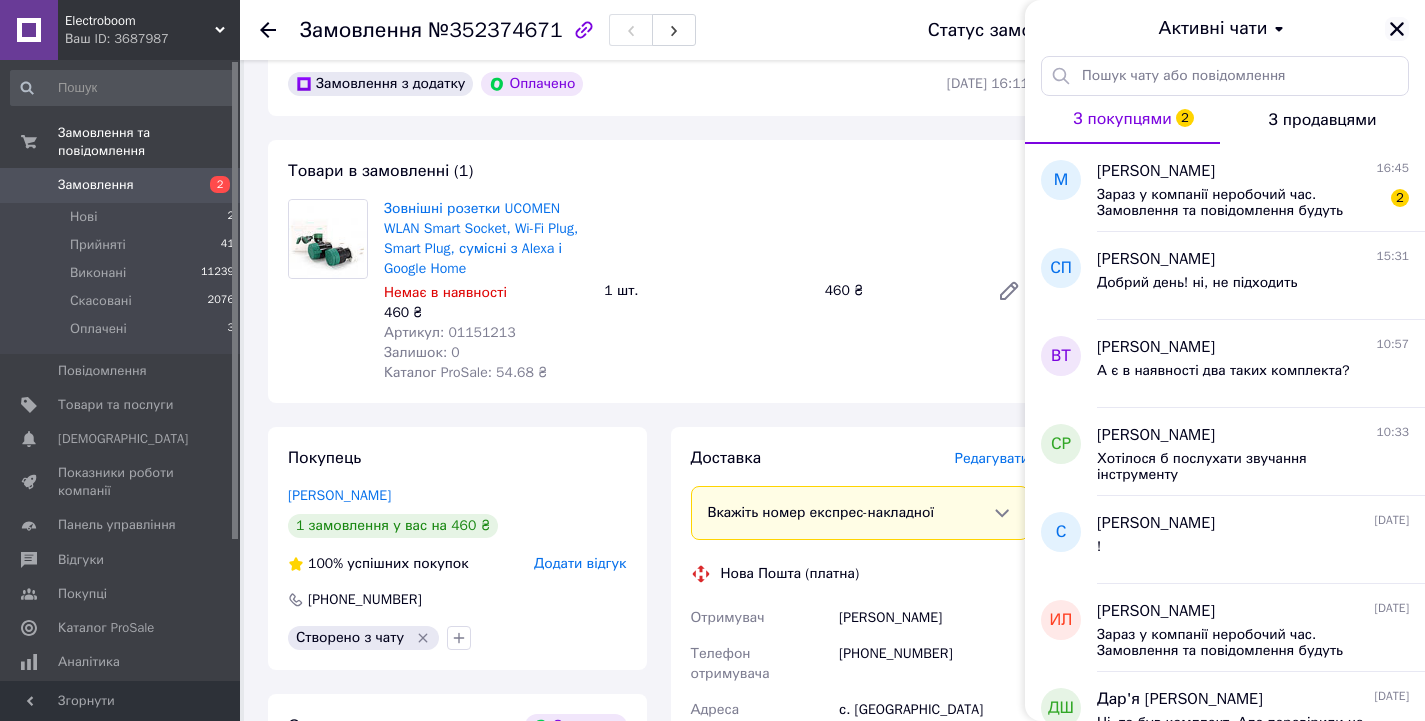 click 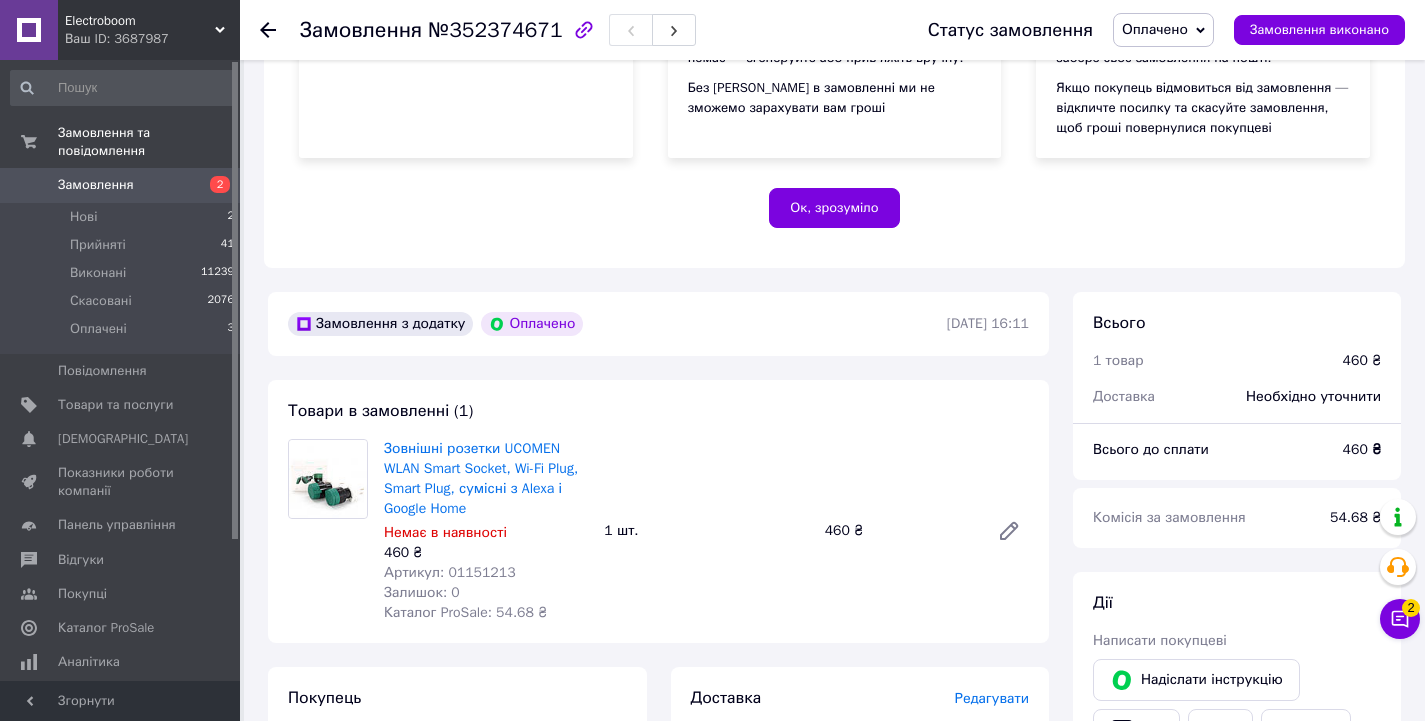 scroll, scrollTop: 348, scrollLeft: 0, axis: vertical 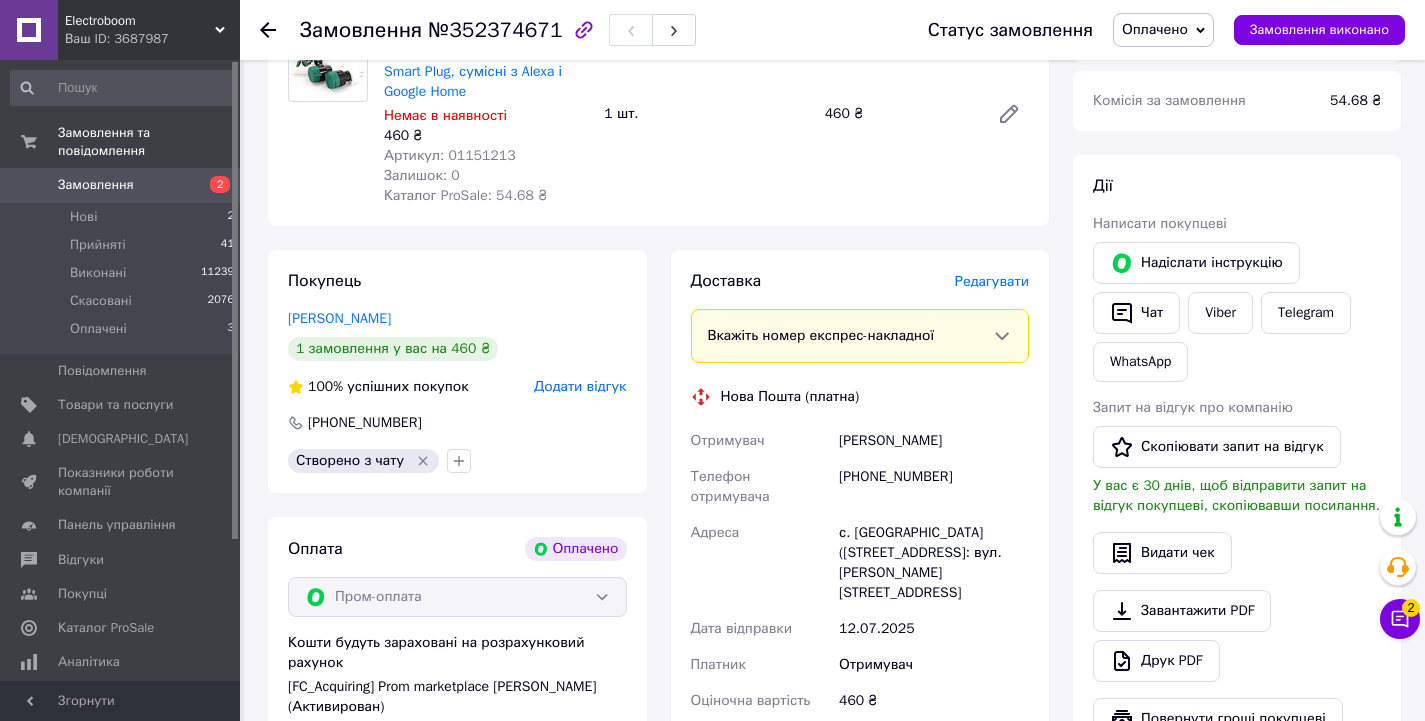 click on "Оплачено" at bounding box center (1155, 29) 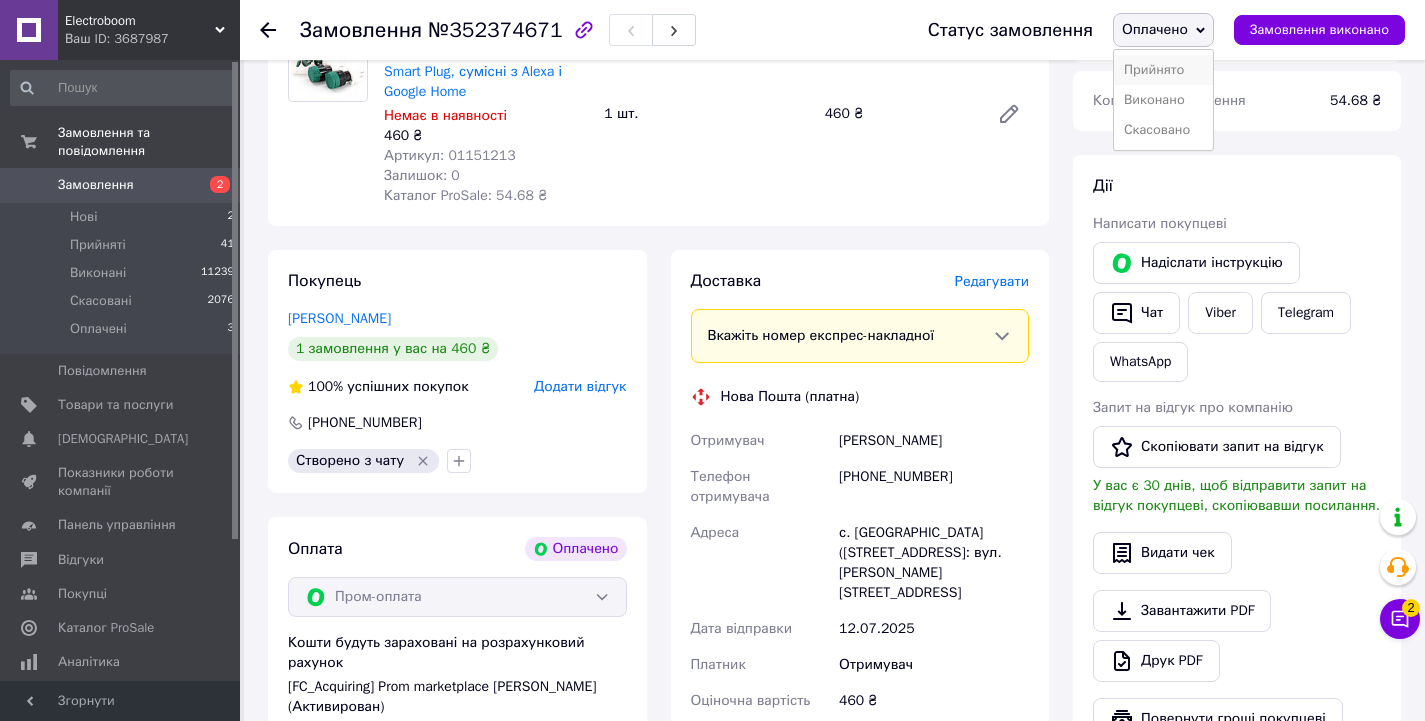 click on "Прийнято" at bounding box center (1163, 70) 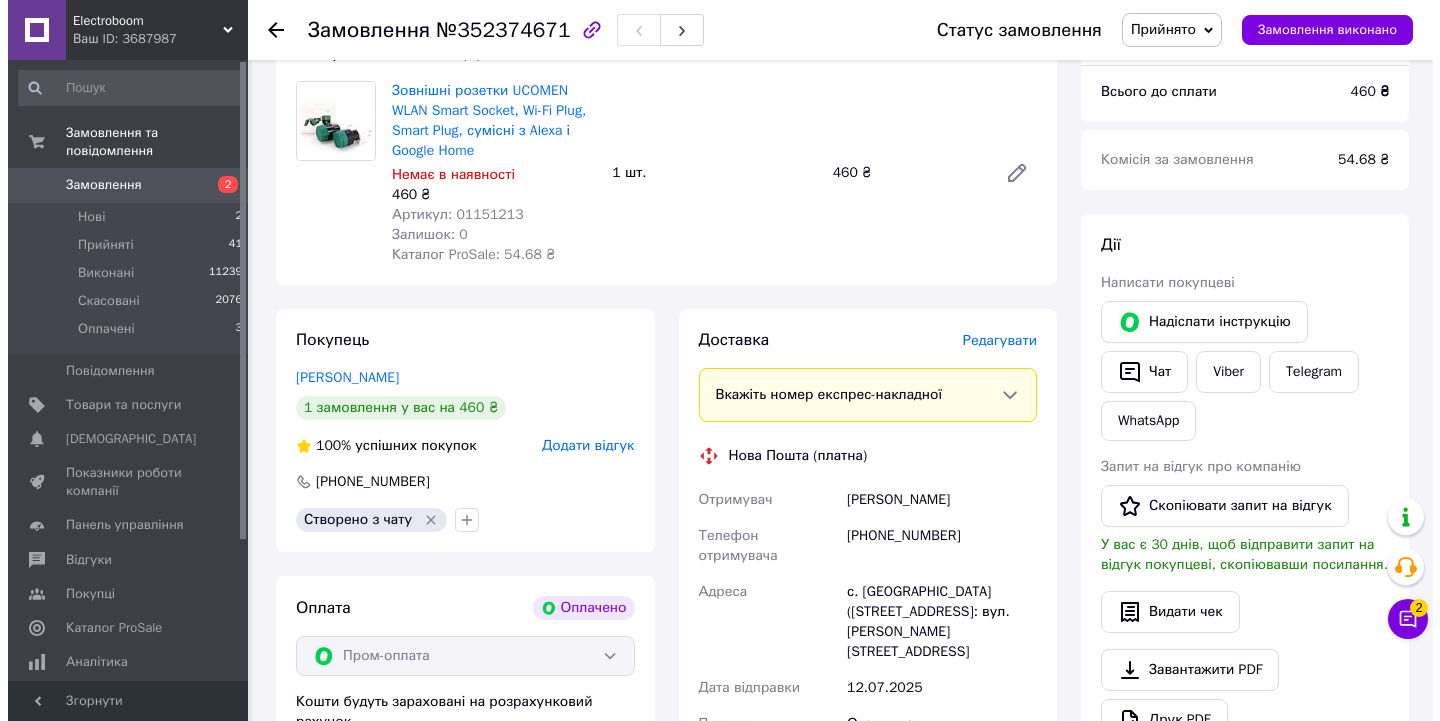 scroll, scrollTop: 679, scrollLeft: 0, axis: vertical 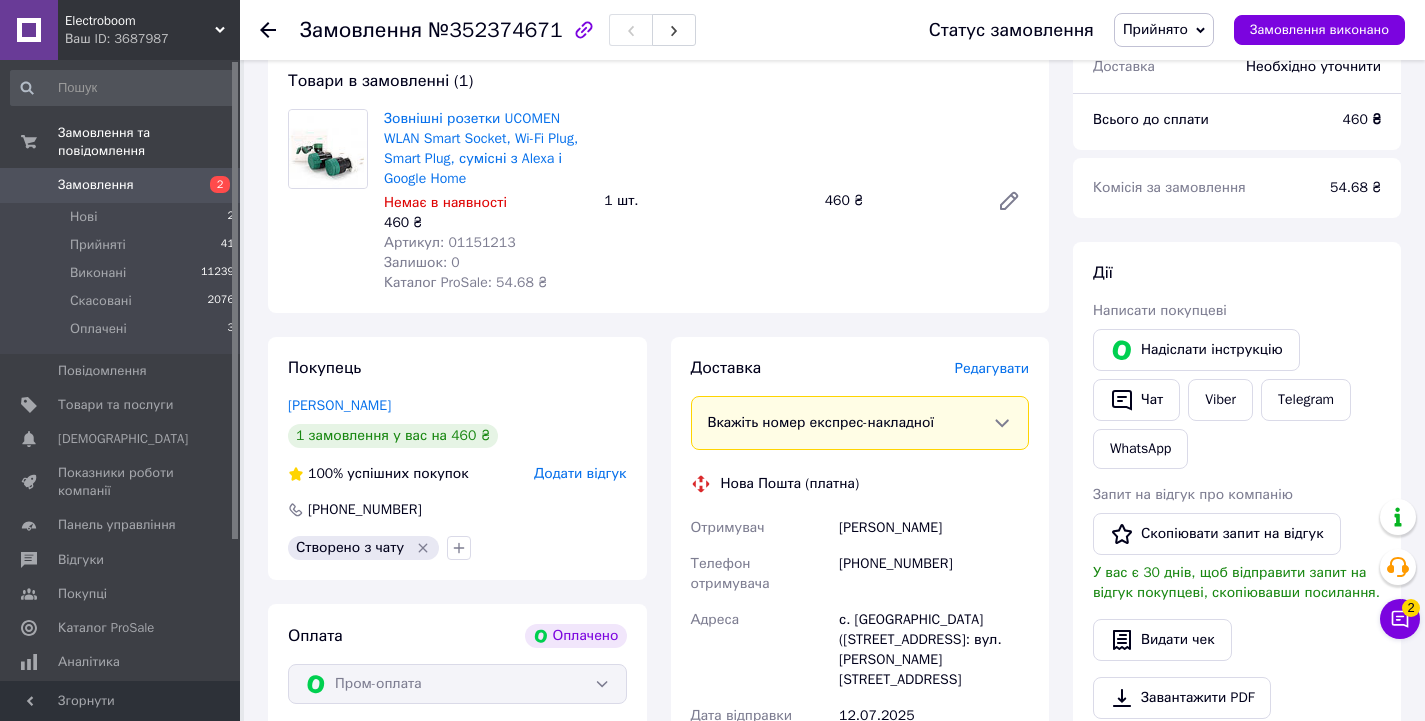 click on "Артикул: 01151213" at bounding box center (450, 242) 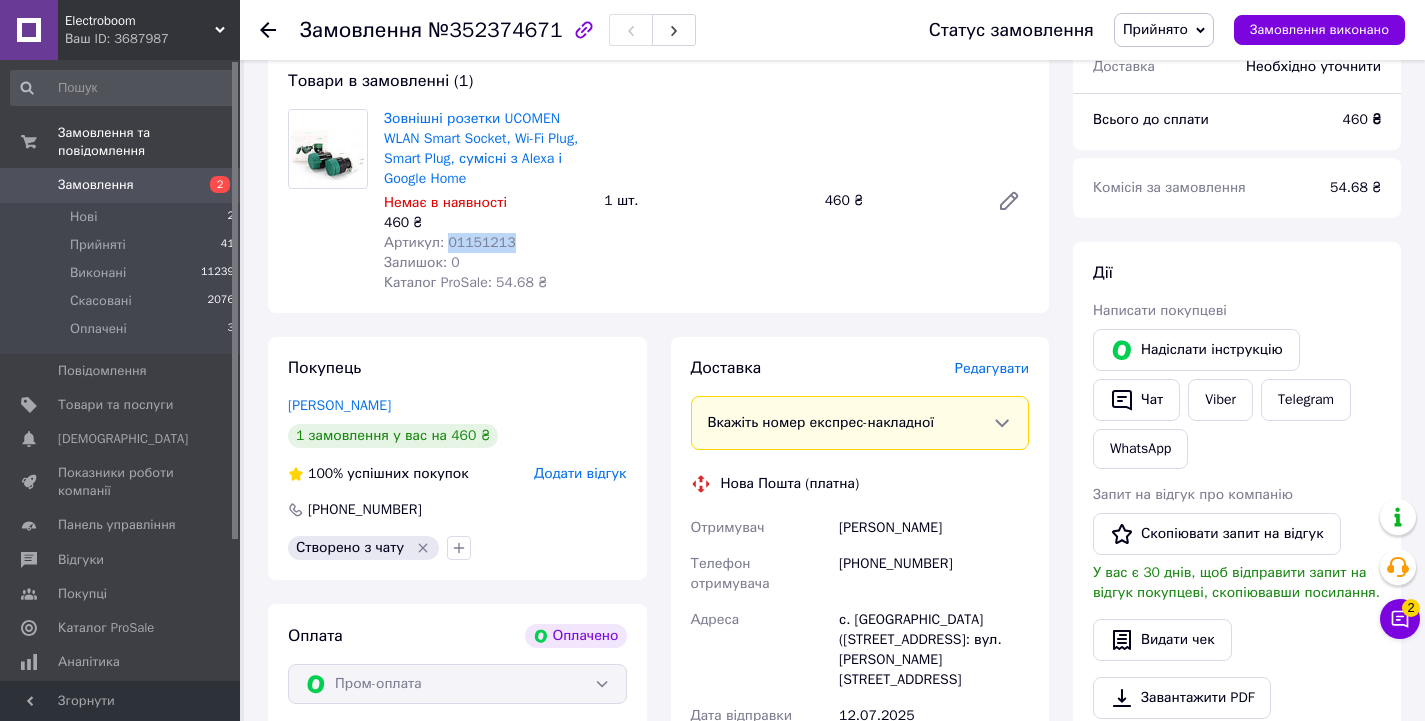 copy on "01151213" 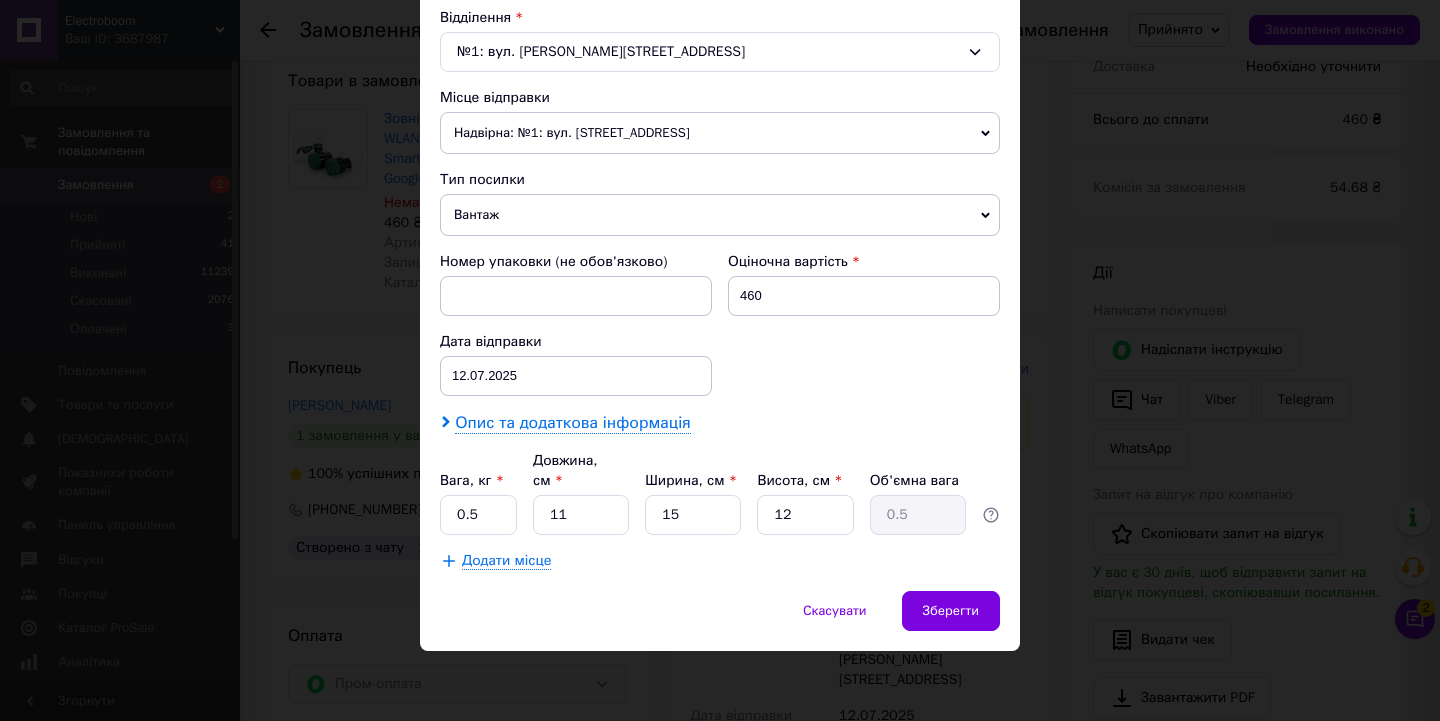 scroll, scrollTop: 626, scrollLeft: 0, axis: vertical 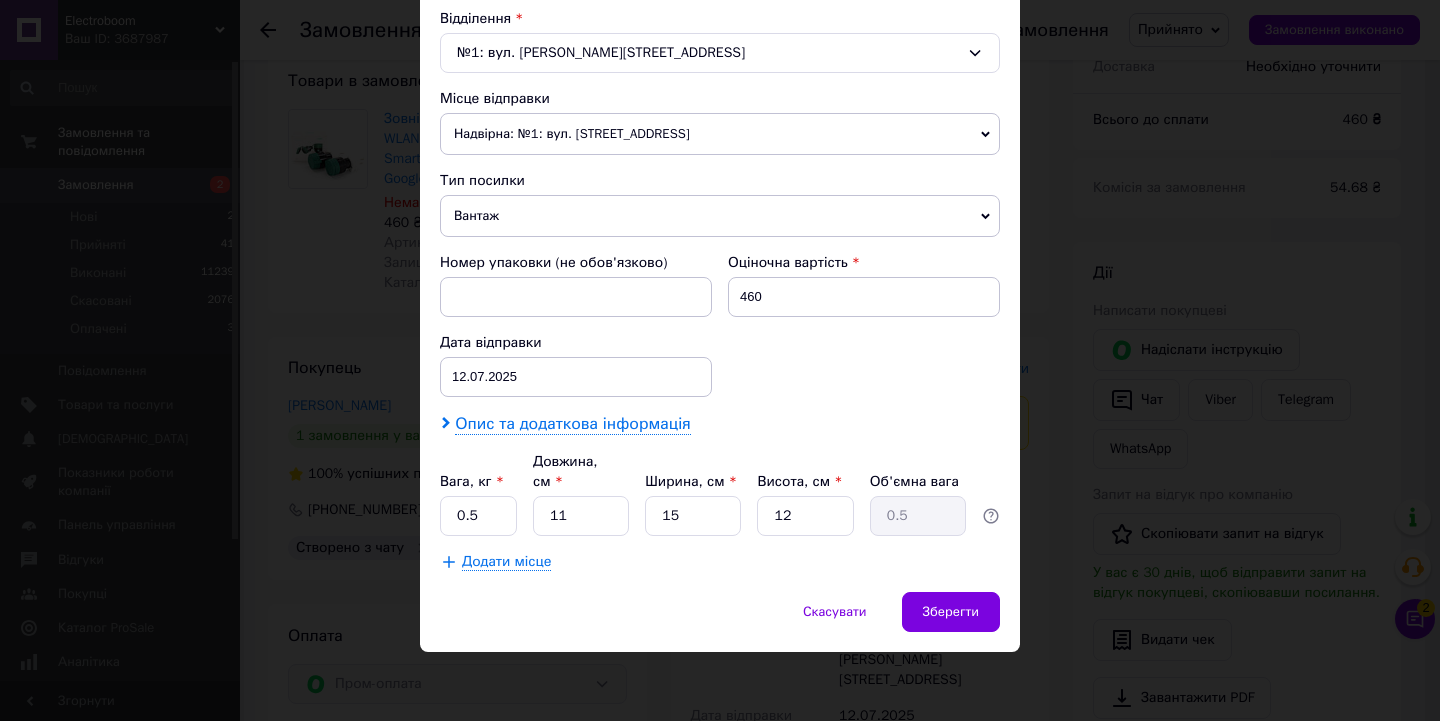 click on "Опис та додаткова інформація" at bounding box center (572, 424) 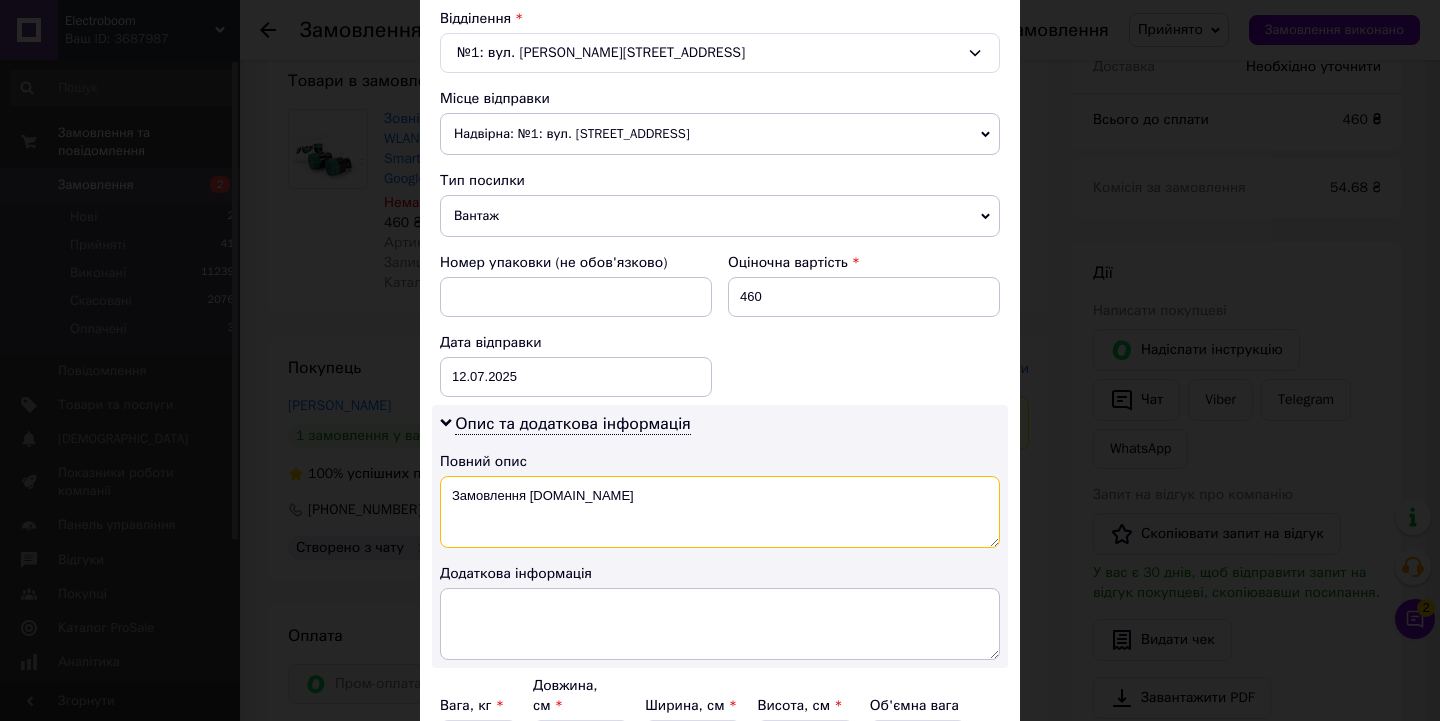 click on "Замовлення [DOMAIN_NAME]" at bounding box center [720, 512] 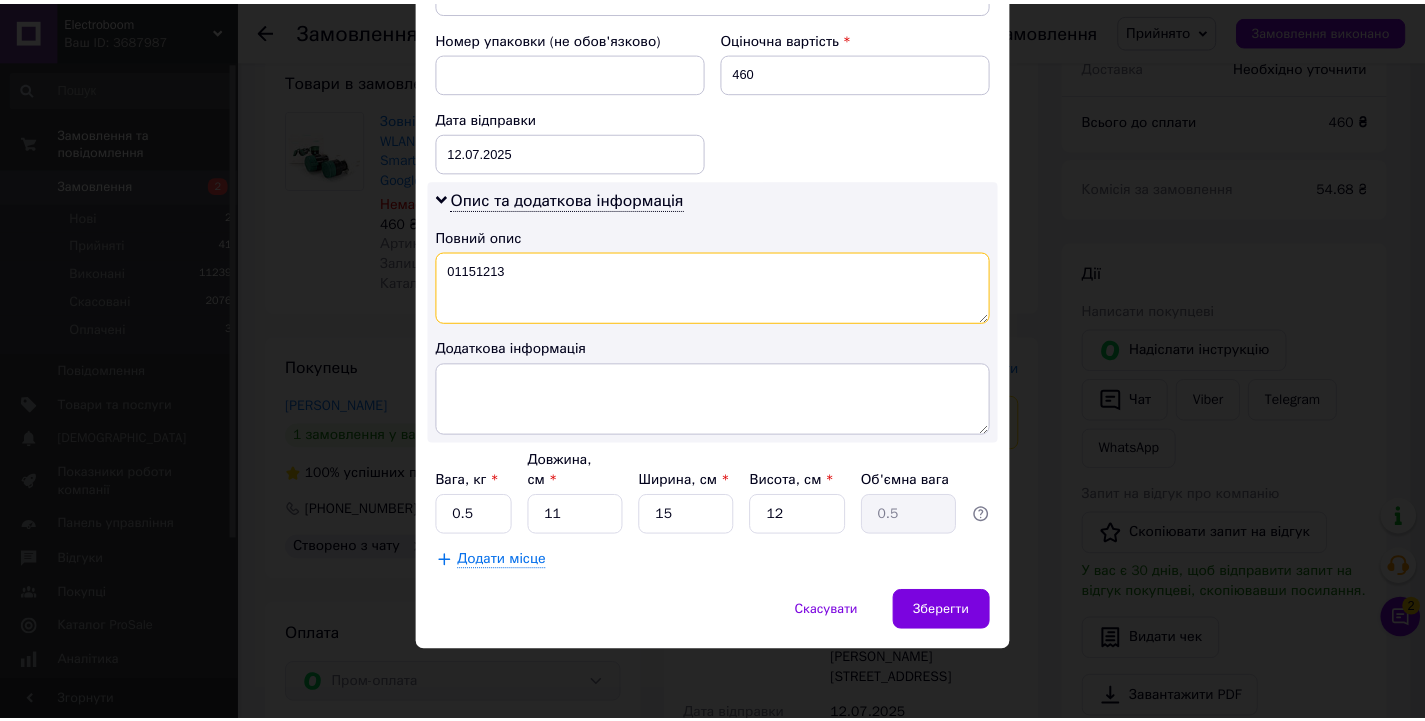 scroll, scrollTop: 850, scrollLeft: 0, axis: vertical 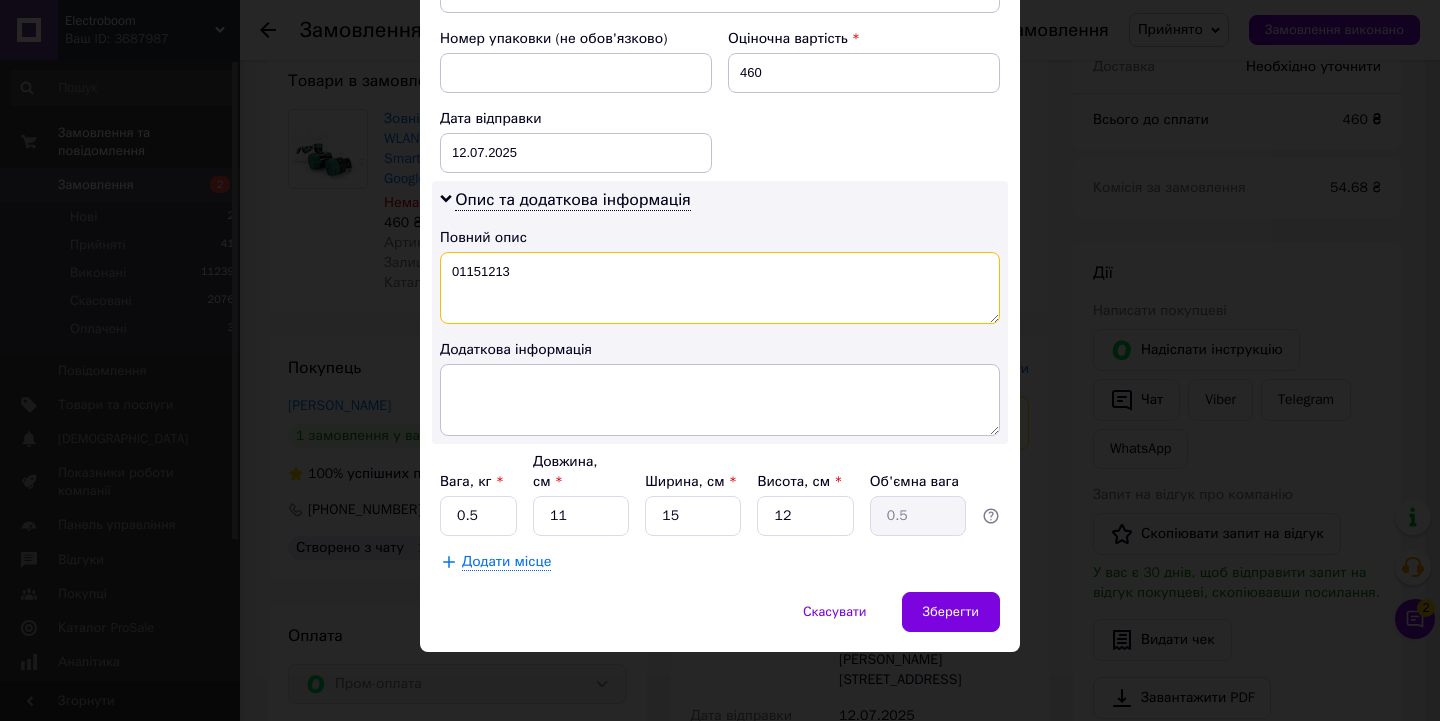 type on "01151213" 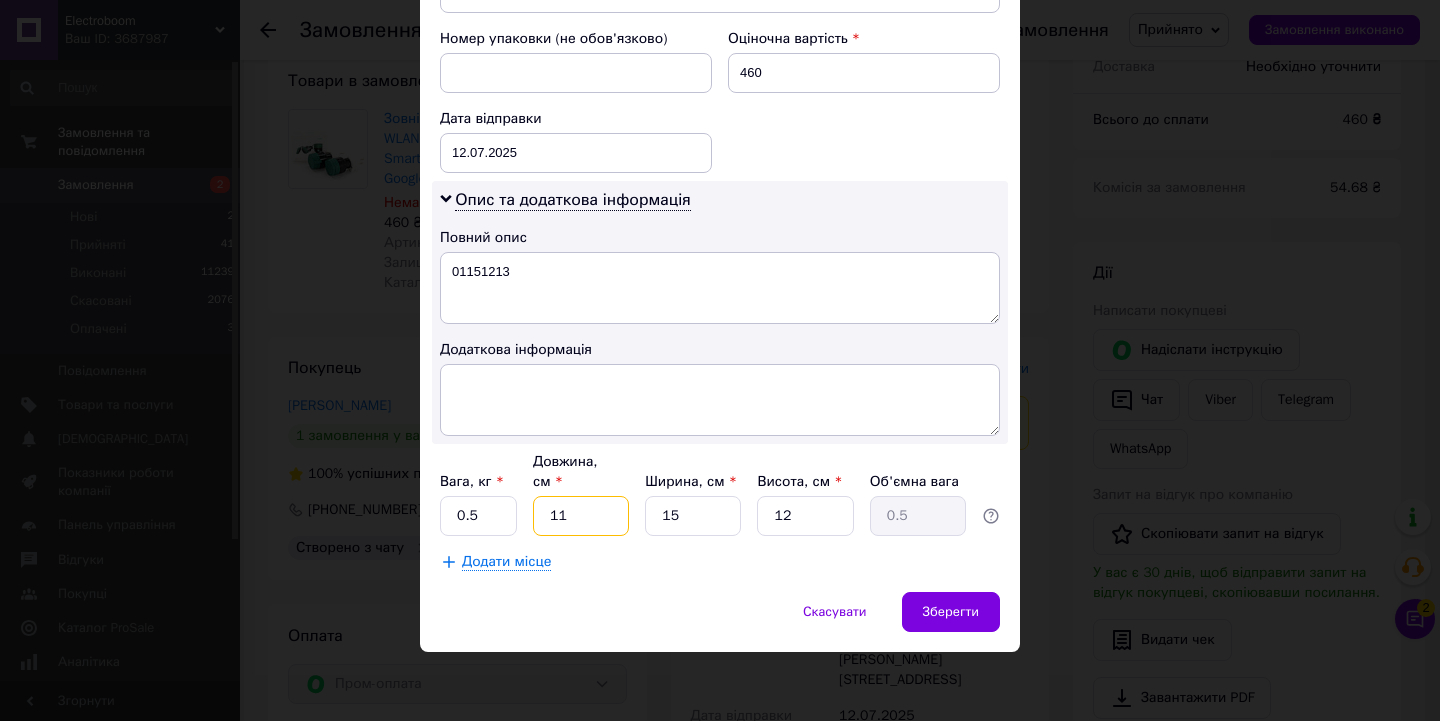 click on "11" at bounding box center (581, 516) 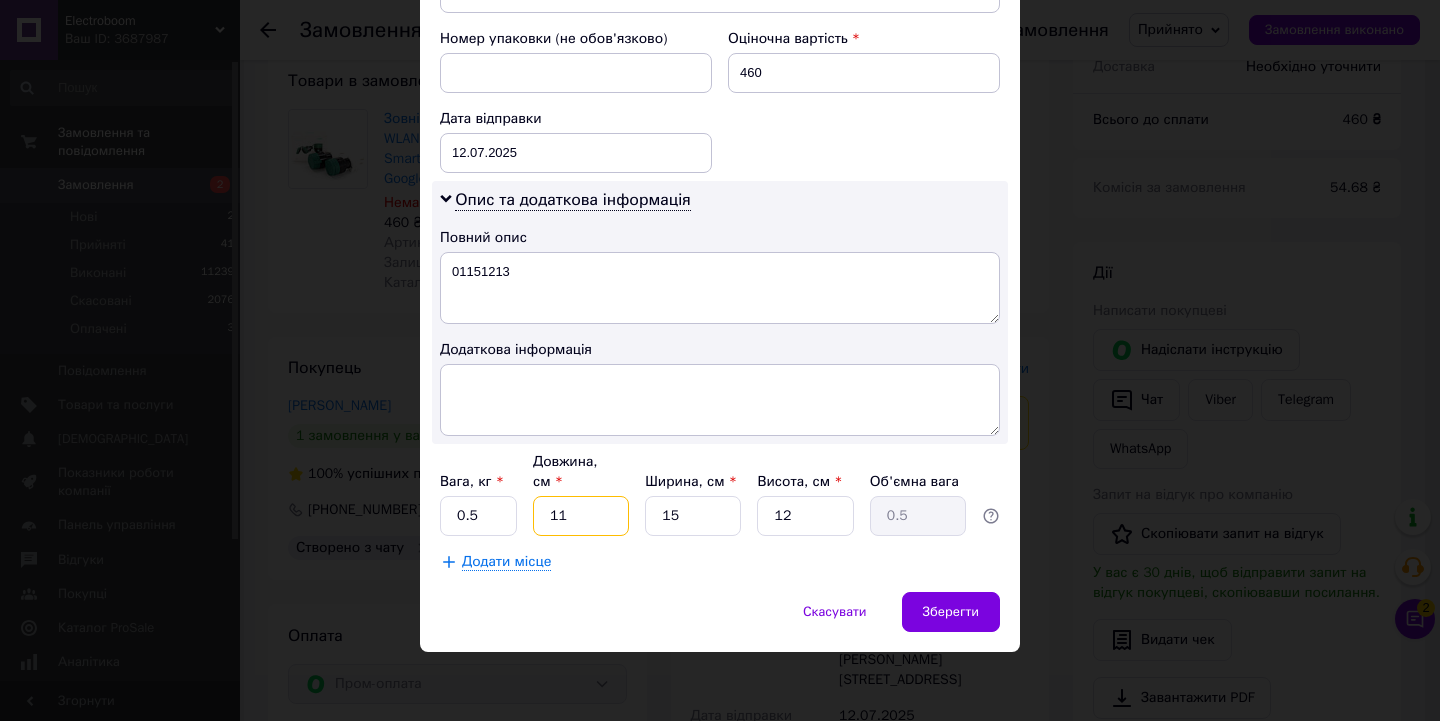 type on "2" 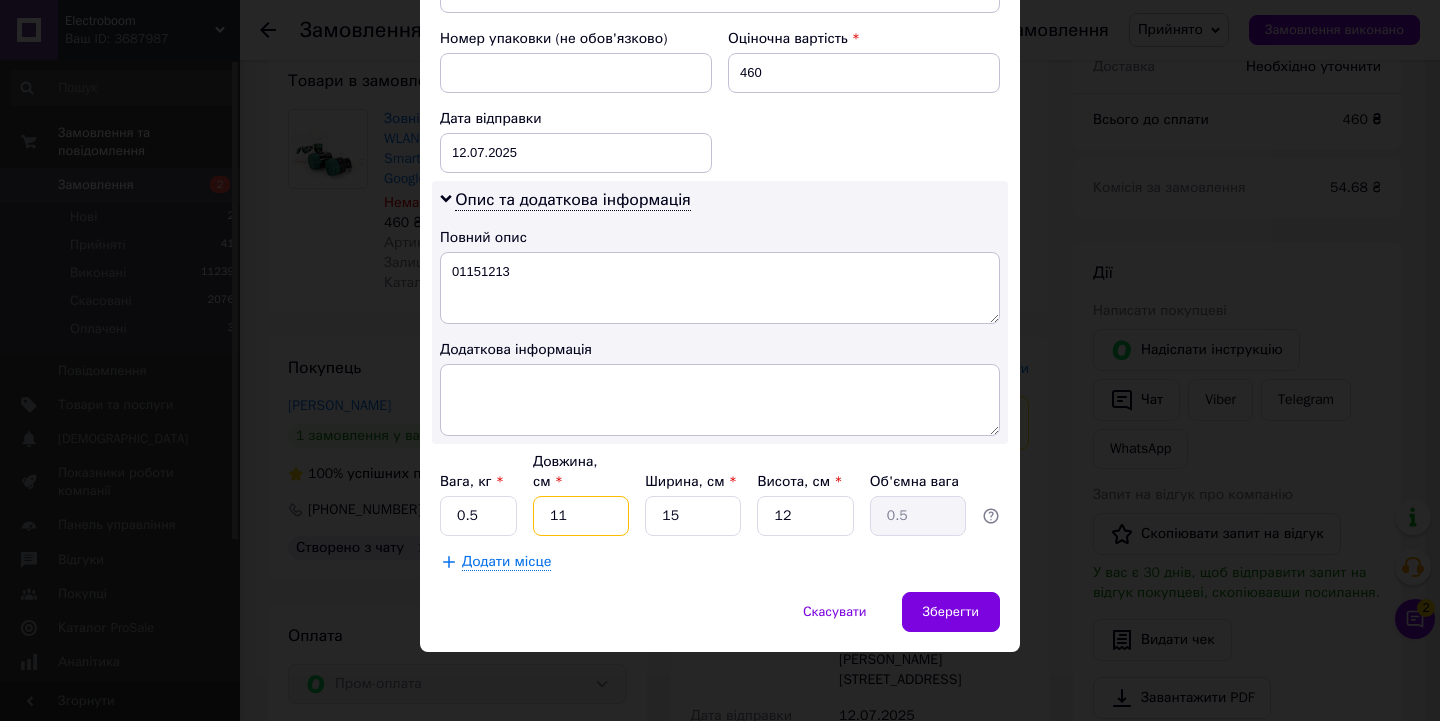 type on "0.1" 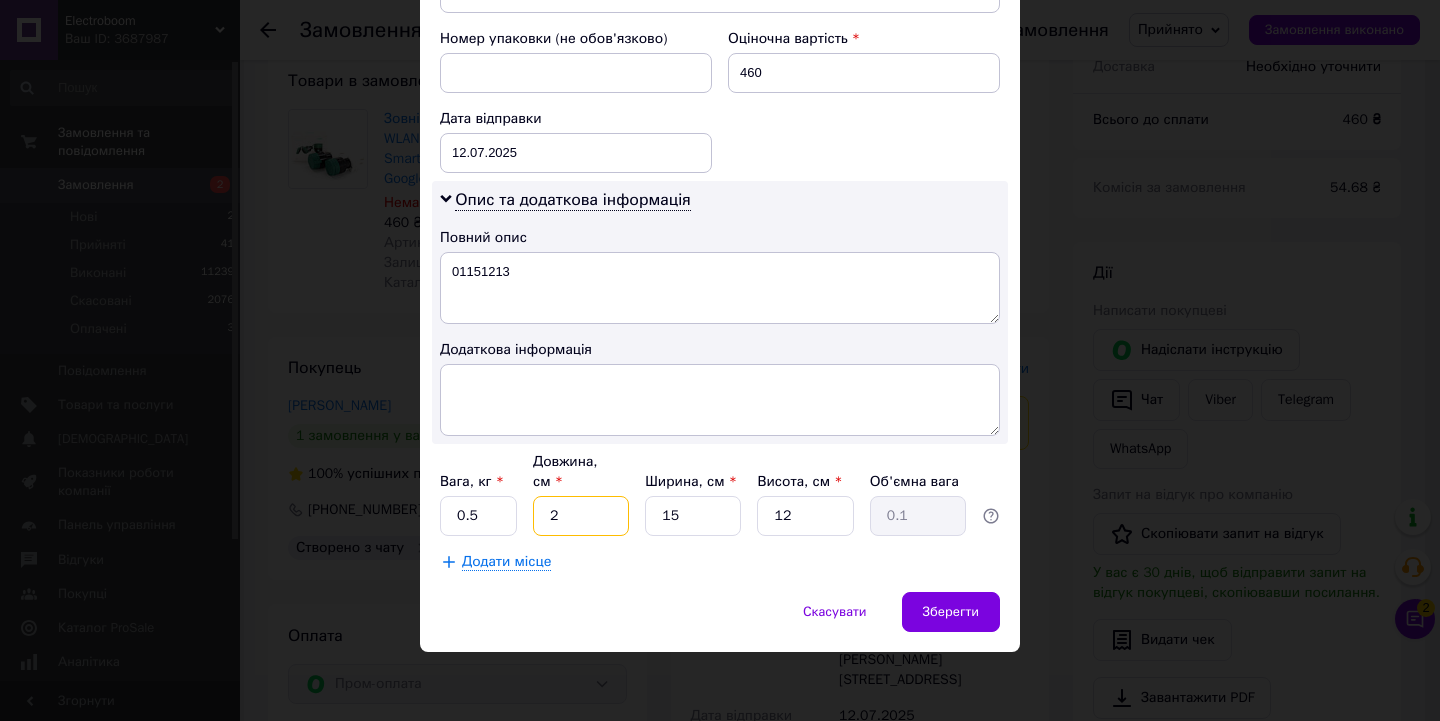 type on "20" 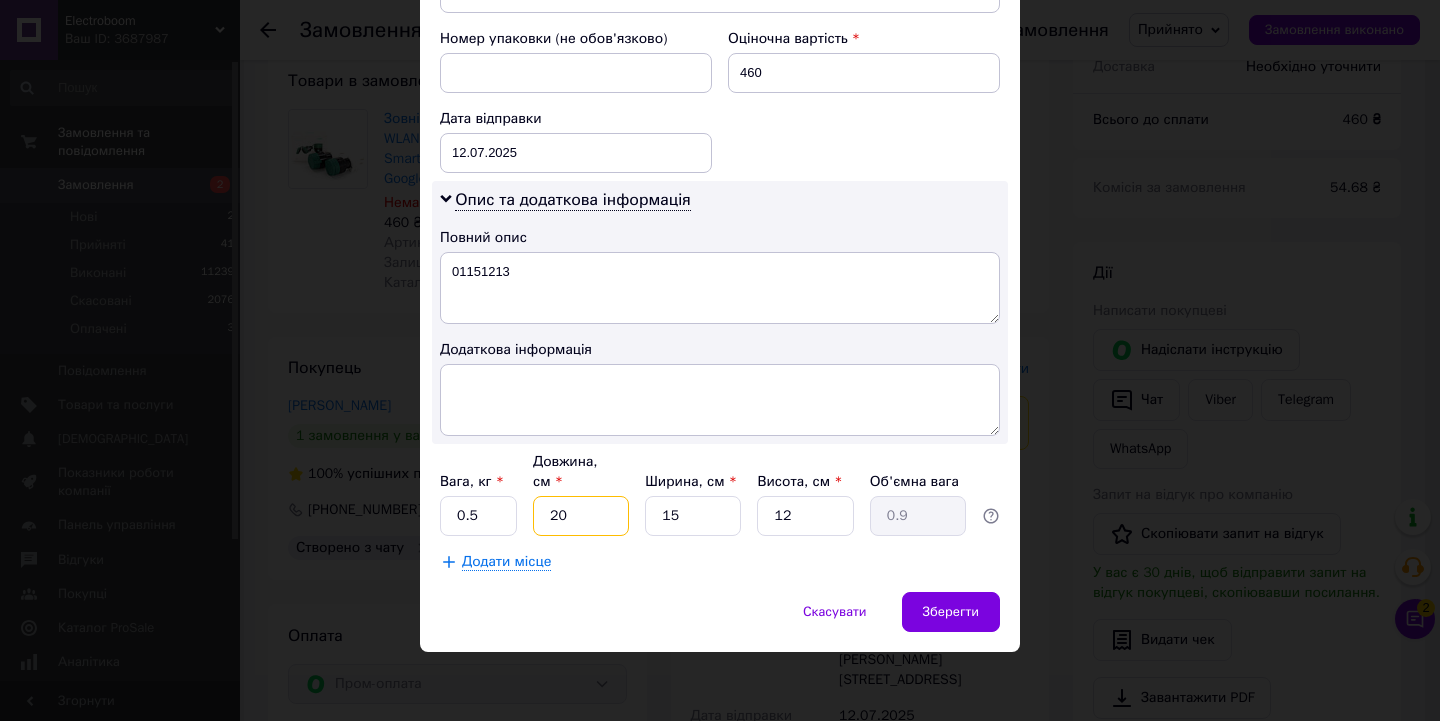 type on "20" 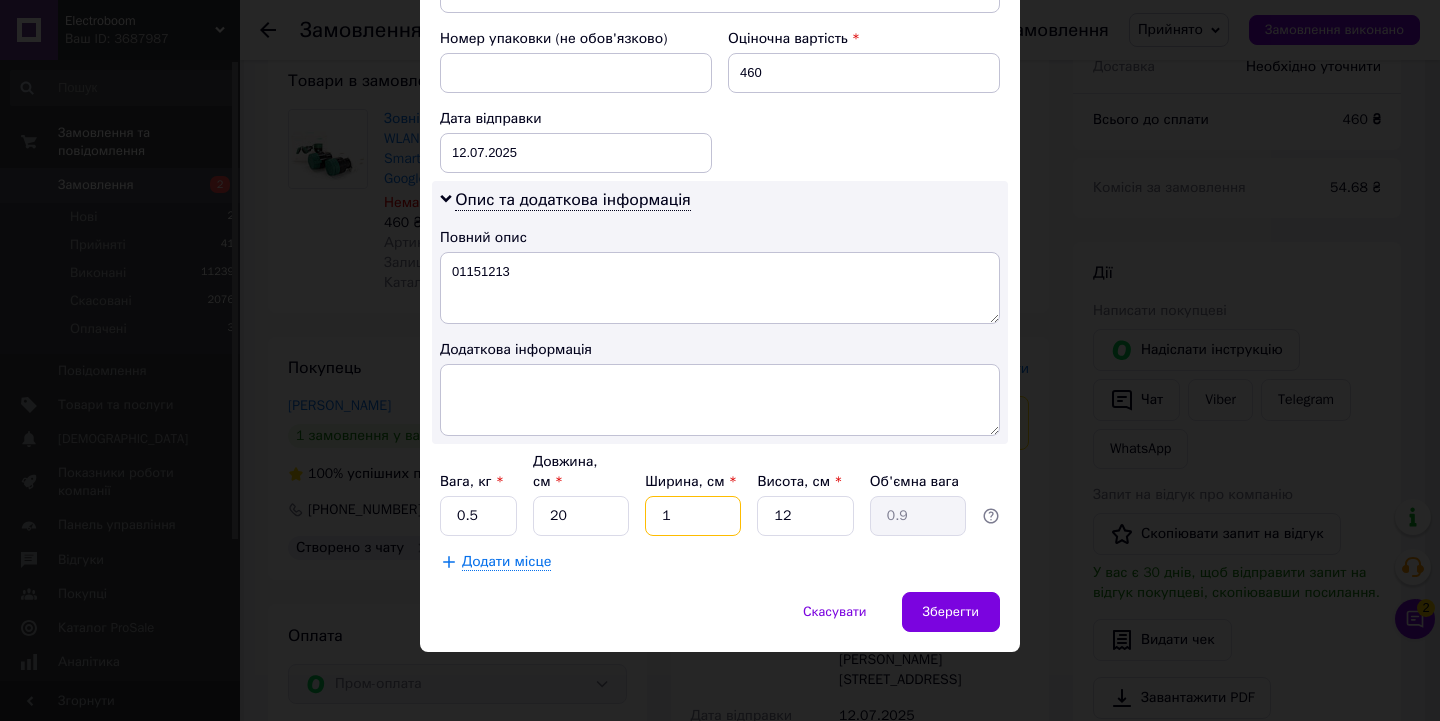 type on "1" 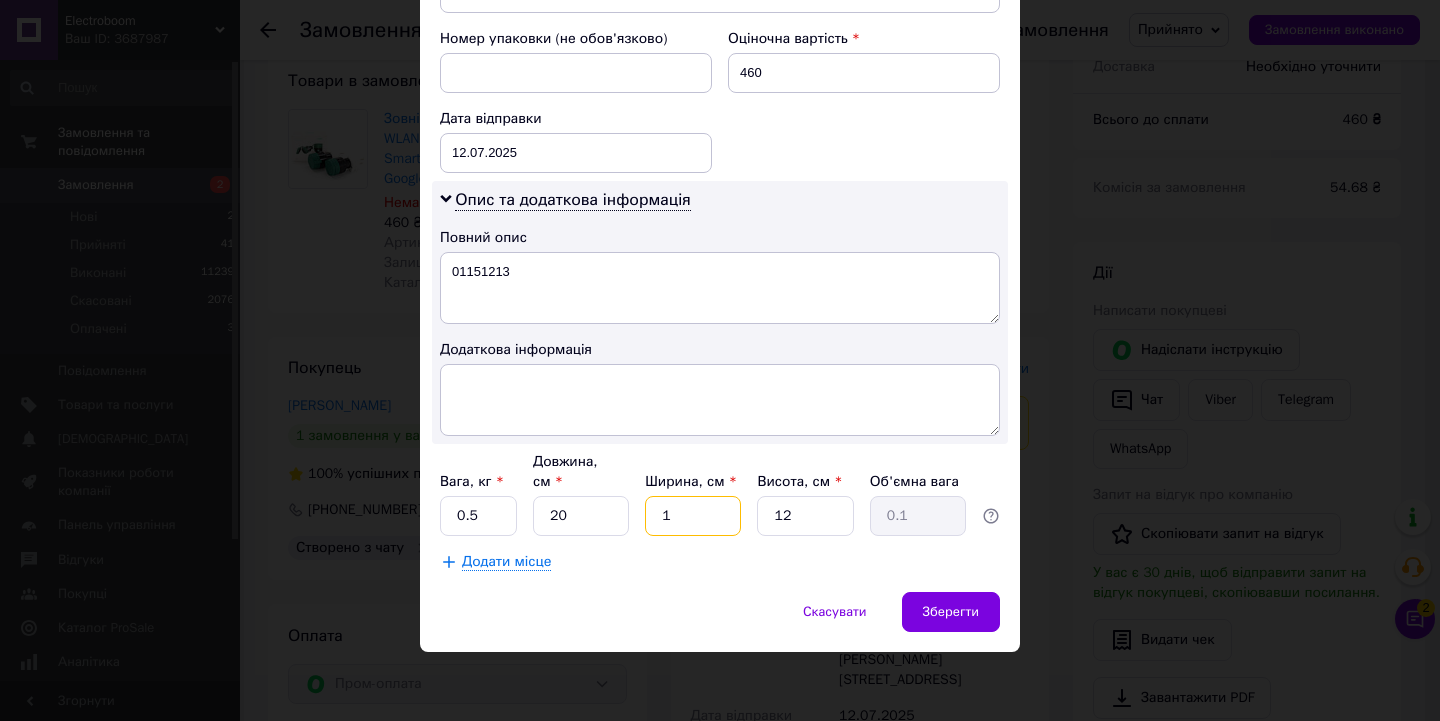 type on "10" 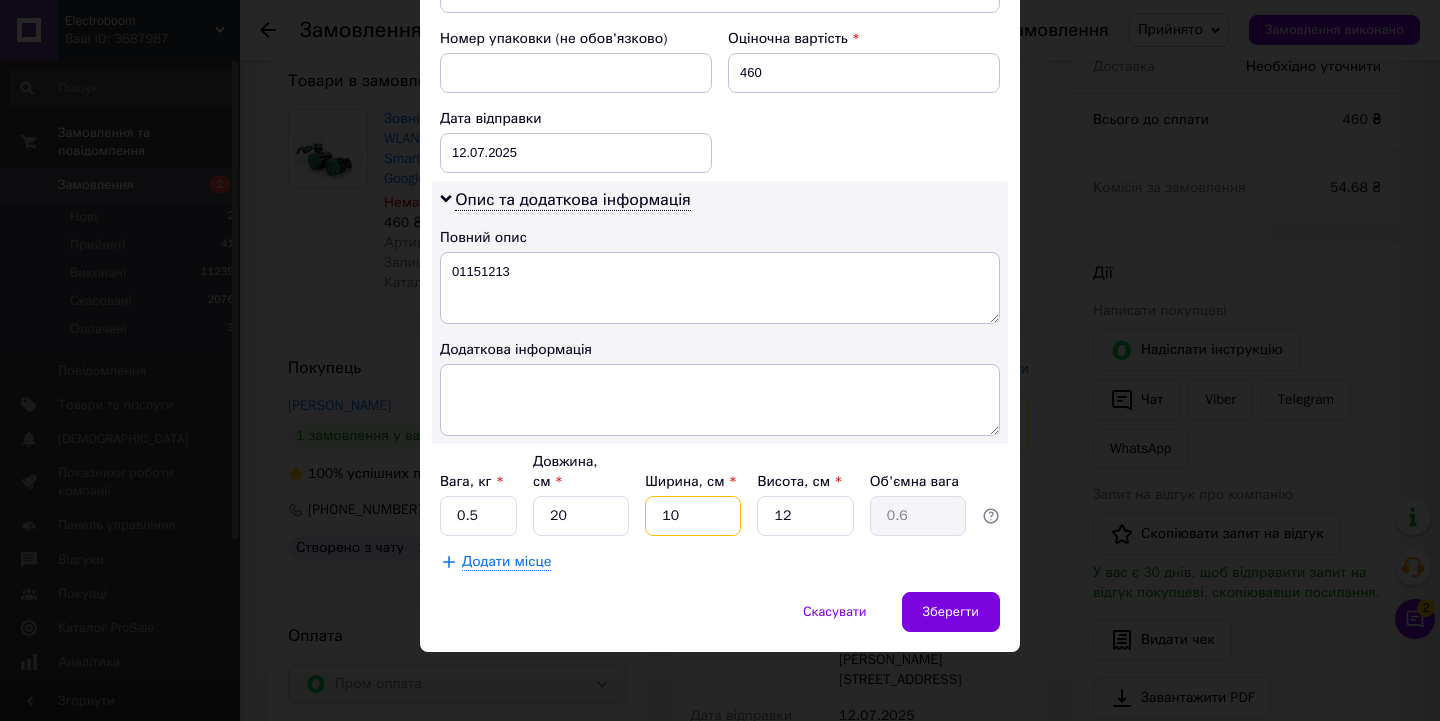 type on "10" 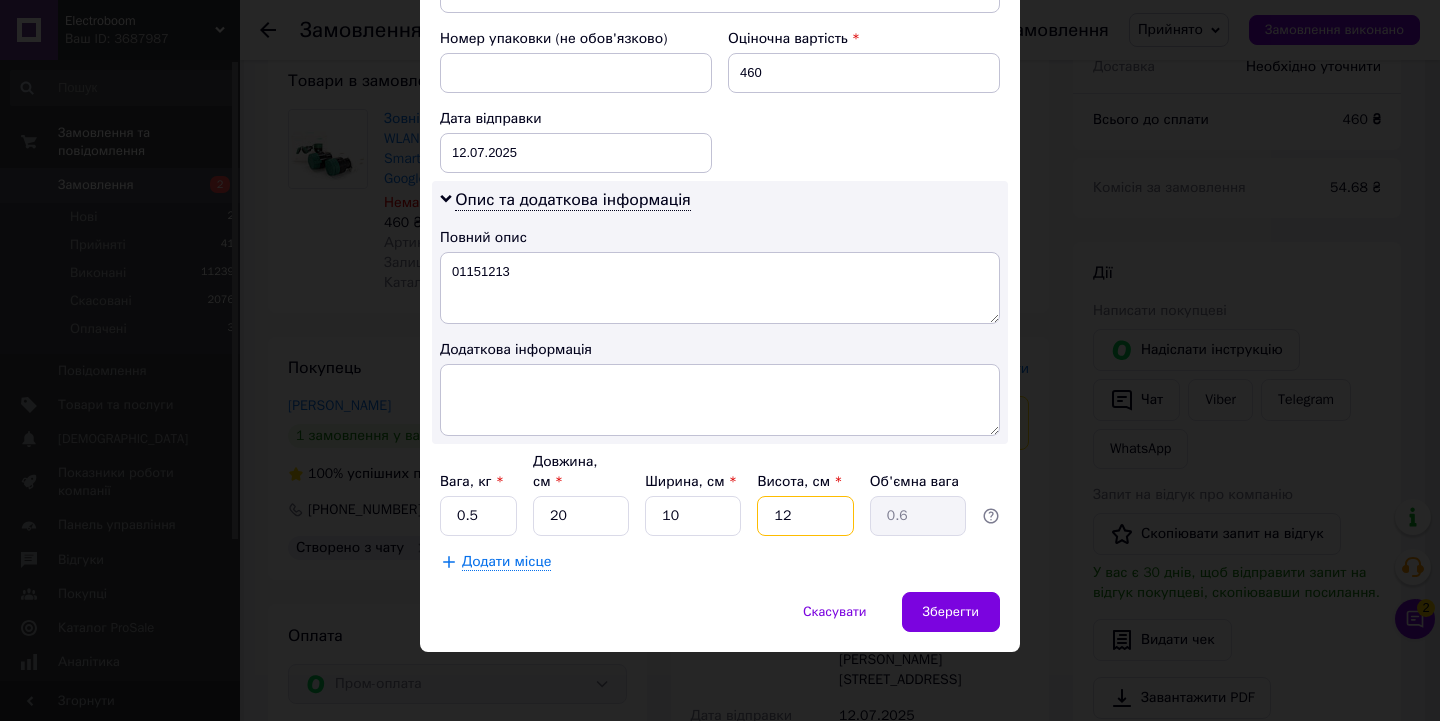 type on "1" 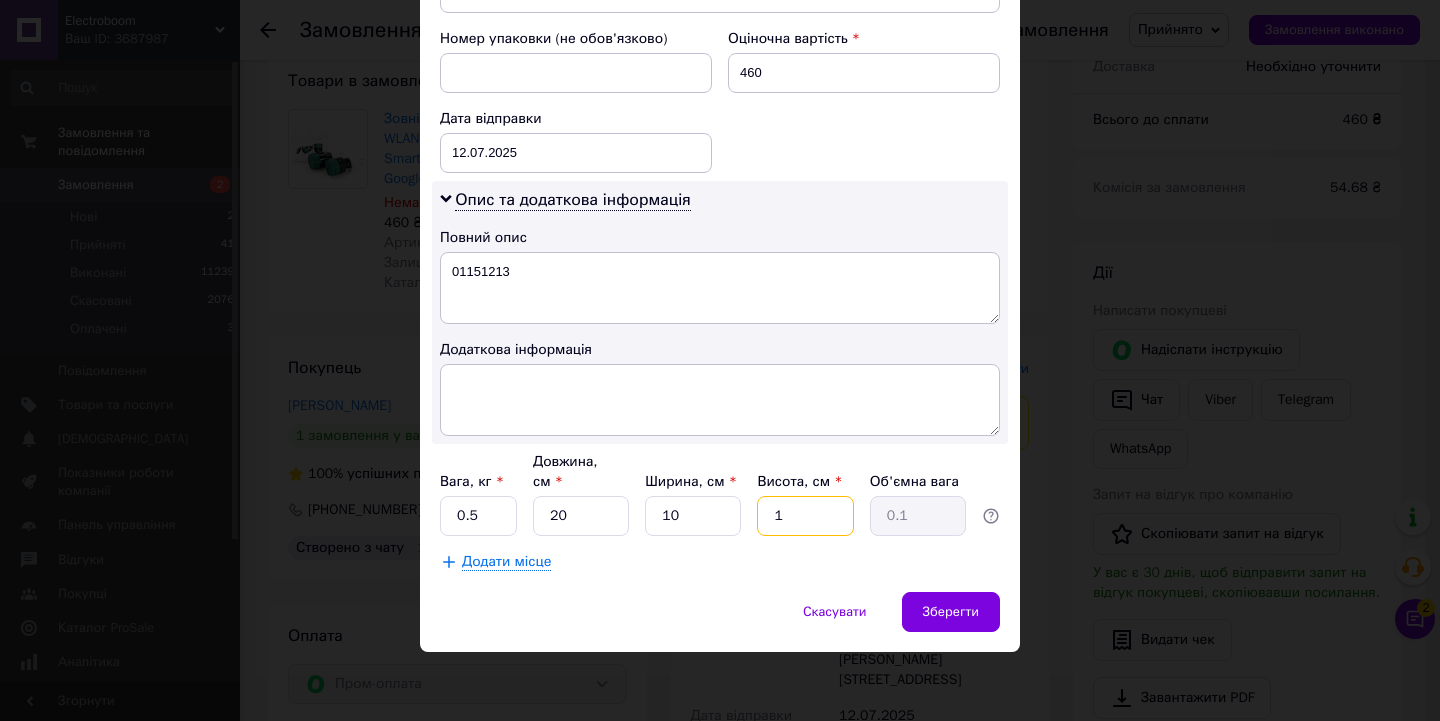 type on "15" 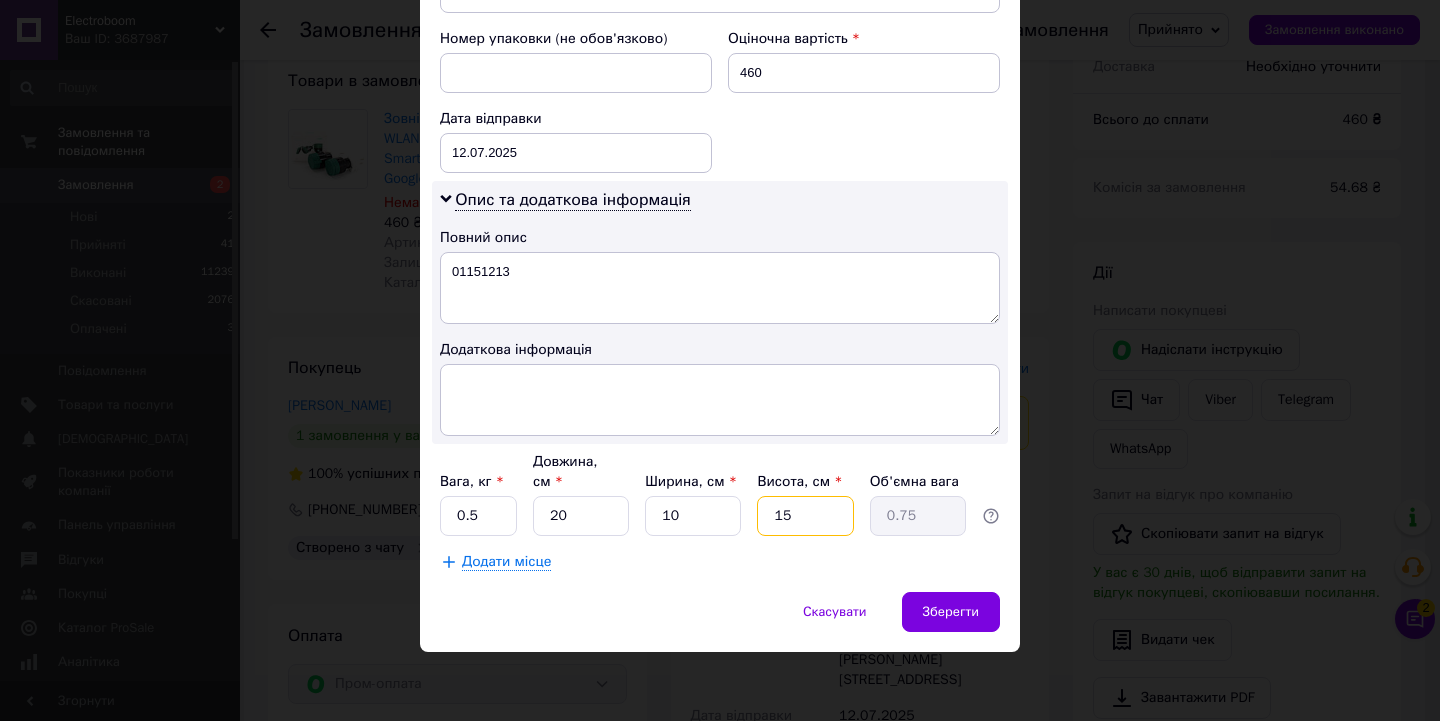 type on "15" 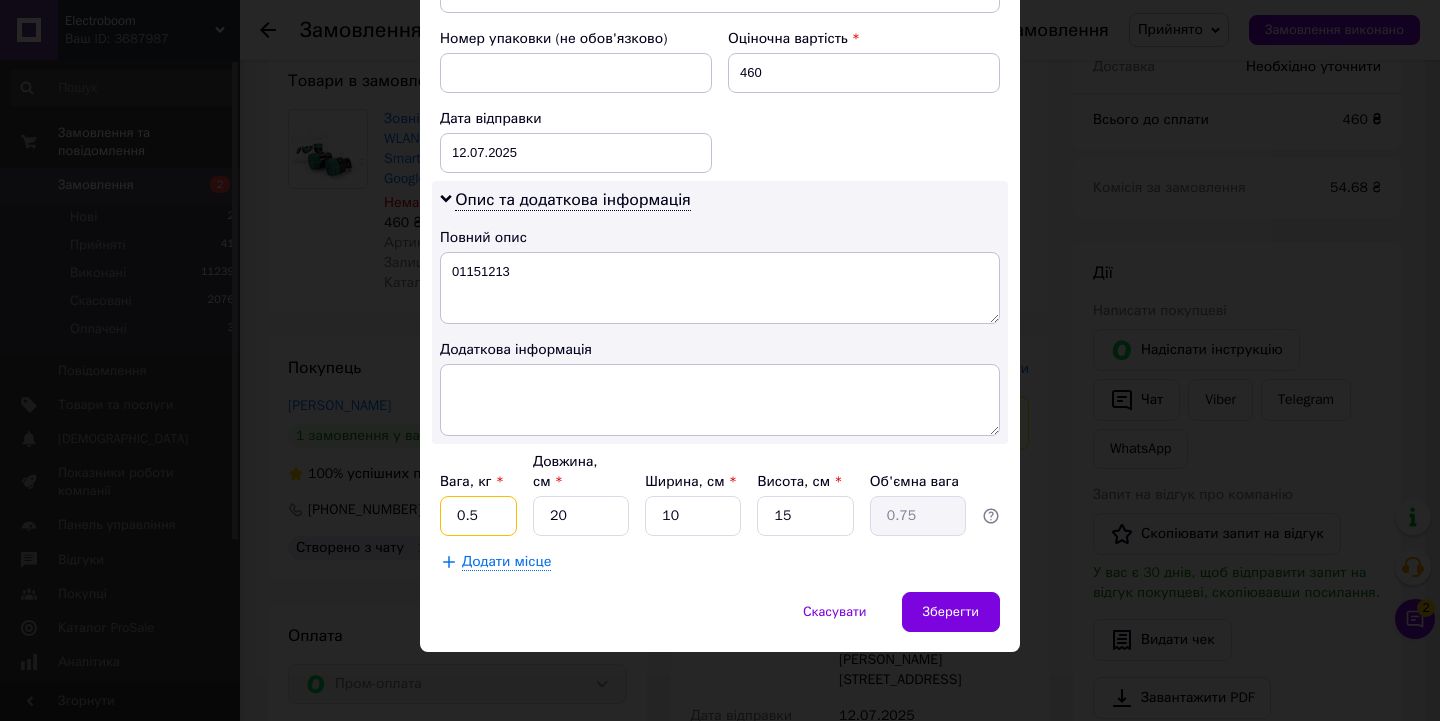 click on "0.5" at bounding box center [478, 516] 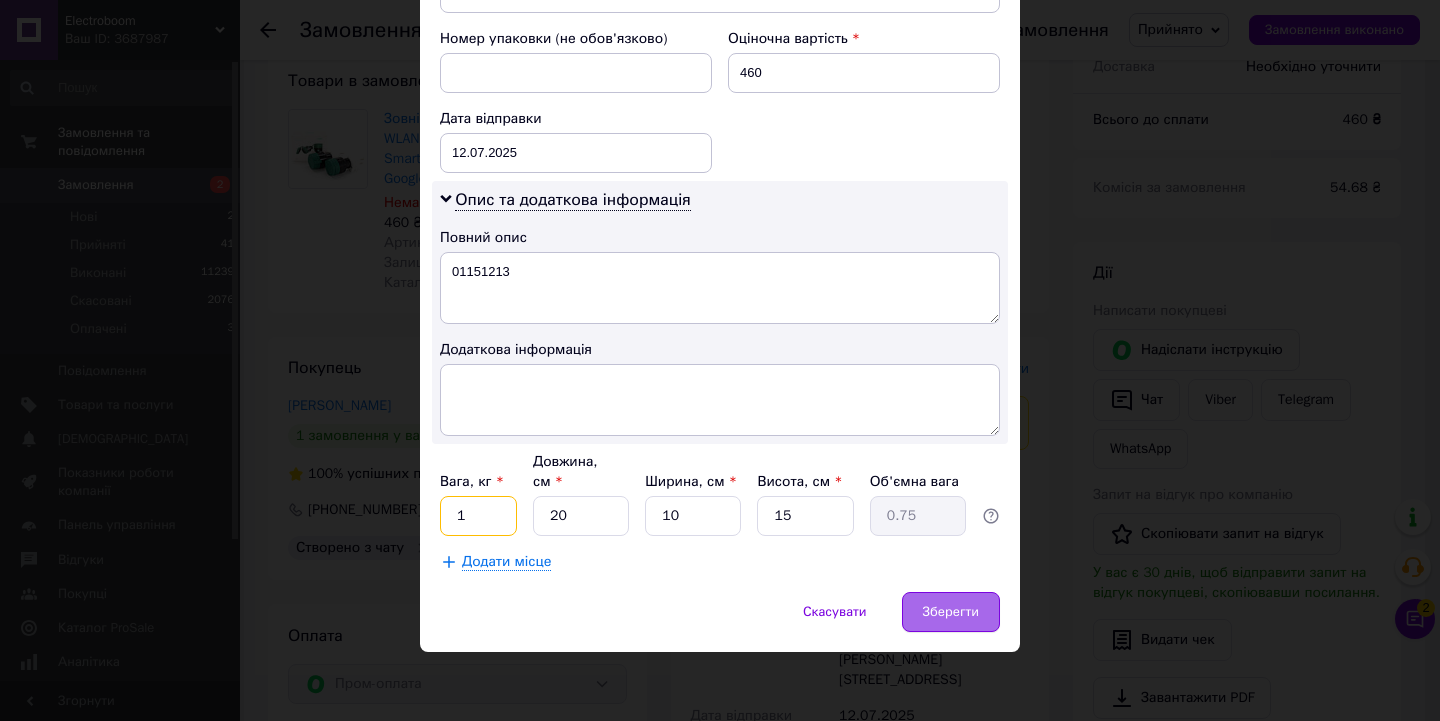 type on "1" 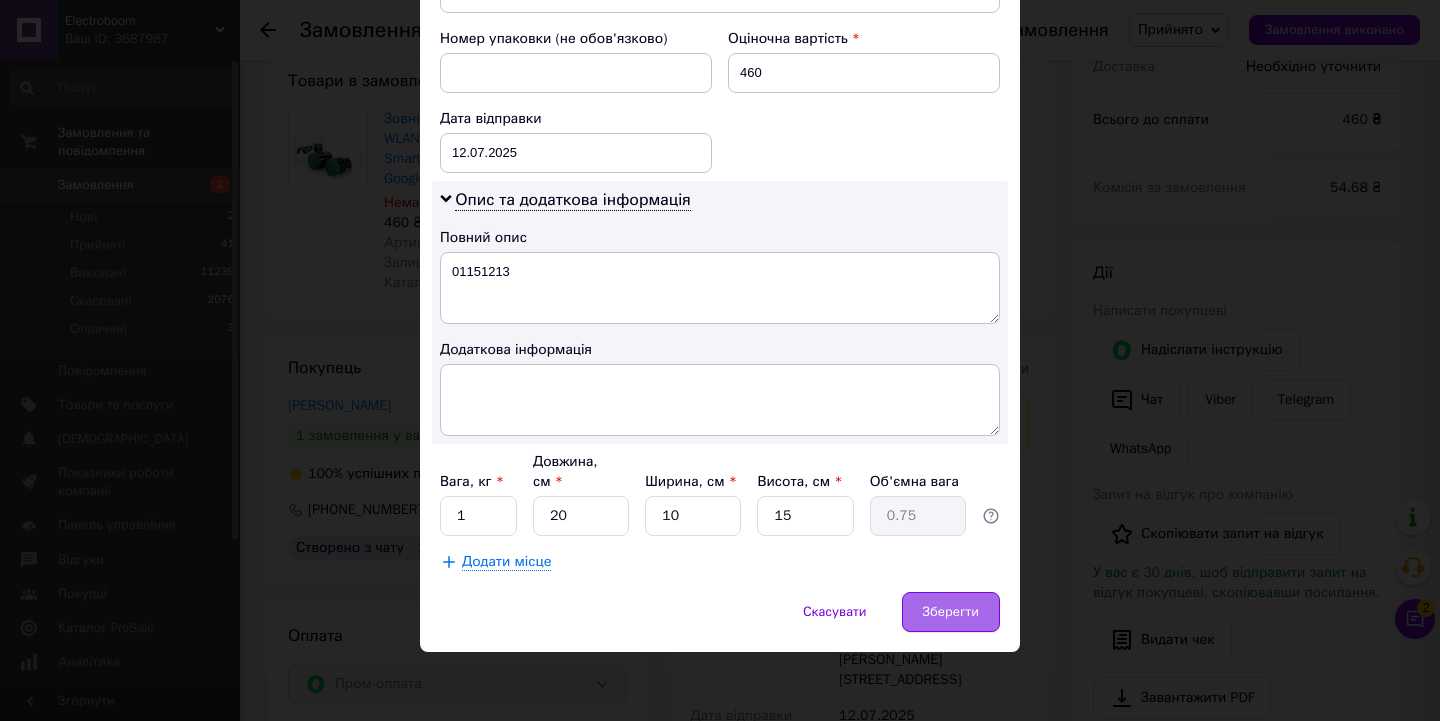 click on "Зберегти" at bounding box center [951, 612] 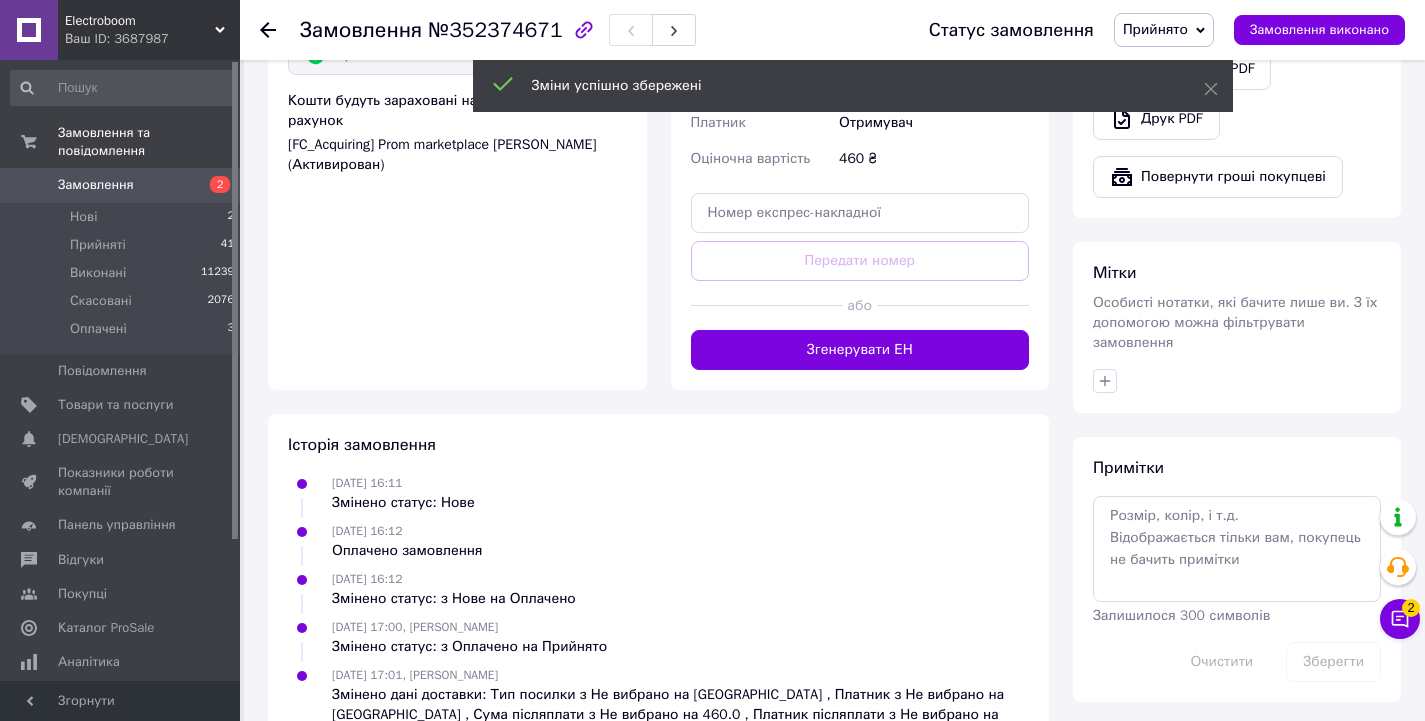scroll, scrollTop: 1357, scrollLeft: 0, axis: vertical 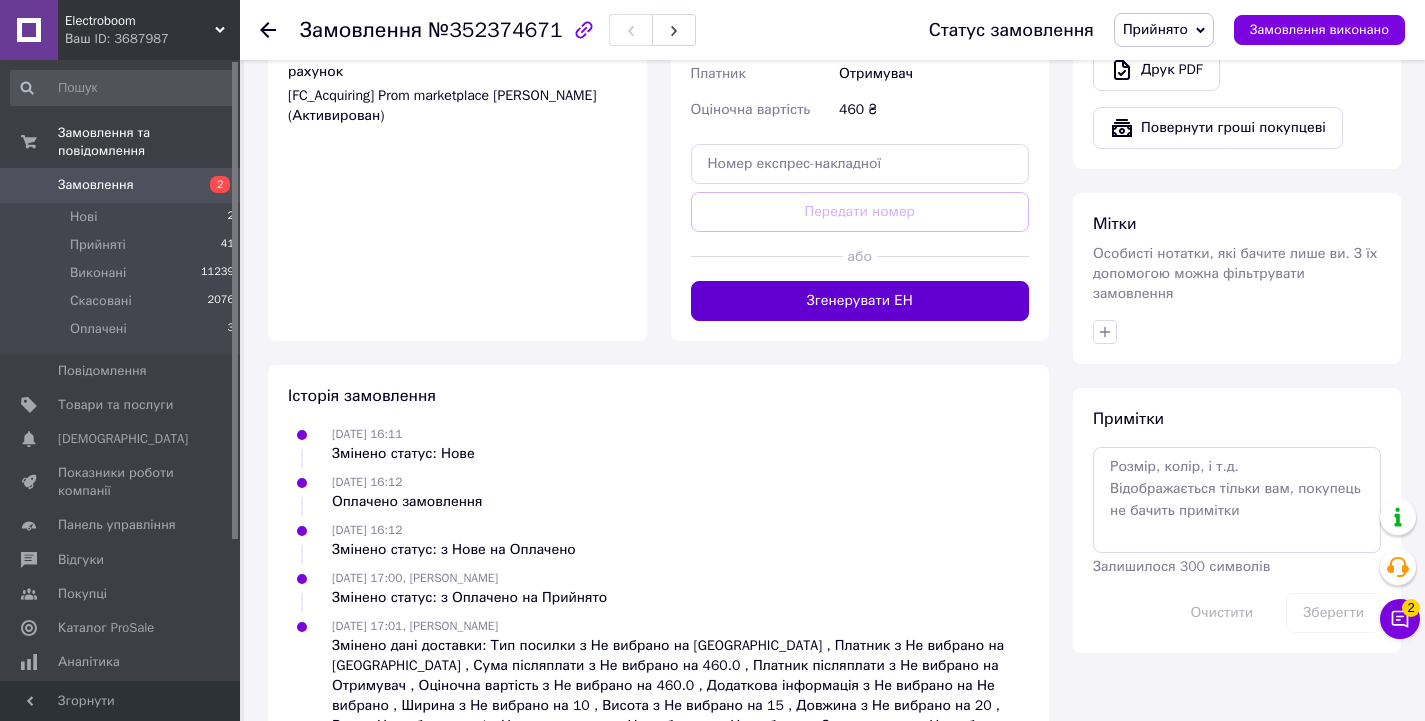 click on "Згенерувати ЕН" at bounding box center [860, 301] 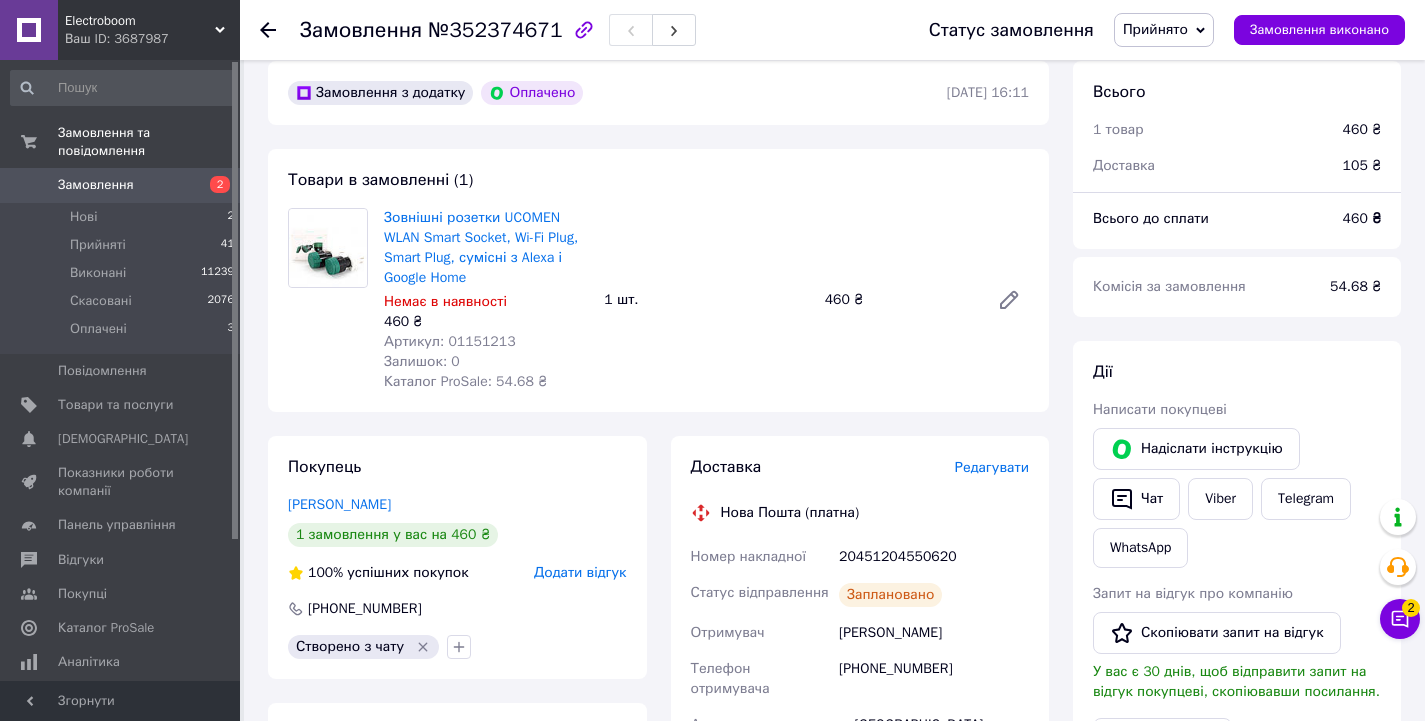 scroll, scrollTop: 476, scrollLeft: 0, axis: vertical 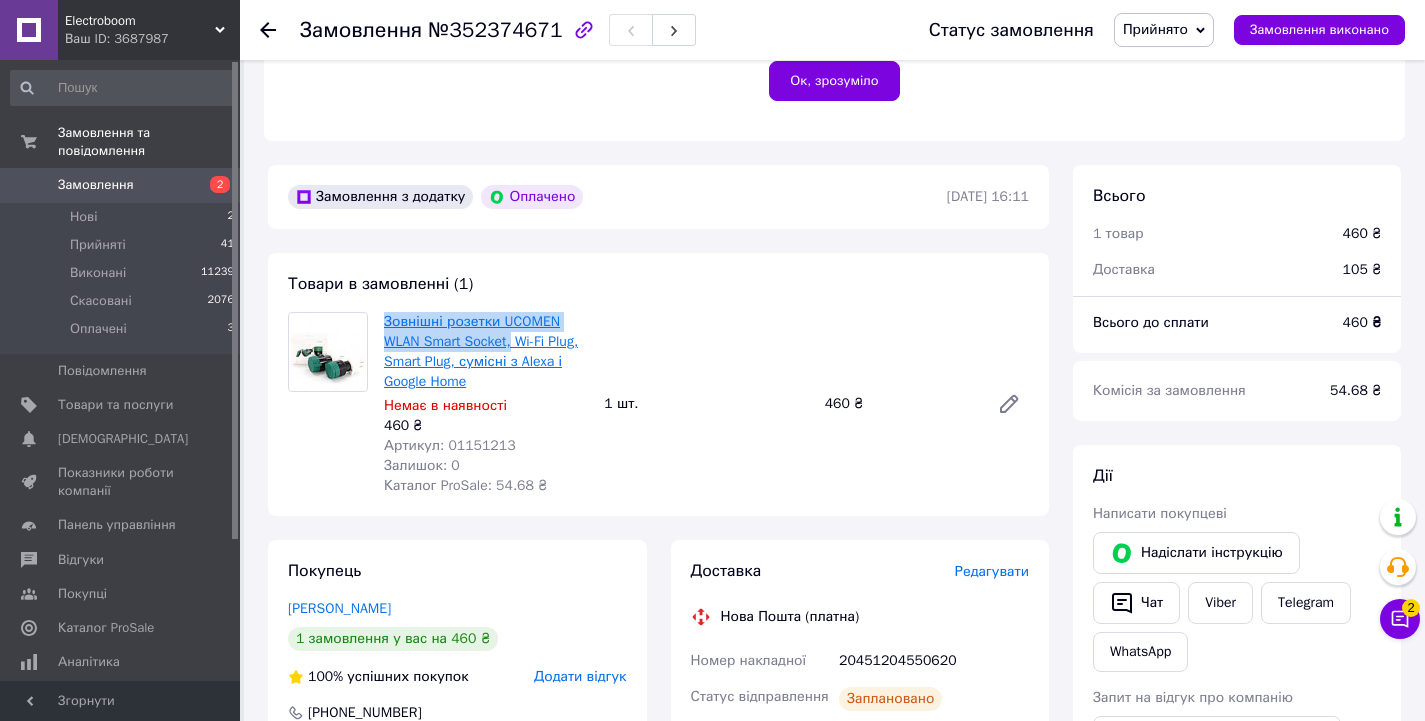 drag, startPoint x: 380, startPoint y: 322, endPoint x: 519, endPoint y: 340, distance: 140.16063 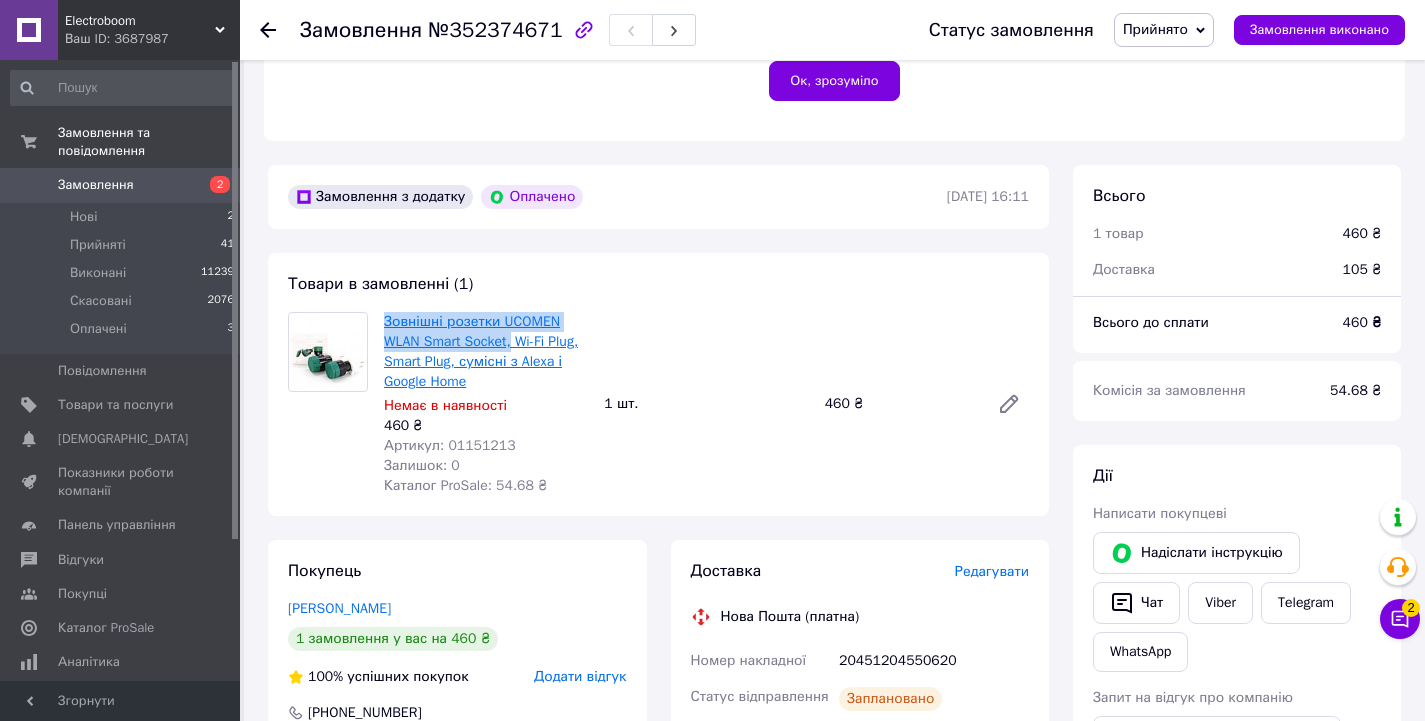 click on "Зовнішні розетки UCOMEN WLAN Smart Socket, Wi-Fi Plug, Smart Plug, сумісні з Alexa і Google Home Немає в наявності 460 ₴ Артикул: 01151213 Залишок: 0 Каталог ProSale: 54.68 ₴" at bounding box center (486, 404) 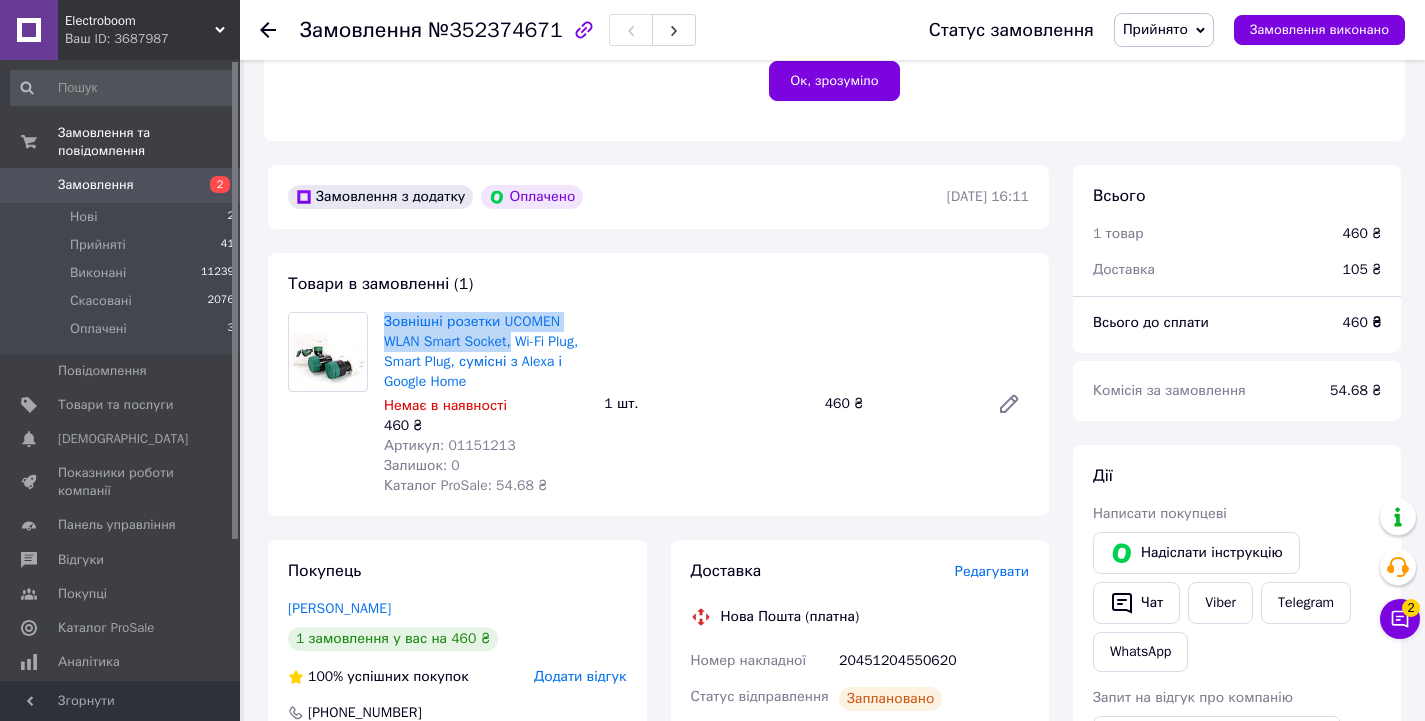 click on "Артикул: 01151213" at bounding box center (450, 445) 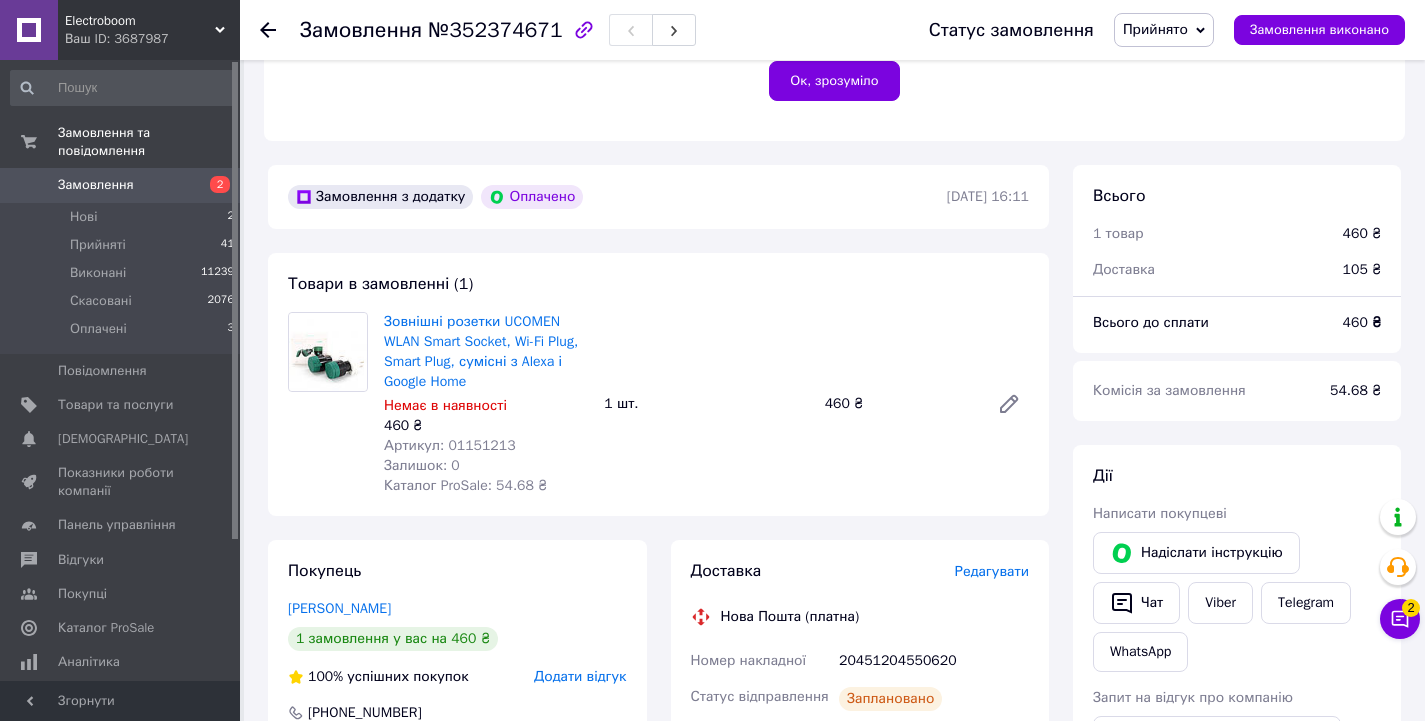 click on "Артикул: 01151213" at bounding box center [450, 445] 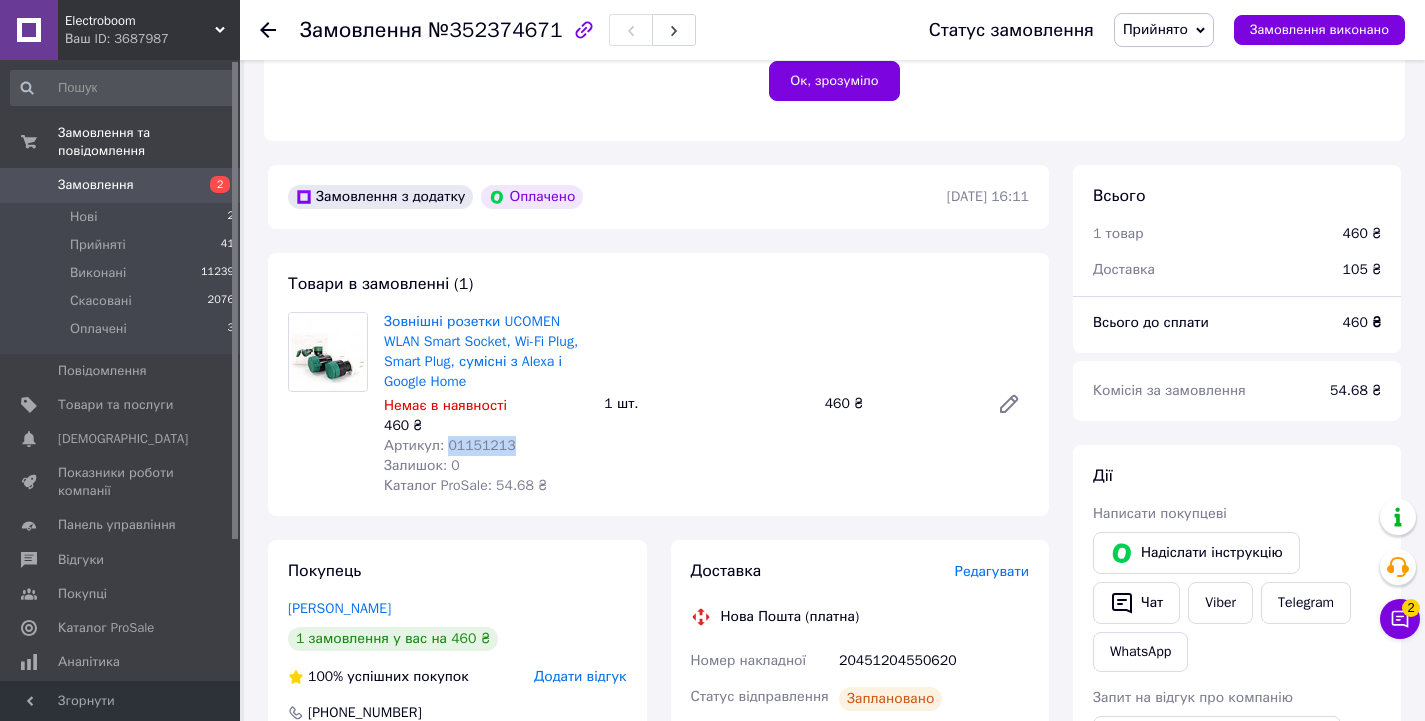 copy on "01151213" 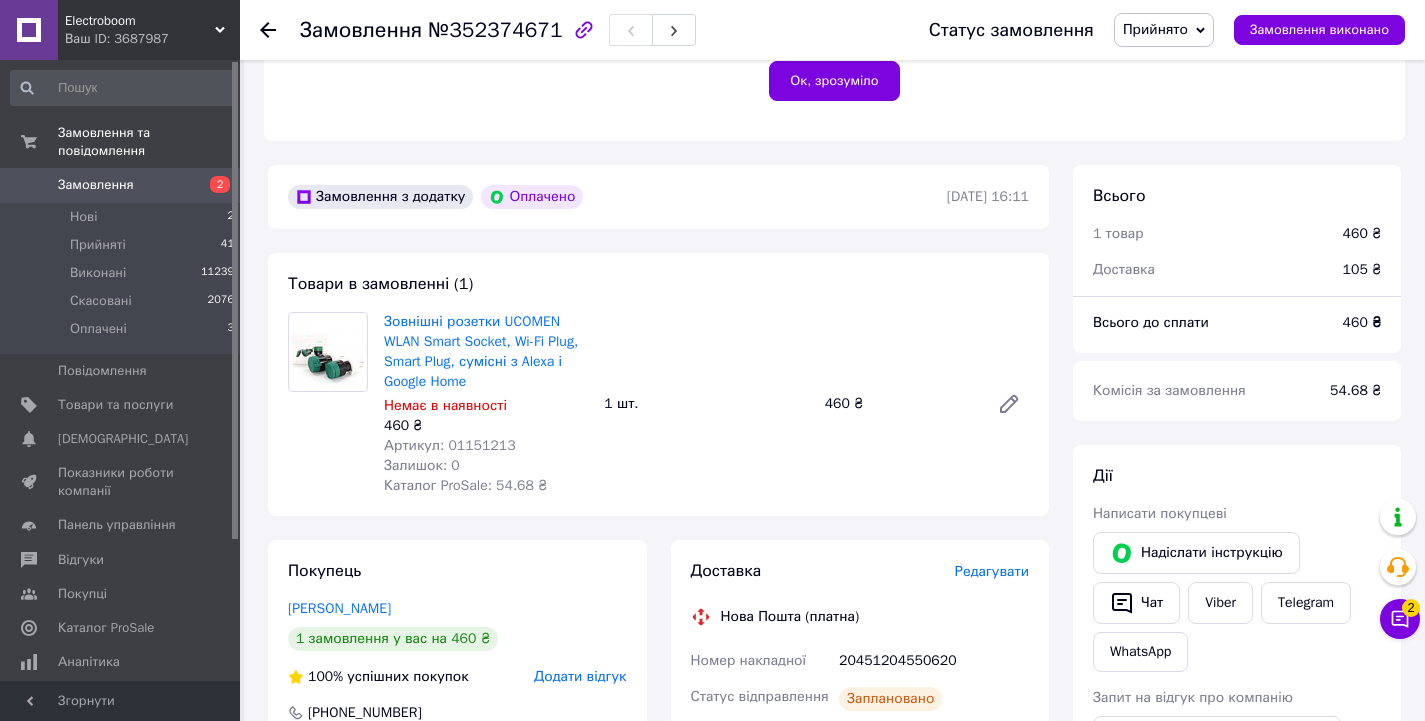 click on "Артикул: 01151213" at bounding box center [450, 445] 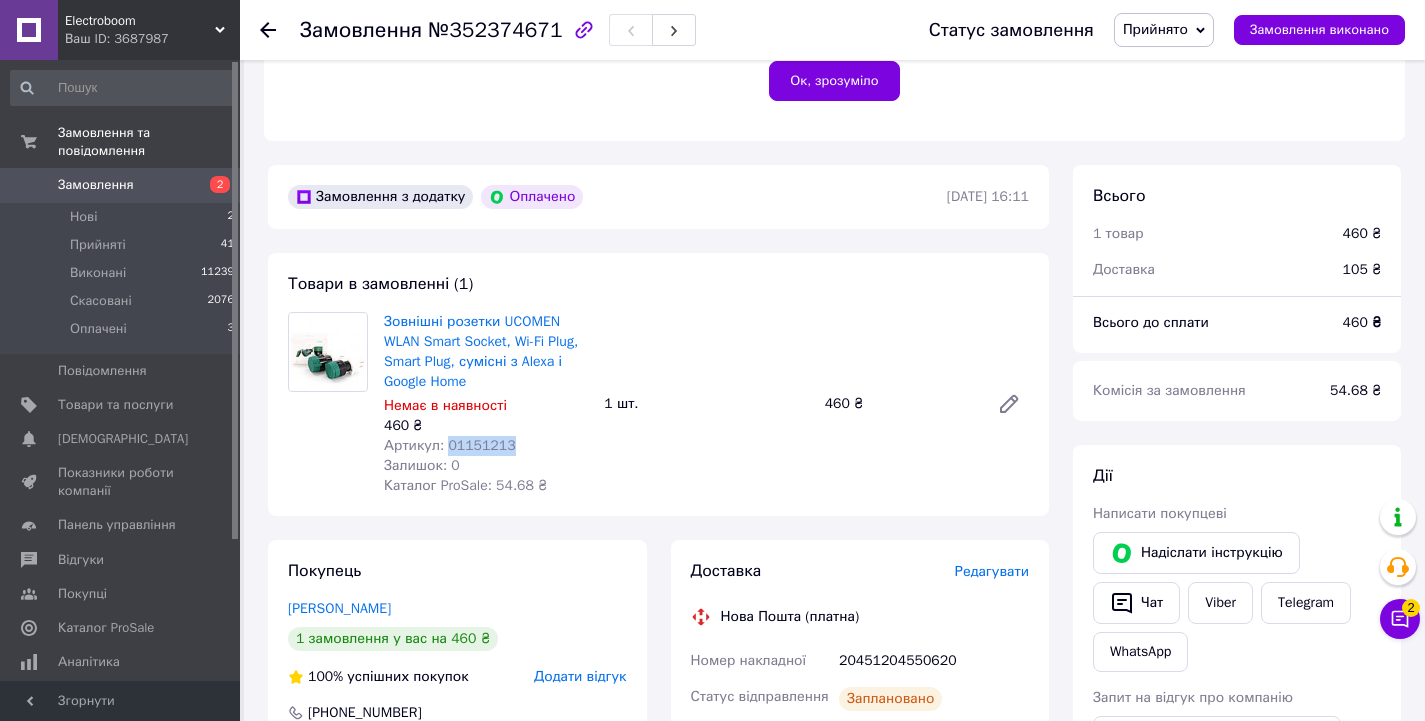 click on "Замовлення" at bounding box center (96, 185) 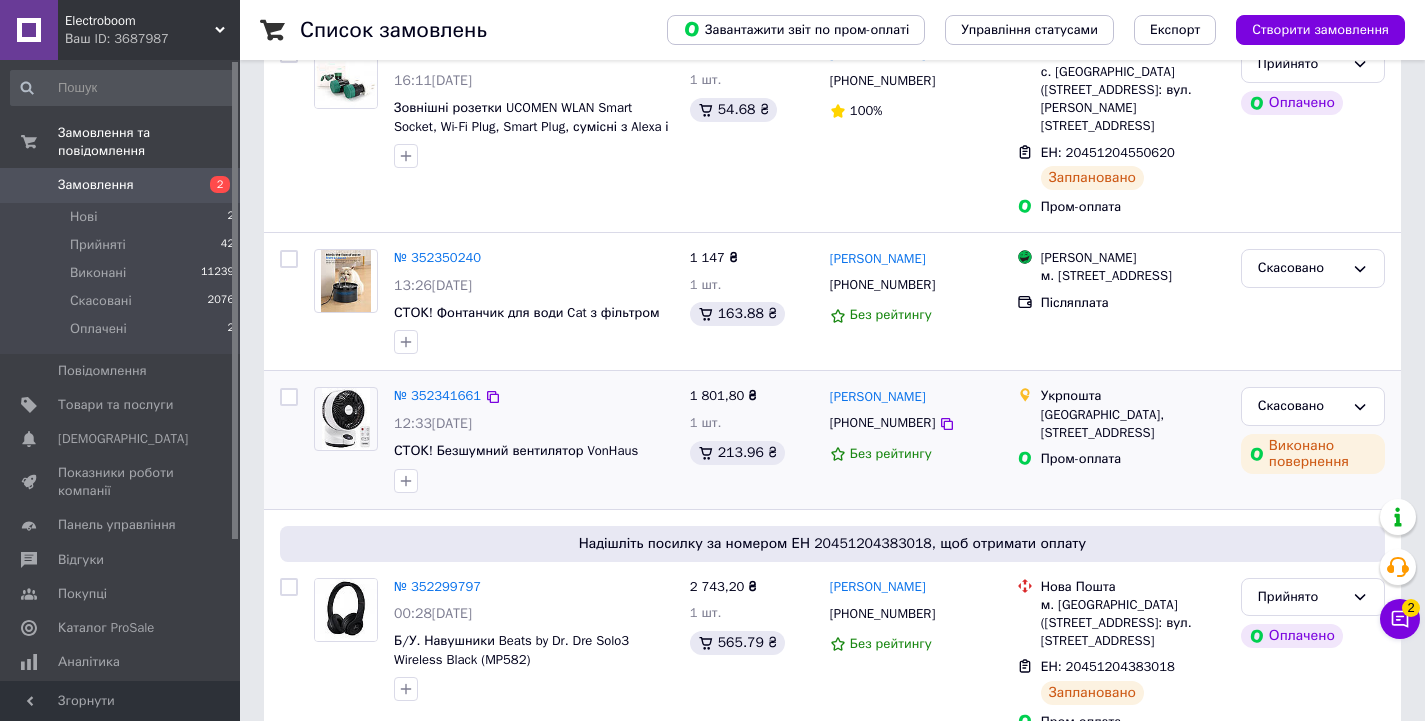 scroll, scrollTop: 247, scrollLeft: 0, axis: vertical 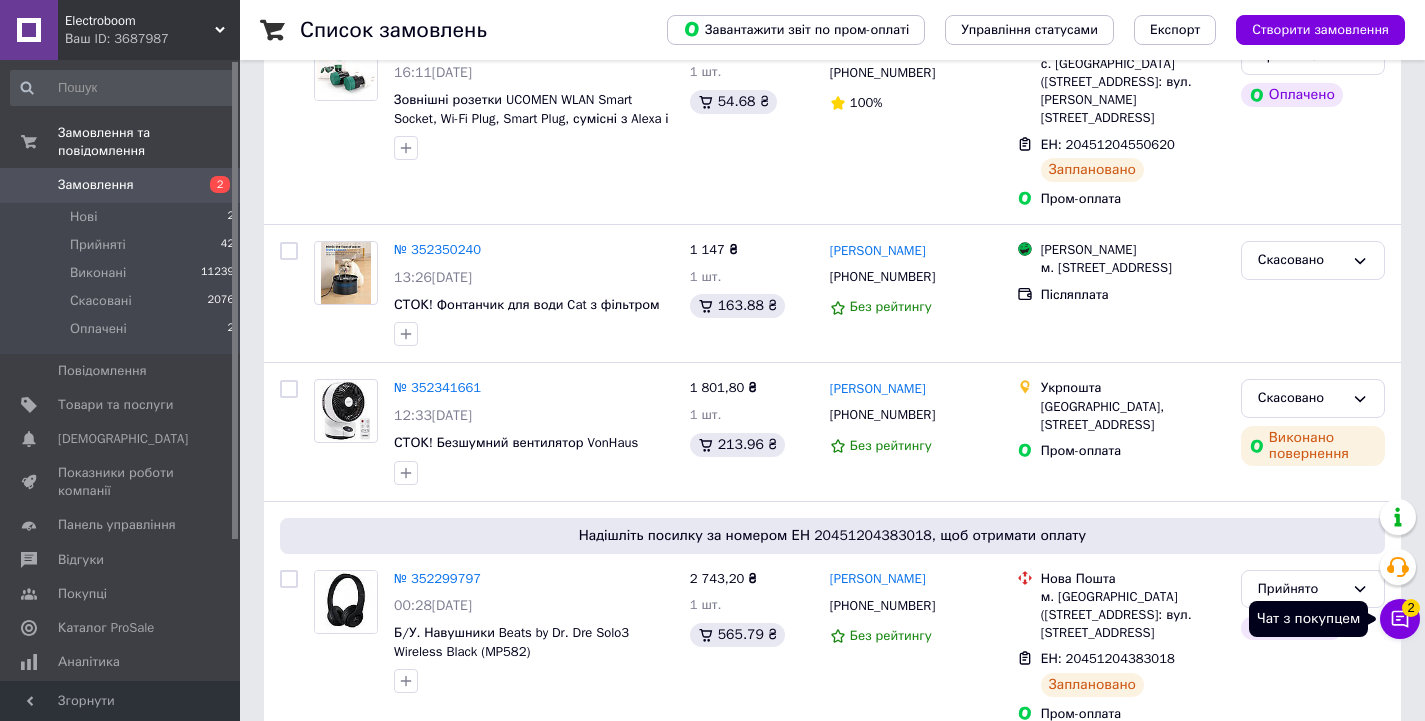 click 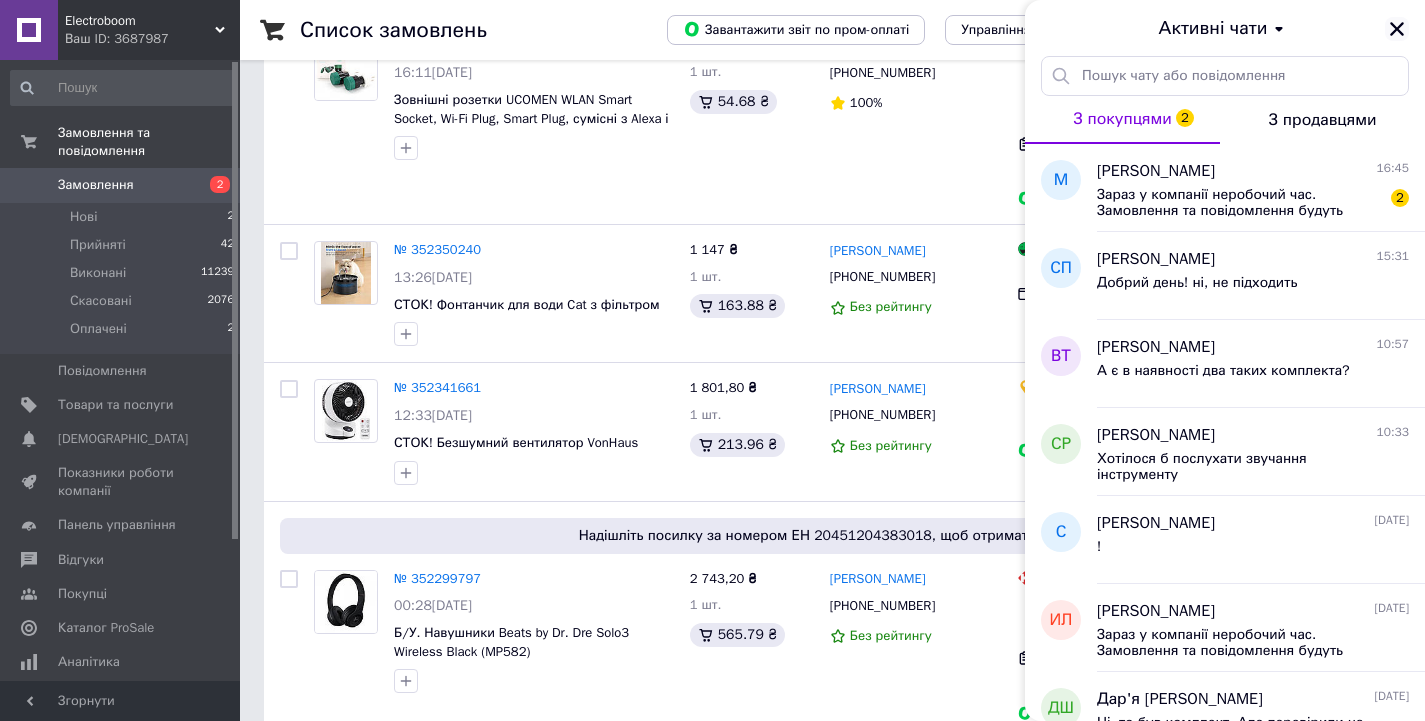 click 